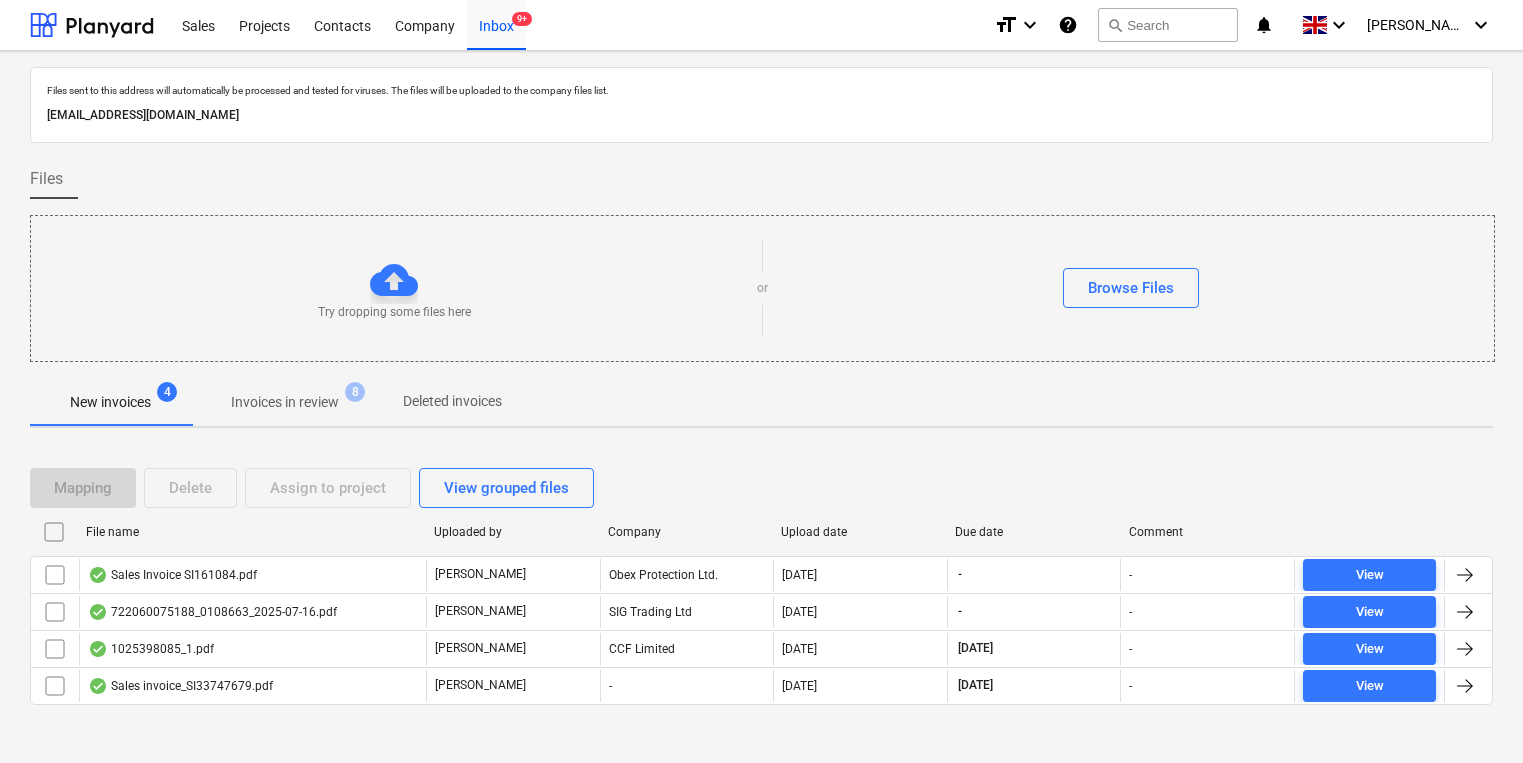 scroll, scrollTop: 0, scrollLeft: 0, axis: both 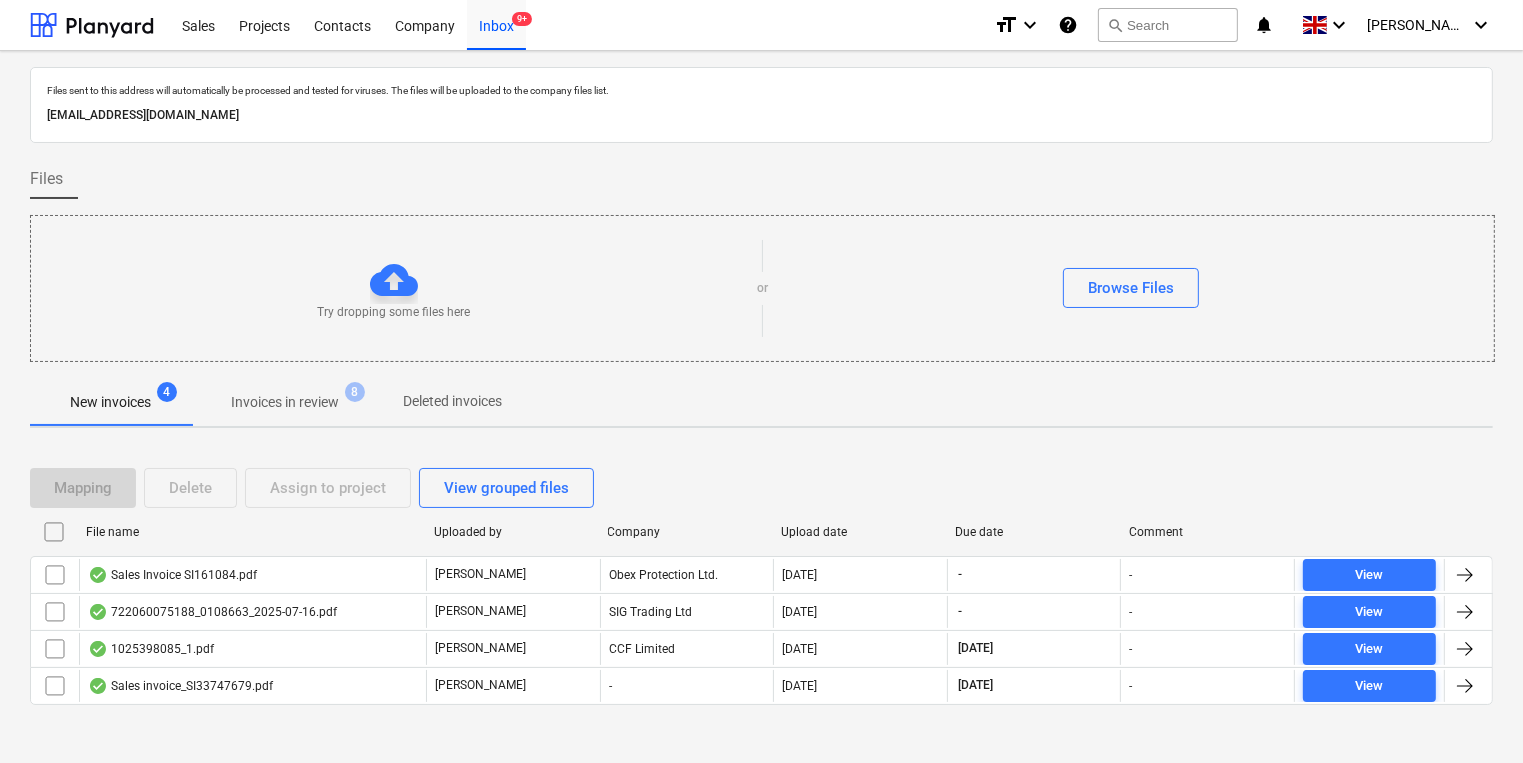 click on "New invoices" at bounding box center [110, 402] 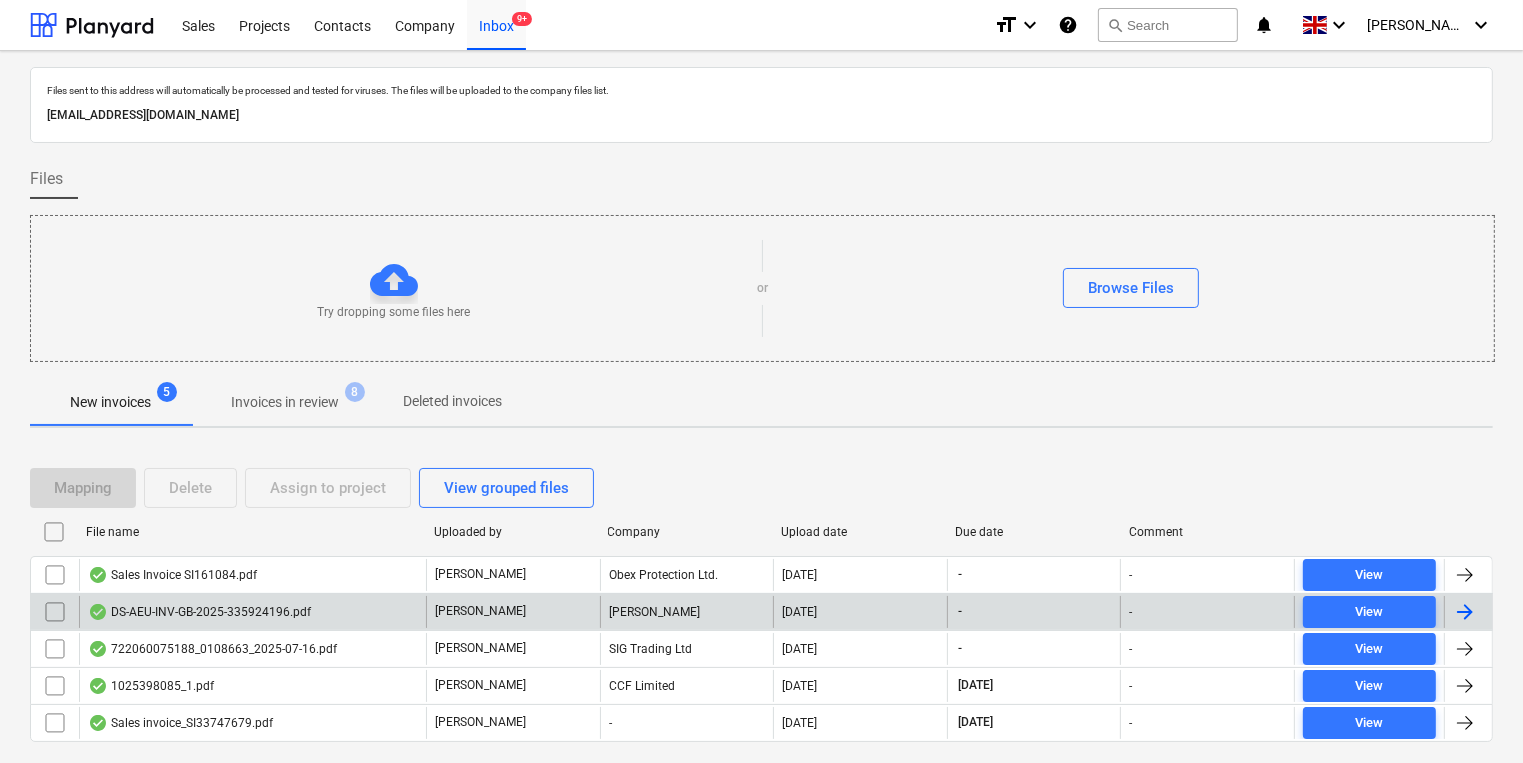 click on "DS-AEU-INV-GB-2025-335924196.pdf" at bounding box center [252, 612] 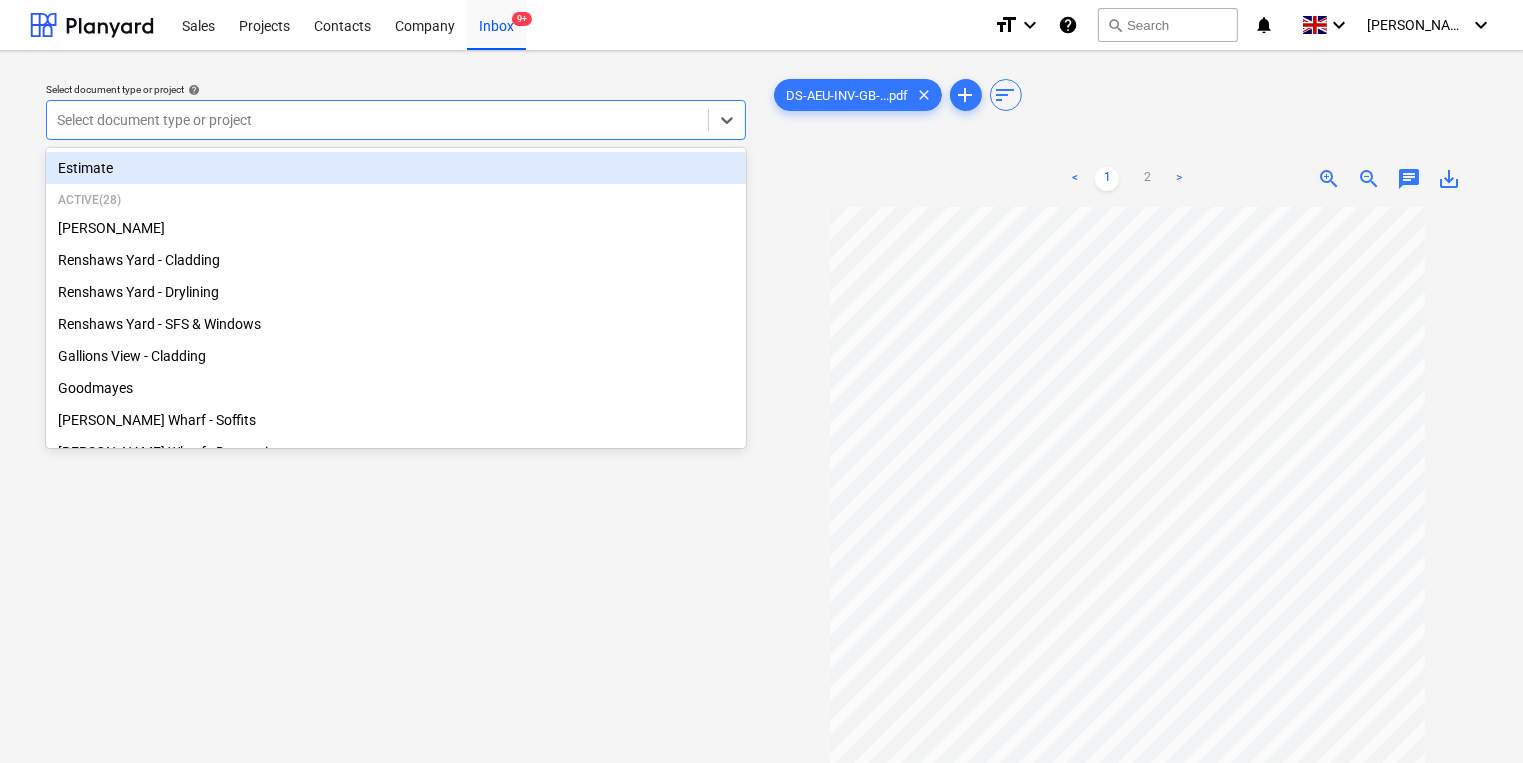 click on "Select document type or project" at bounding box center (377, 120) 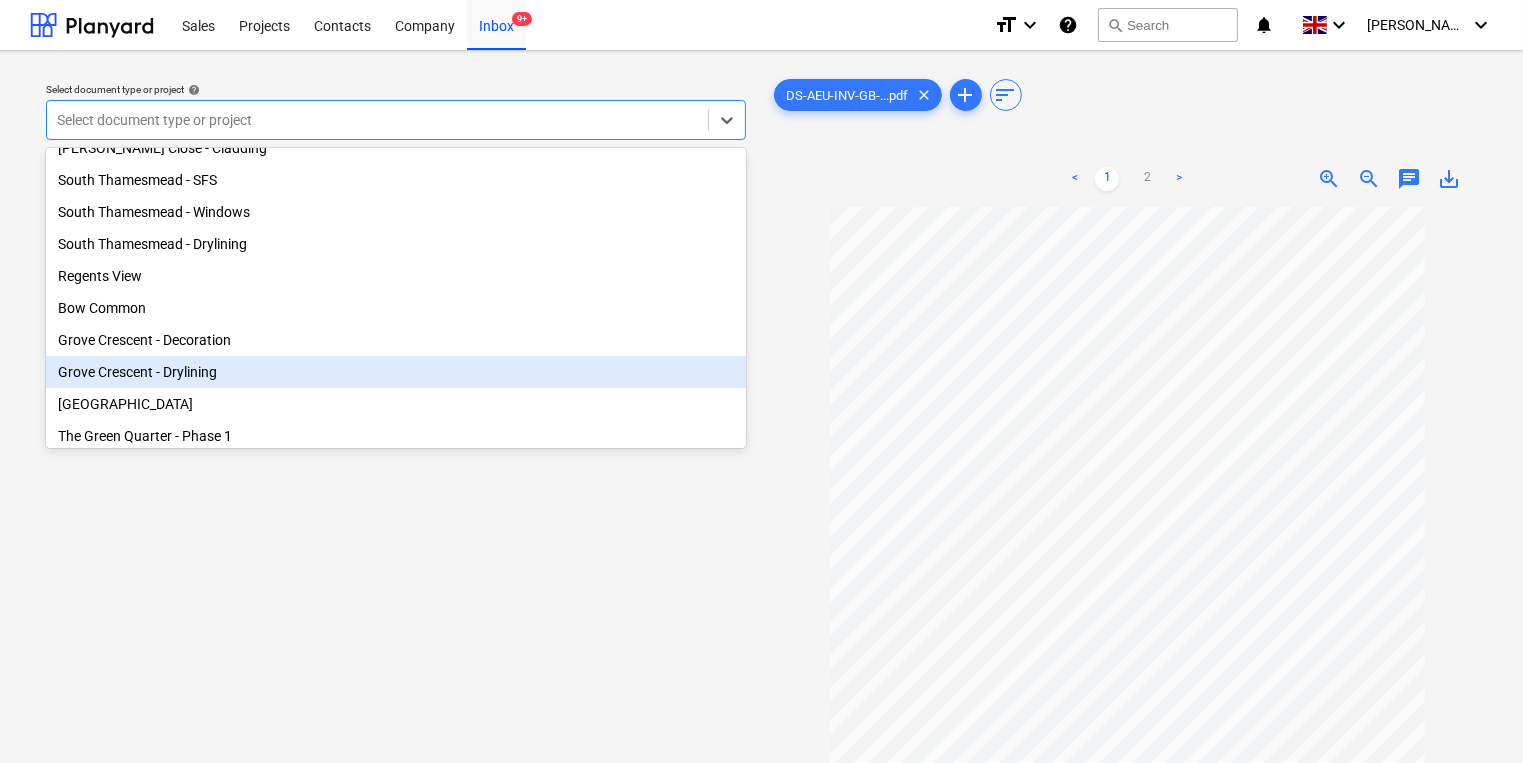 scroll, scrollTop: 695, scrollLeft: 0, axis: vertical 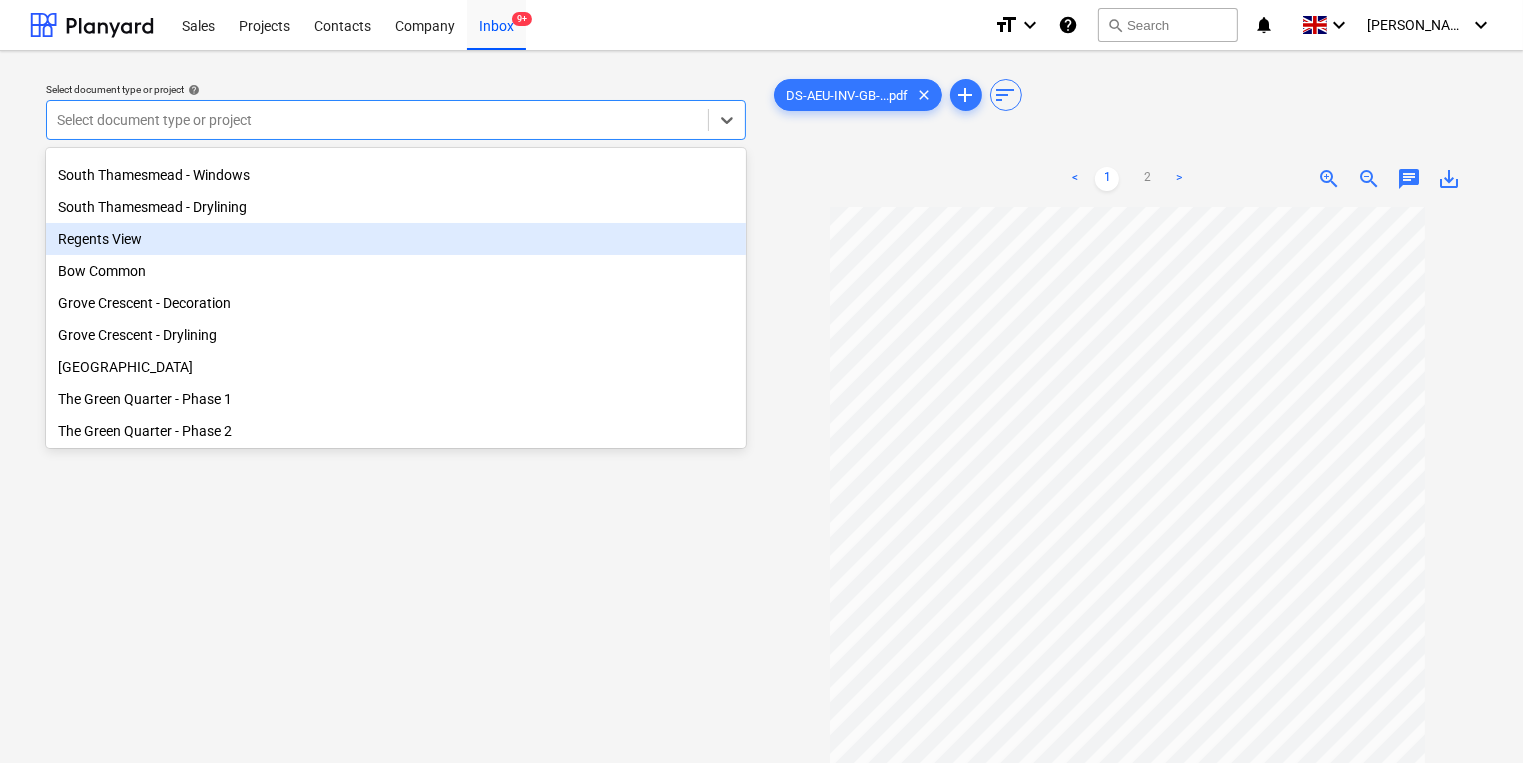 click on "Regents View" at bounding box center [396, 239] 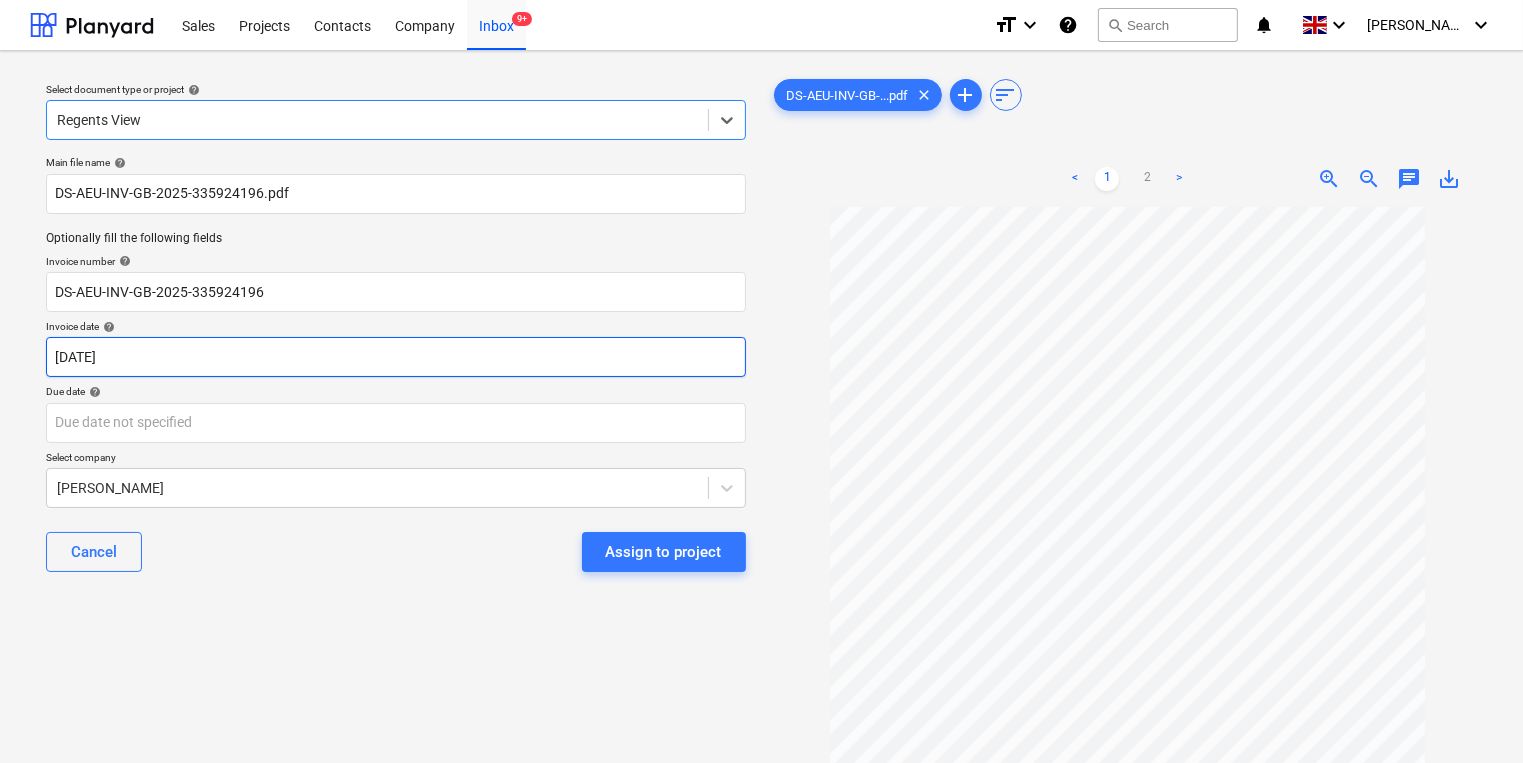 click on "Sales Projects Contacts Company Inbox 9+ format_size keyboard_arrow_down help search Search notifications 0 keyboard_arrow_down [PERSON_NAME] keyboard_arrow_down Select document type or project help option Regents View, selected.   Select is focused ,type to refine list, press Down to open the menu,  Regents View Main file name help DS-AEU-INV-GB-2025-335924196.pdf Optionally fill the following fields Invoice number help DS-AEU-INV-GB-2025-335924196 Invoice date help [DATE] [DATE] Press the down arrow key to interact with the calendar and
select a date. Press the question mark key to get the keyboard shortcuts for changing dates. Due date help Press the down arrow key to interact with the calendar and
select a date. Press the question mark key to get the keyboard shortcuts for changing dates. Select company [PERSON_NAME]   Cancel Assign to project DS-AEU-INV-GB-...pdf clear add sort < 1 2 > zoom_in zoom_out chat 0 save_alt" at bounding box center [761, 381] 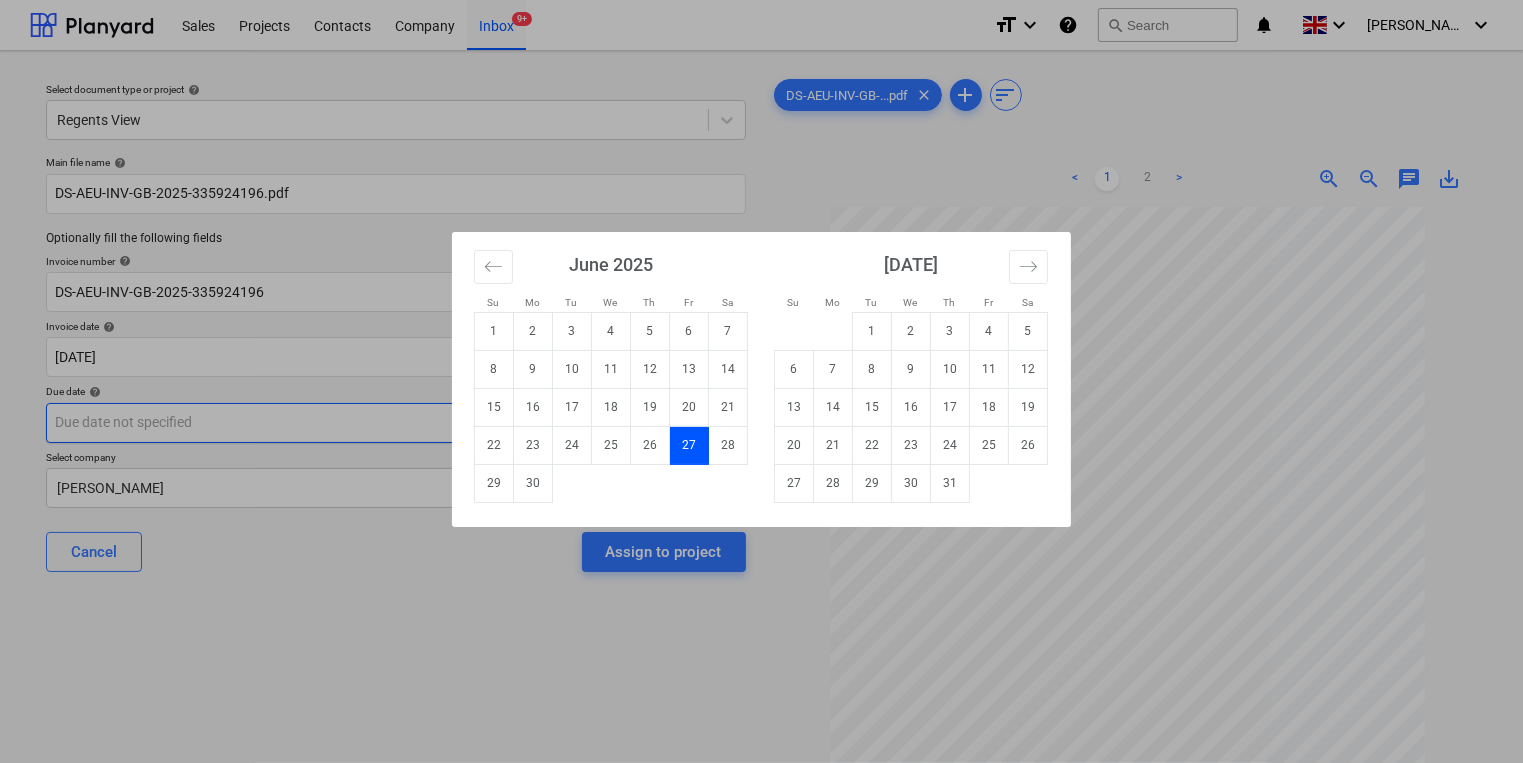 click on "28" at bounding box center [728, 445] 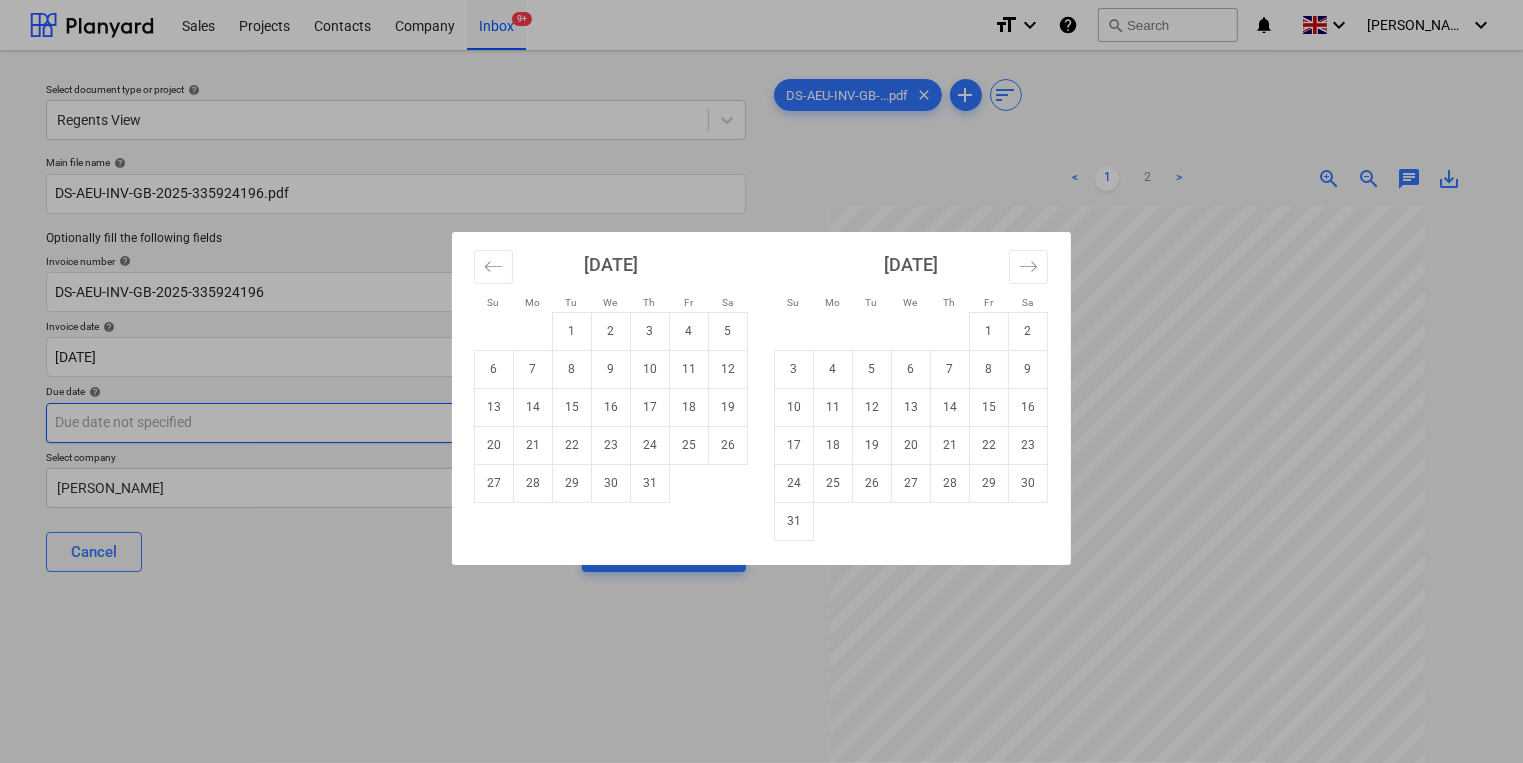 click on "Sales Projects Contacts Company Inbox 9+ format_size keyboard_arrow_down help search Search notifications 0 keyboard_arrow_down [PERSON_NAME] keyboard_arrow_down Select document type or project help Regents View Main file name help DS-AEU-INV-GB-2025-335924196.pdf Optionally fill the following fields Invoice number help DS-AEU-INV-GB-2025-335924196 Invoice date help [DATE] [DATE] Press the down arrow key to interact with the calendar and
select a date. Press the question mark key to get the keyboard shortcuts for changing dates. Due date help Press the down arrow key to interact with the calendar and
select a date. Press the question mark key to get the keyboard shortcuts for changing dates. Select company [PERSON_NAME]   Cancel Assign to project DS-AEU-INV-GB-...pdf clear add sort < 1 2 > zoom_in zoom_out chat 0 save_alt
Su Mo Tu We Th Fr Sa Su Mo Tu We Th Fr Sa [DATE] 1 2 3 4 5 6 7 8 9 10 11 12 13 14 15 16 17 18 19 20 21 22 23 24 25 26 27 28 29 [DATE] 1 2 3 4 5 6 7 8 9" at bounding box center (761, 381) 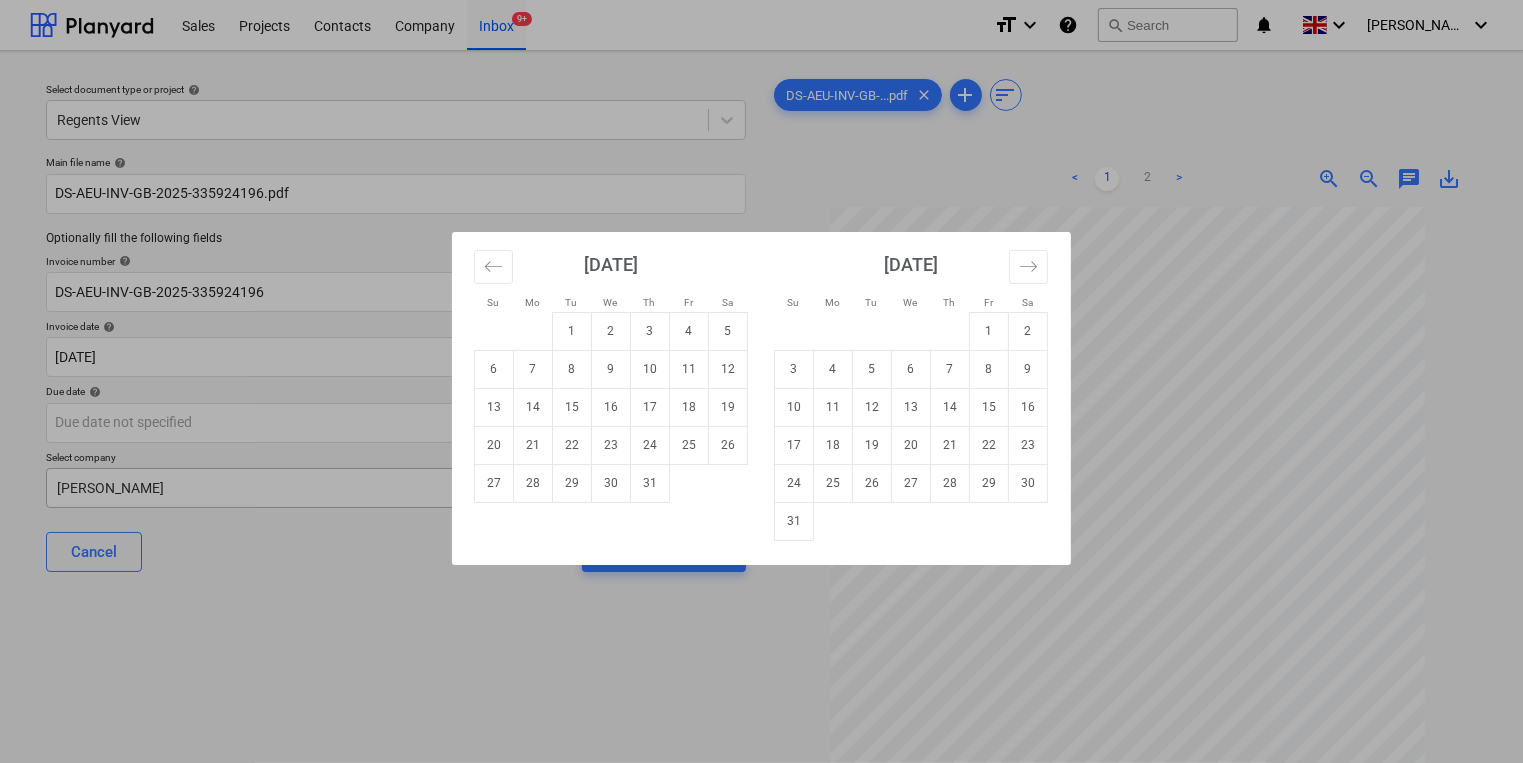 click on "31" at bounding box center (650, 483) 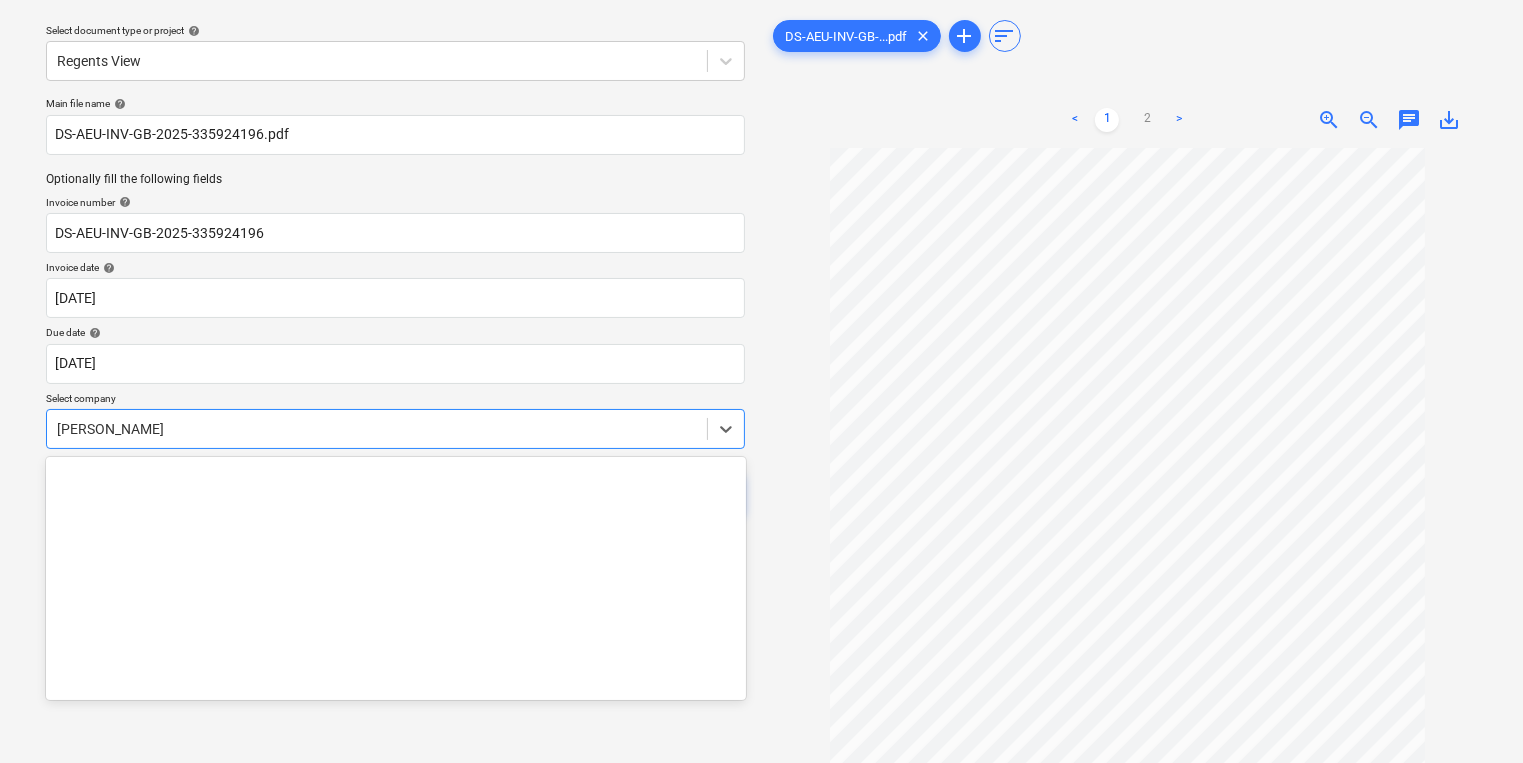 scroll, scrollTop: 64, scrollLeft: 0, axis: vertical 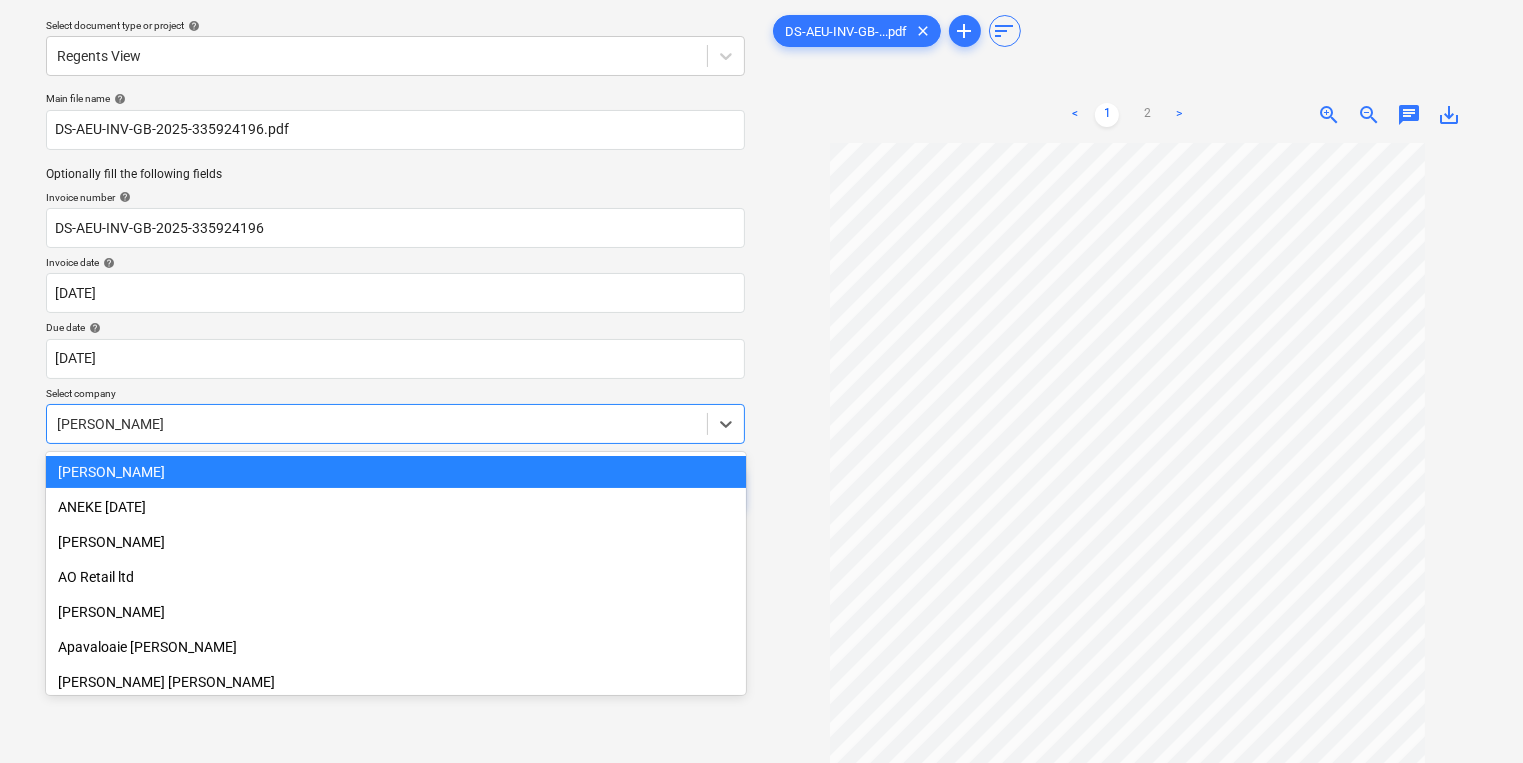 click on "Sales Projects Contacts Company Inbox 9+ format_size keyboard_arrow_down help search Search notifications 0 keyboard_arrow_down [PERSON_NAME] keyboard_arrow_down Select document type or project help Regents View Main file name help DS-AEU-INV-GB-2025-335924196.pdf Optionally fill the following fields Invoice number help DS-AEU-INV-GB-2025-335924196 Invoice date help [DATE] [DATE] Press the down arrow key to interact with the calendar and
select a date. Press the question mark key to get the keyboard shortcuts for changing dates. Due date help [DATE] [DATE] Press the down arrow key to interact with the calendar and
select a date. Press the question mark key to get the keyboard shortcuts for changing dates. Select company option [PERSON_NAME]   selected, 21 of 422. 422 results available. Use Up and Down to choose options, press Enter to select the currently focused option, press Escape to exit the menu, press Tab to select the option and exit the menu. [PERSON_NAME] clear <" at bounding box center [761, 317] 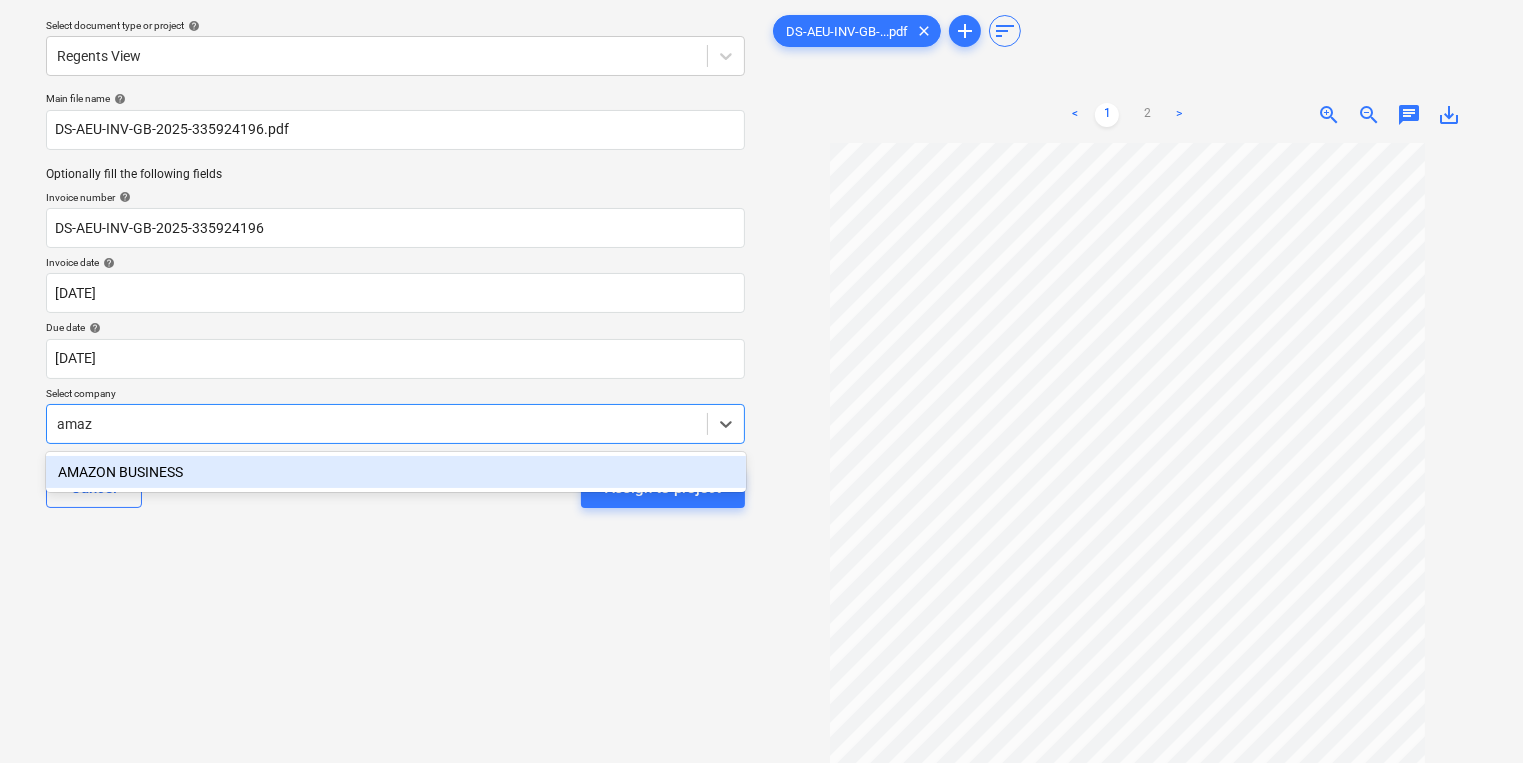 type on "amazo" 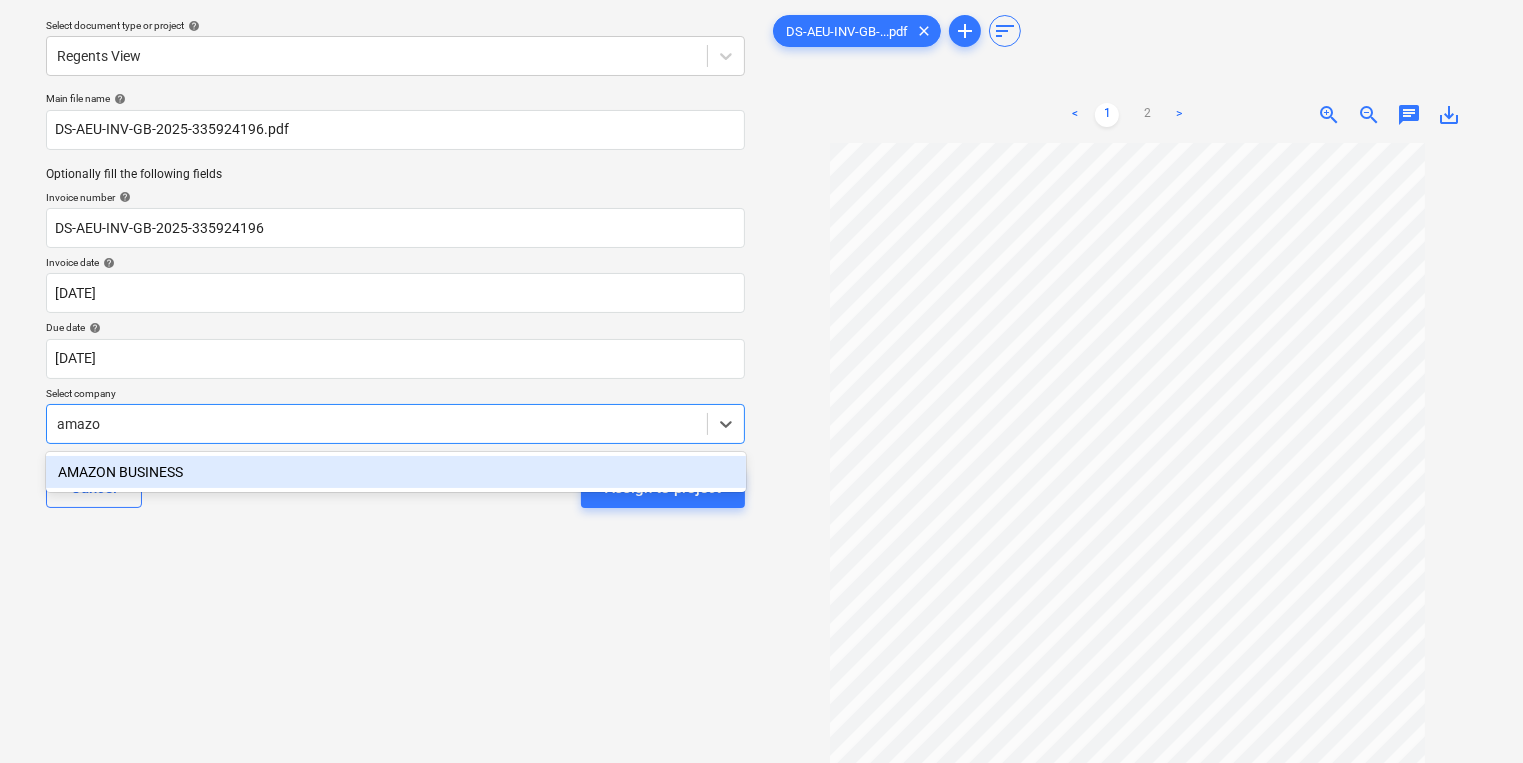 type 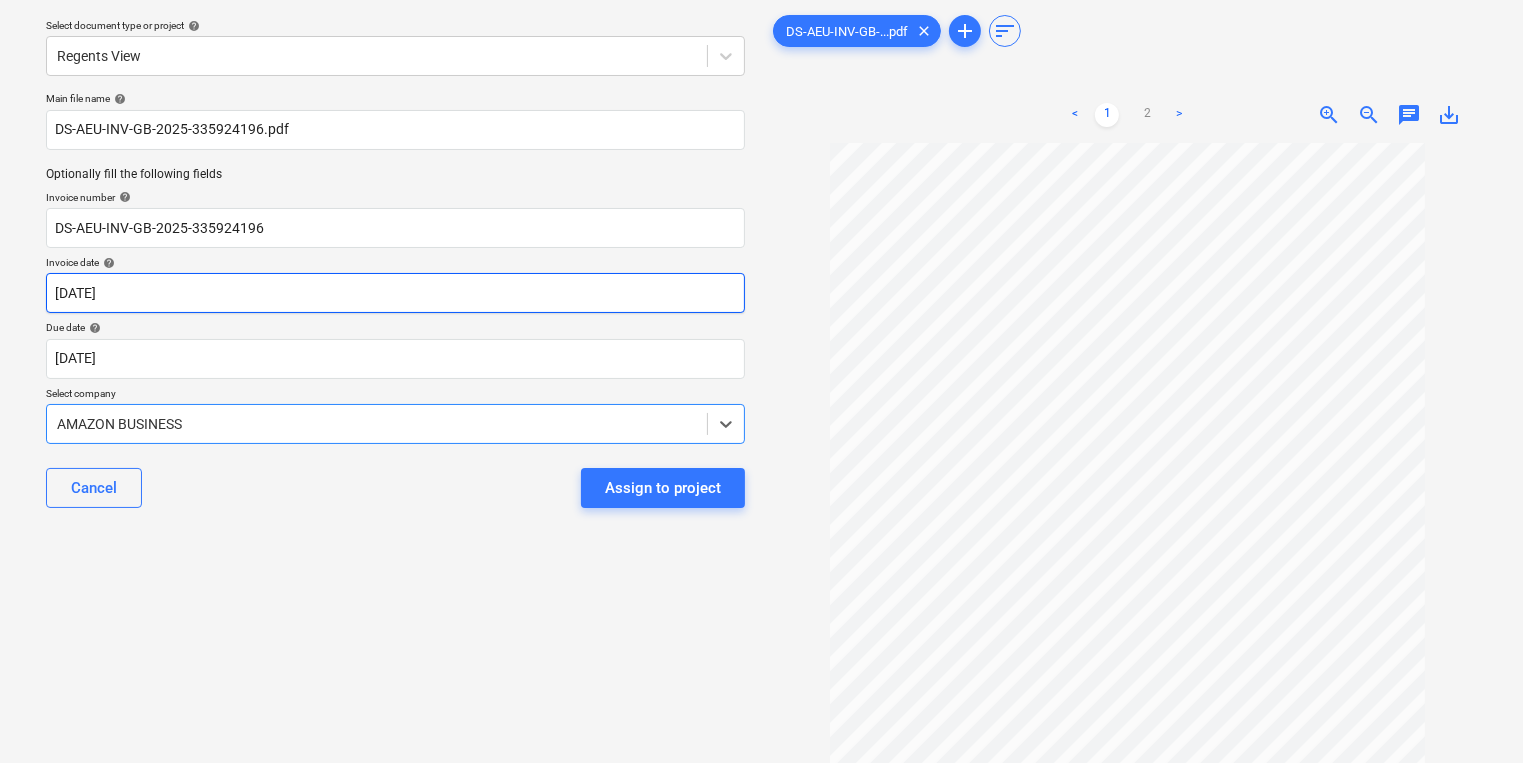 scroll, scrollTop: 0, scrollLeft: 0, axis: both 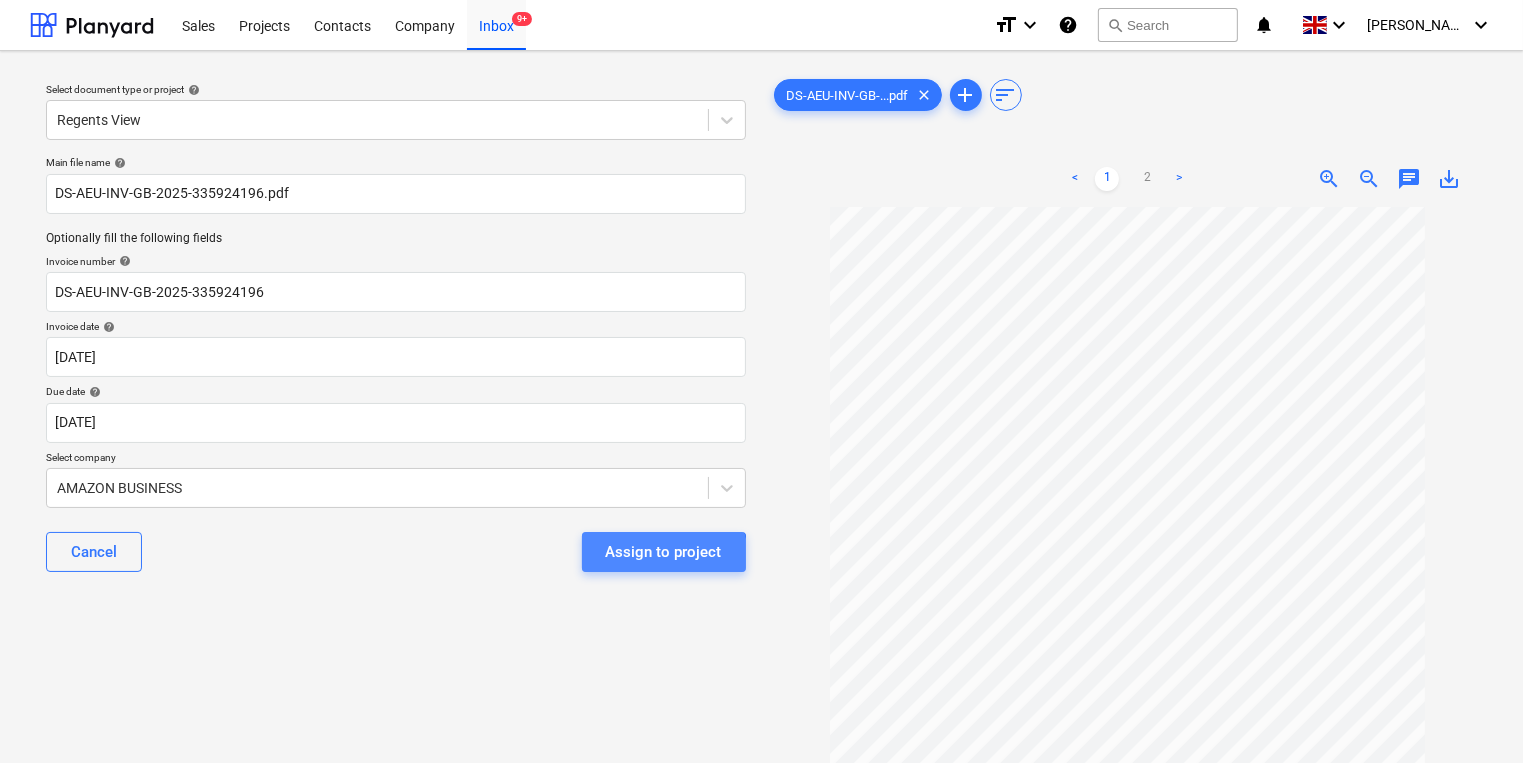 click on "Assign to project" at bounding box center (664, 552) 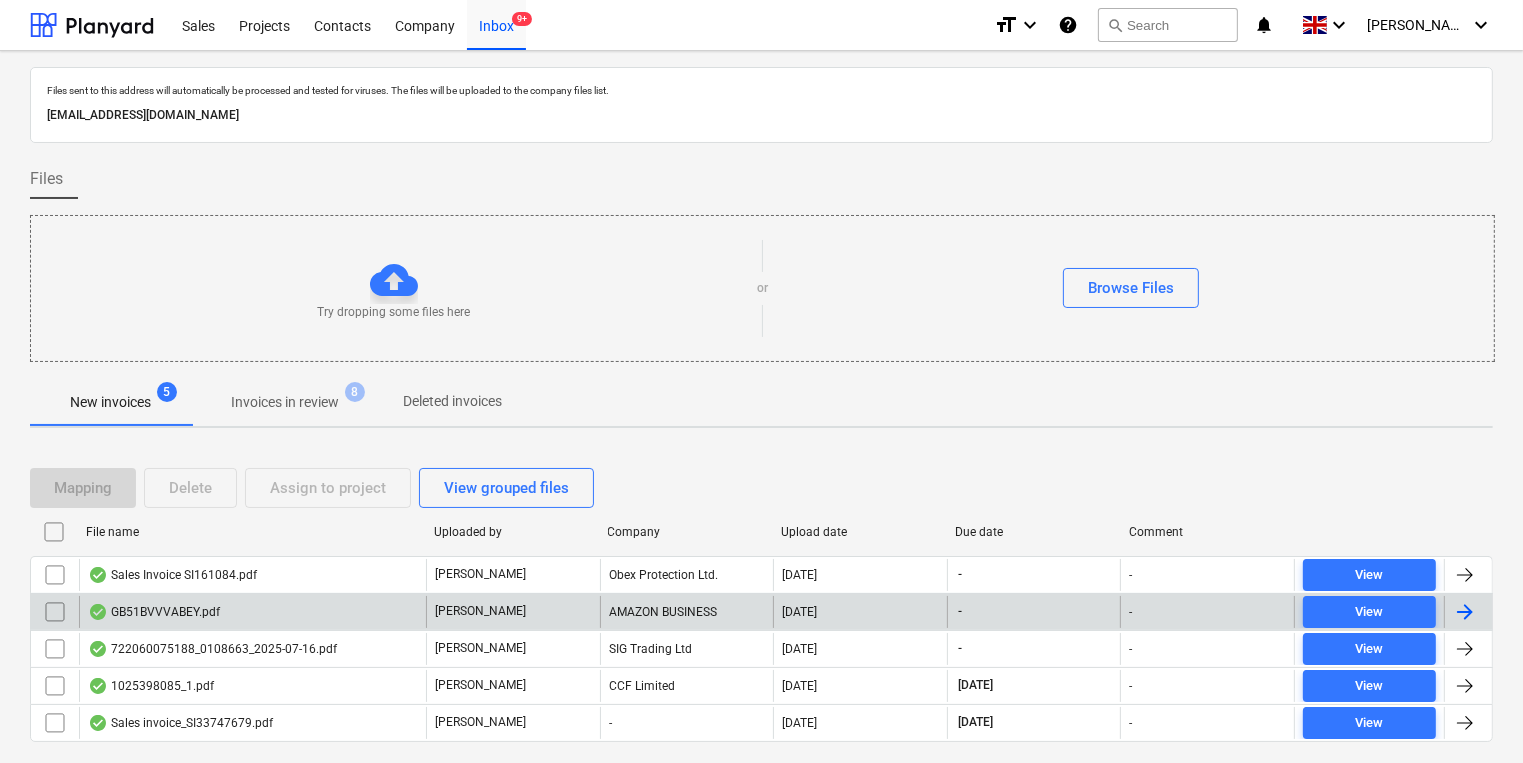 click on "GB51BVVVABEY.pdf" at bounding box center (252, 612) 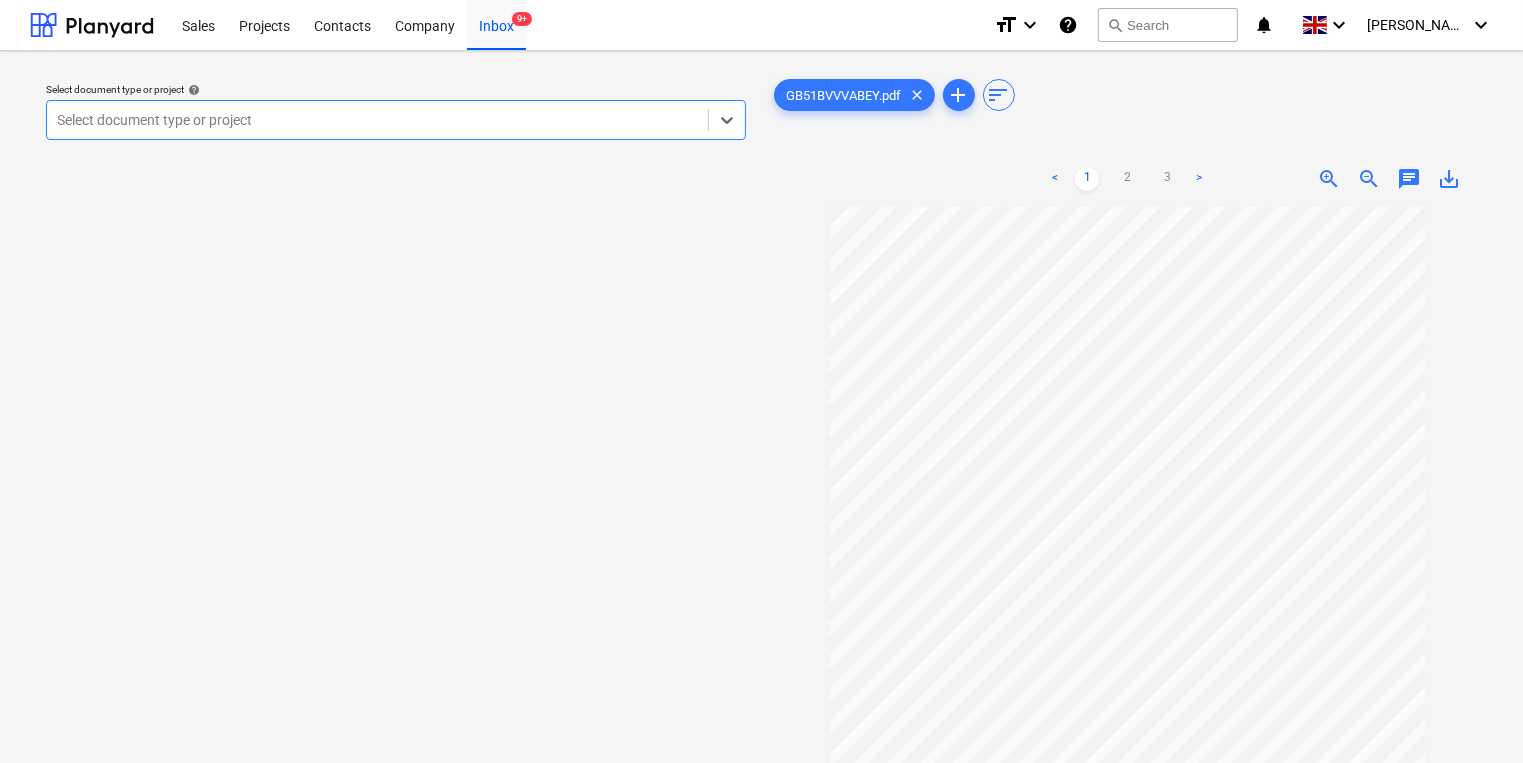 click at bounding box center [377, 120] 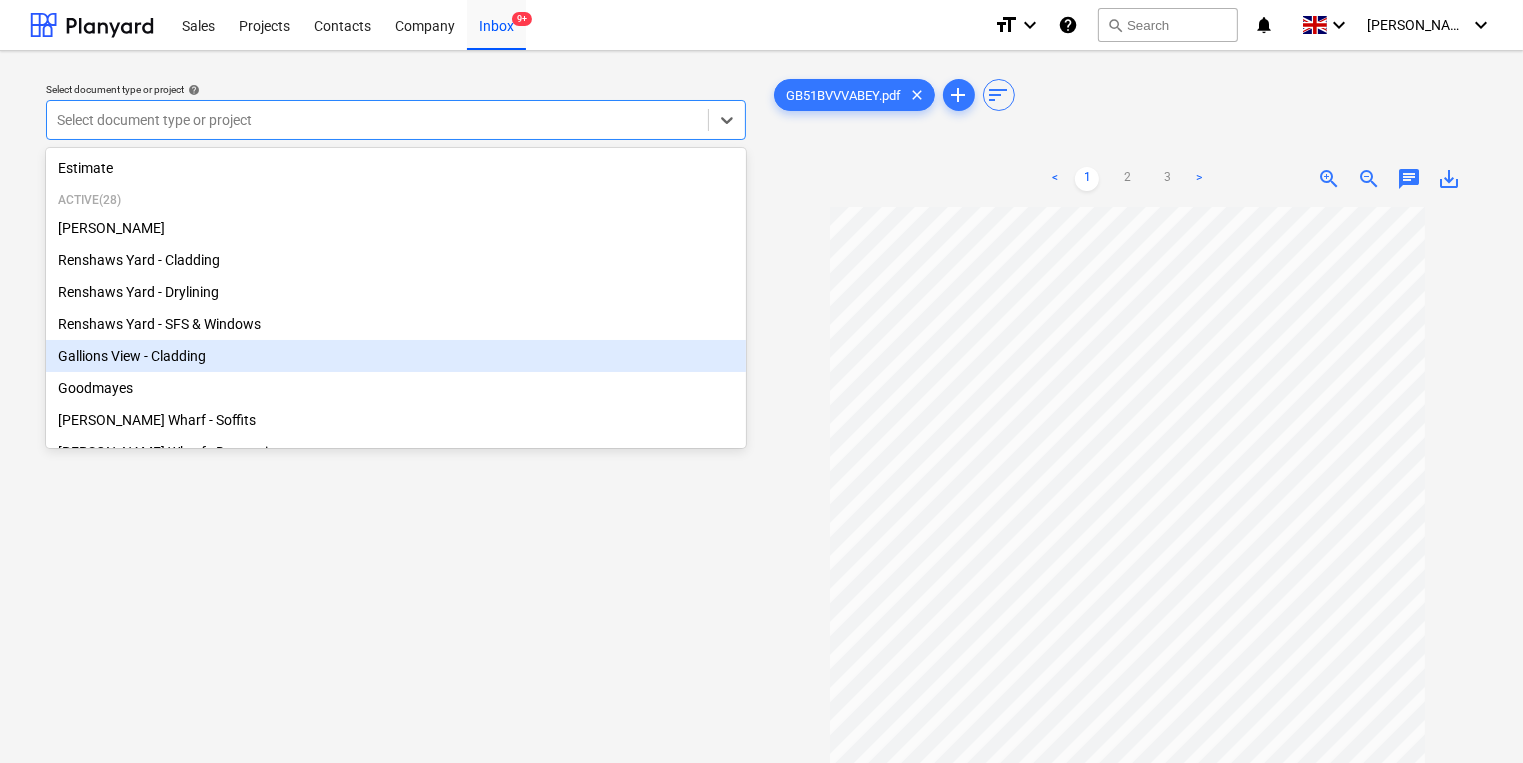 click on "Gallions View - Cladding" at bounding box center (396, 356) 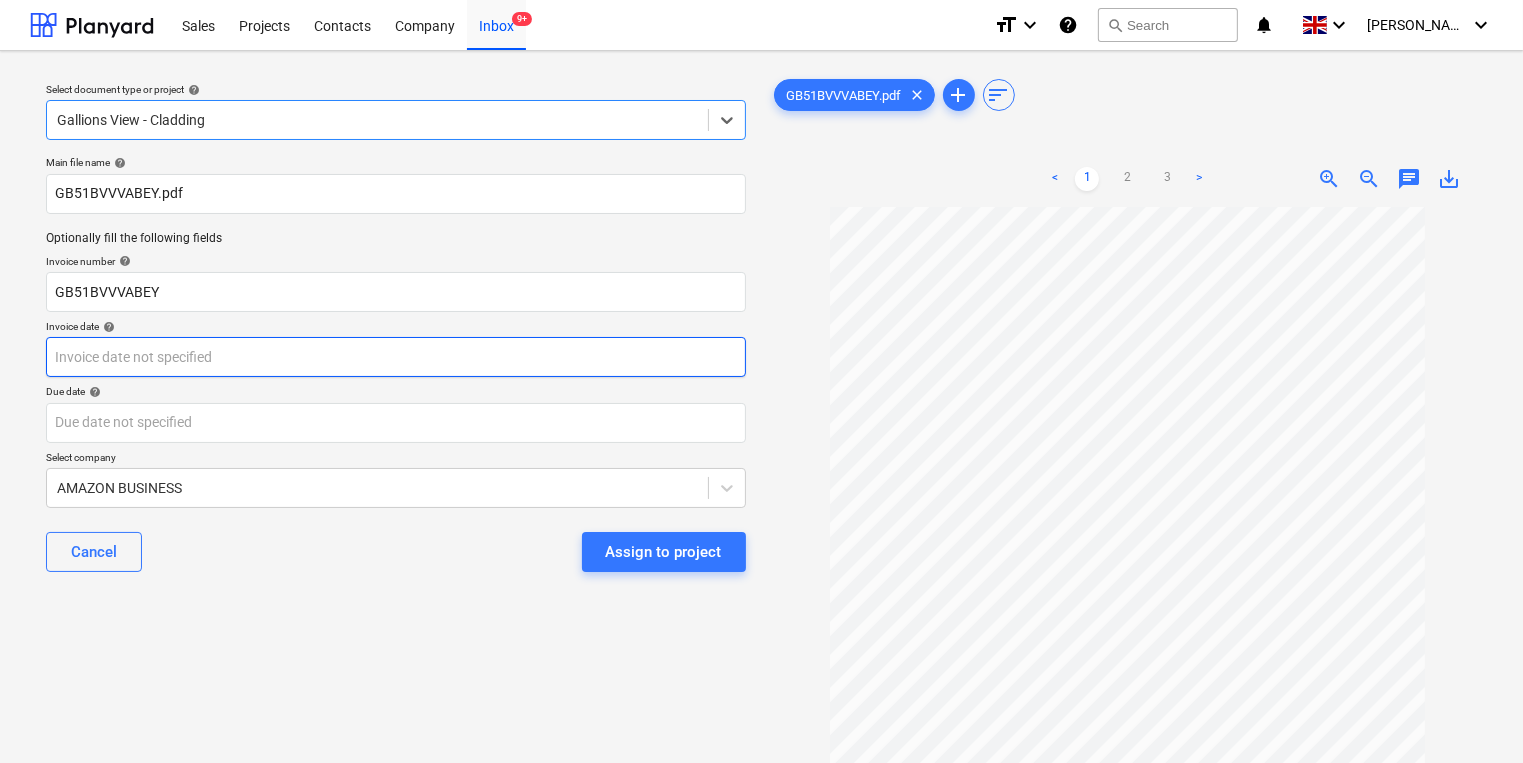 click on "Sales Projects Contacts Company Inbox 9+ format_size keyboard_arrow_down help search Search notifications 0 keyboard_arrow_down [PERSON_NAME] keyboard_arrow_down Select document type or project help option Gallions View - Cladding, selected.   Select is focused ,type to refine list, press Down to open the menu,  Gallions View - Cladding Main file name help GB51BVVVABEY.pdf Optionally fill the following fields Invoice number help GB51BVVVABEY Invoice date help Press the down arrow key to interact with the calendar and
select a date. Press the question mark key to get the keyboard shortcuts for changing dates. Due date help Press the down arrow key to interact with the calendar and
select a date. Press the question mark key to get the keyboard shortcuts for changing dates. Select company AMAZON BUSINESS   Cancel Assign to project GB51BVVVABEY.pdf clear add sort < 1 2 3 > zoom_in zoom_out chat 0 save_alt" at bounding box center [761, 381] 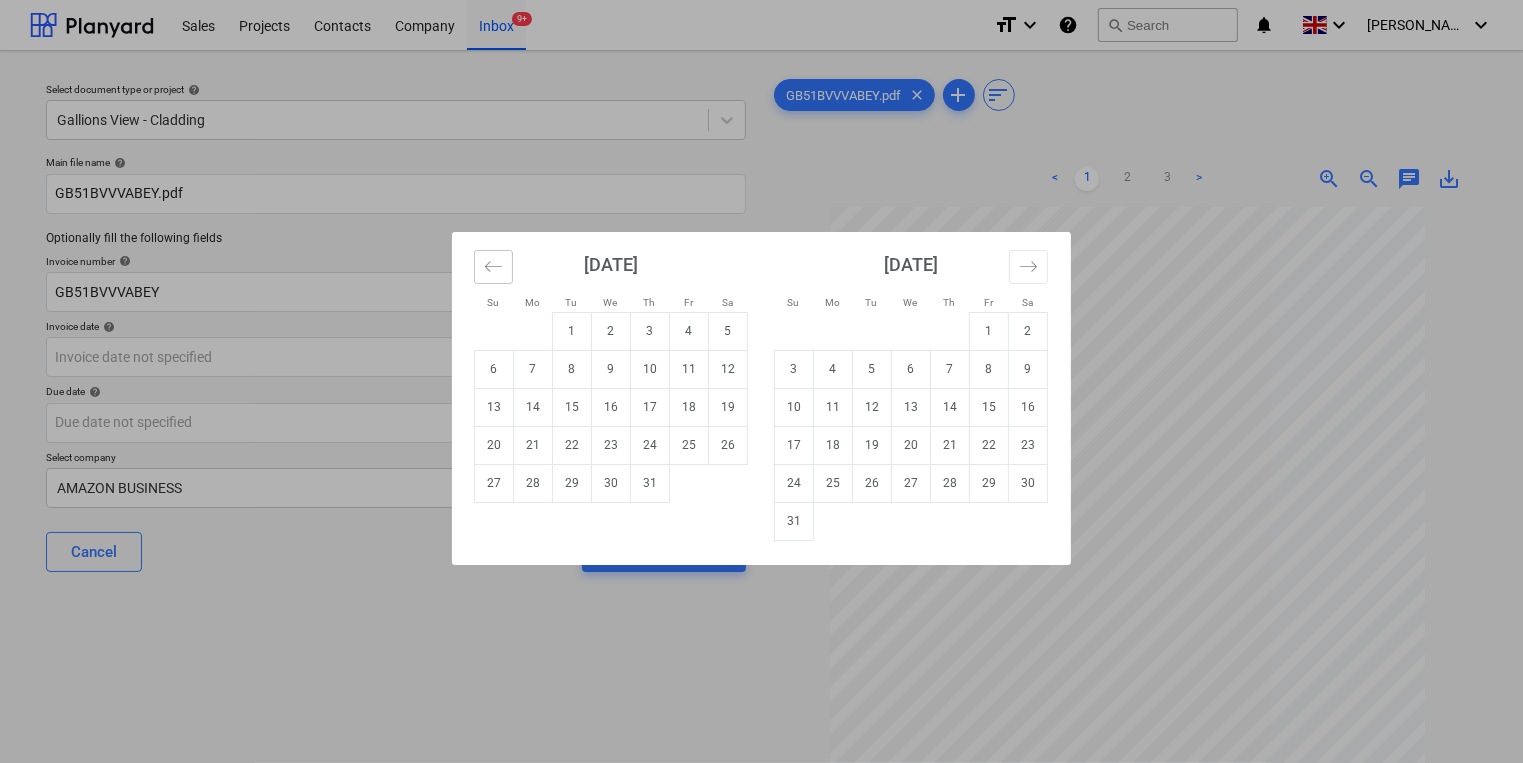 click 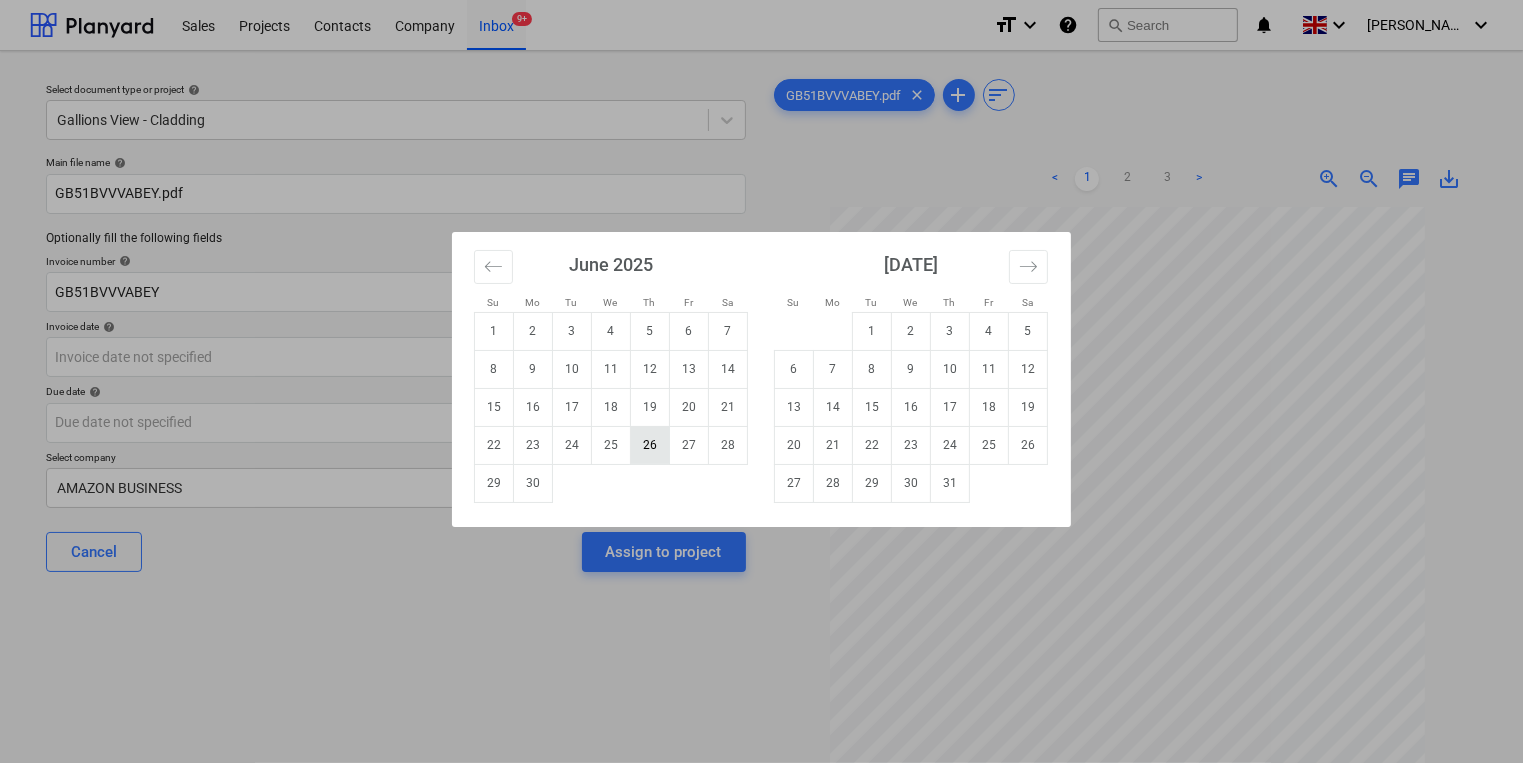 click on "26" at bounding box center [650, 445] 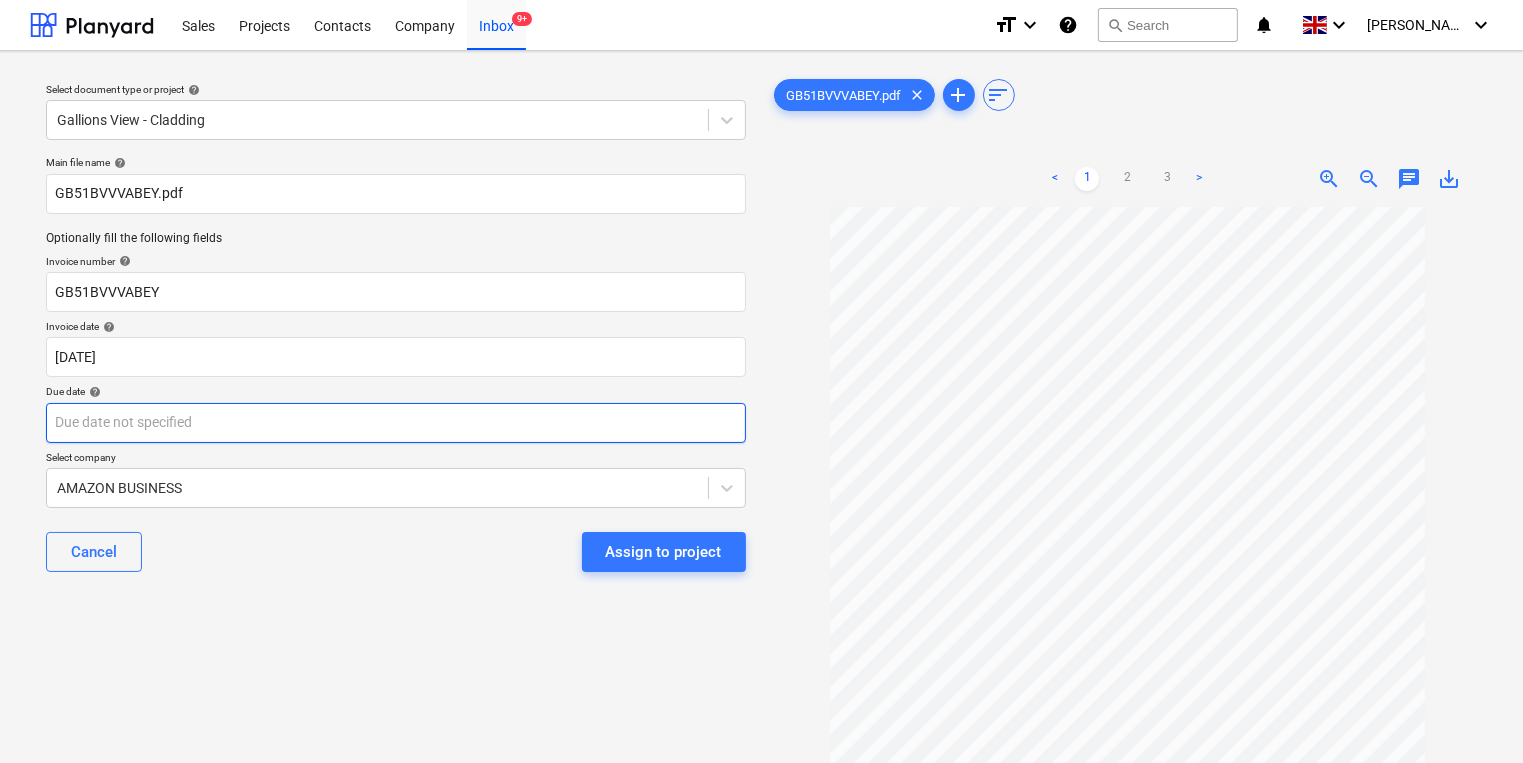 click on "Sales Projects Contacts Company Inbox 9+ format_size keyboard_arrow_down help search Search notifications 0 keyboard_arrow_down [PERSON_NAME] keyboard_arrow_down Select document type or project help Gallions View - Cladding Main file name help GB51BVVVABEY.pdf Optionally fill the following fields Invoice number help GB51BVVVABEY Invoice date help [DATE] [DATE] Press the down arrow key to interact with the calendar and
select a date. Press the question mark key to get the keyboard shortcuts for changing dates. Due date help Press the down arrow key to interact with the calendar and
select a date. Press the question mark key to get the keyboard shortcuts for changing dates. Select company AMAZON BUSINESS   Cancel Assign to project GB51BVVVABEY.pdf clear add sort < 1 2 3 > zoom_in zoom_out chat 0 save_alt" at bounding box center (761, 381) 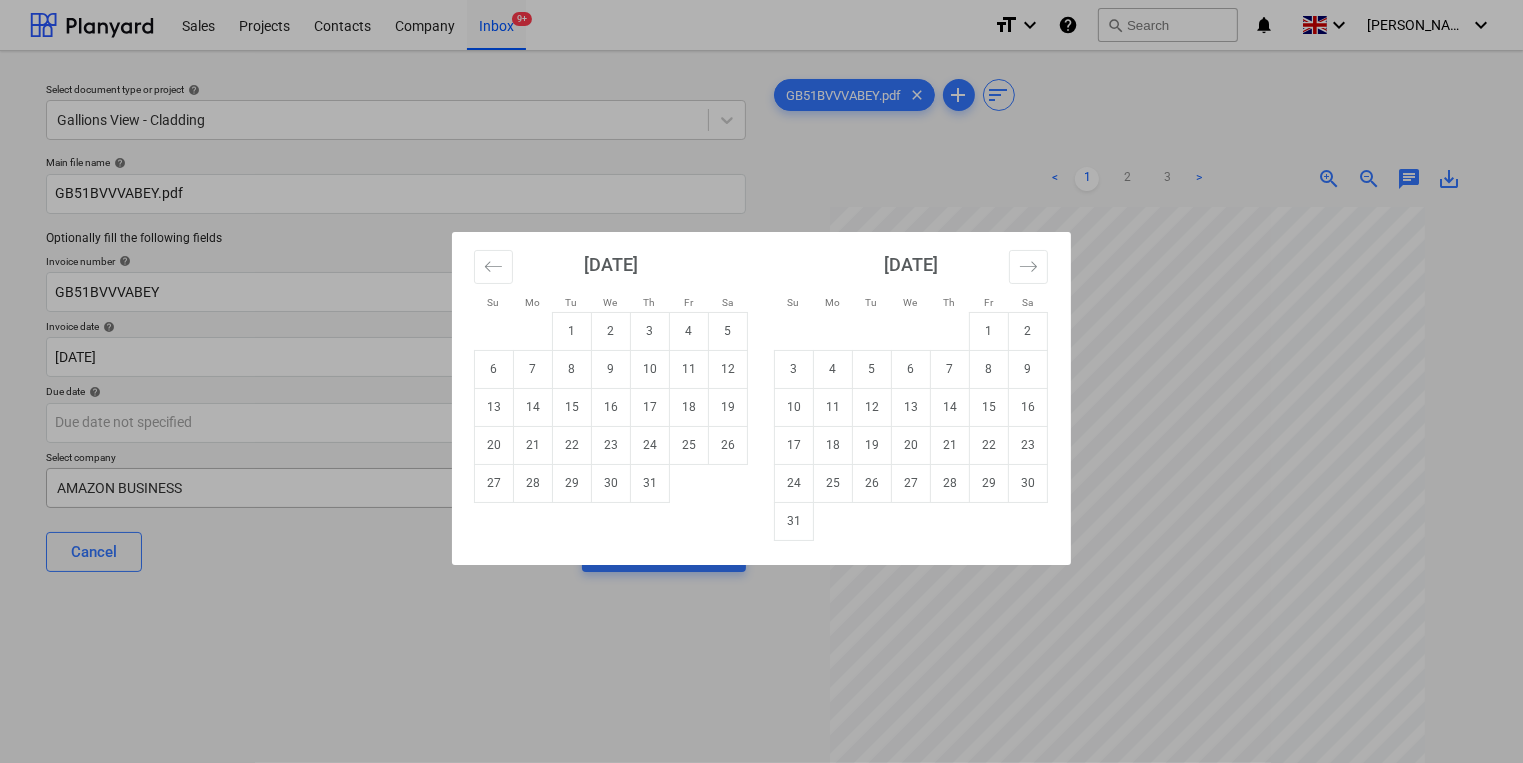click on "31" at bounding box center [650, 483] 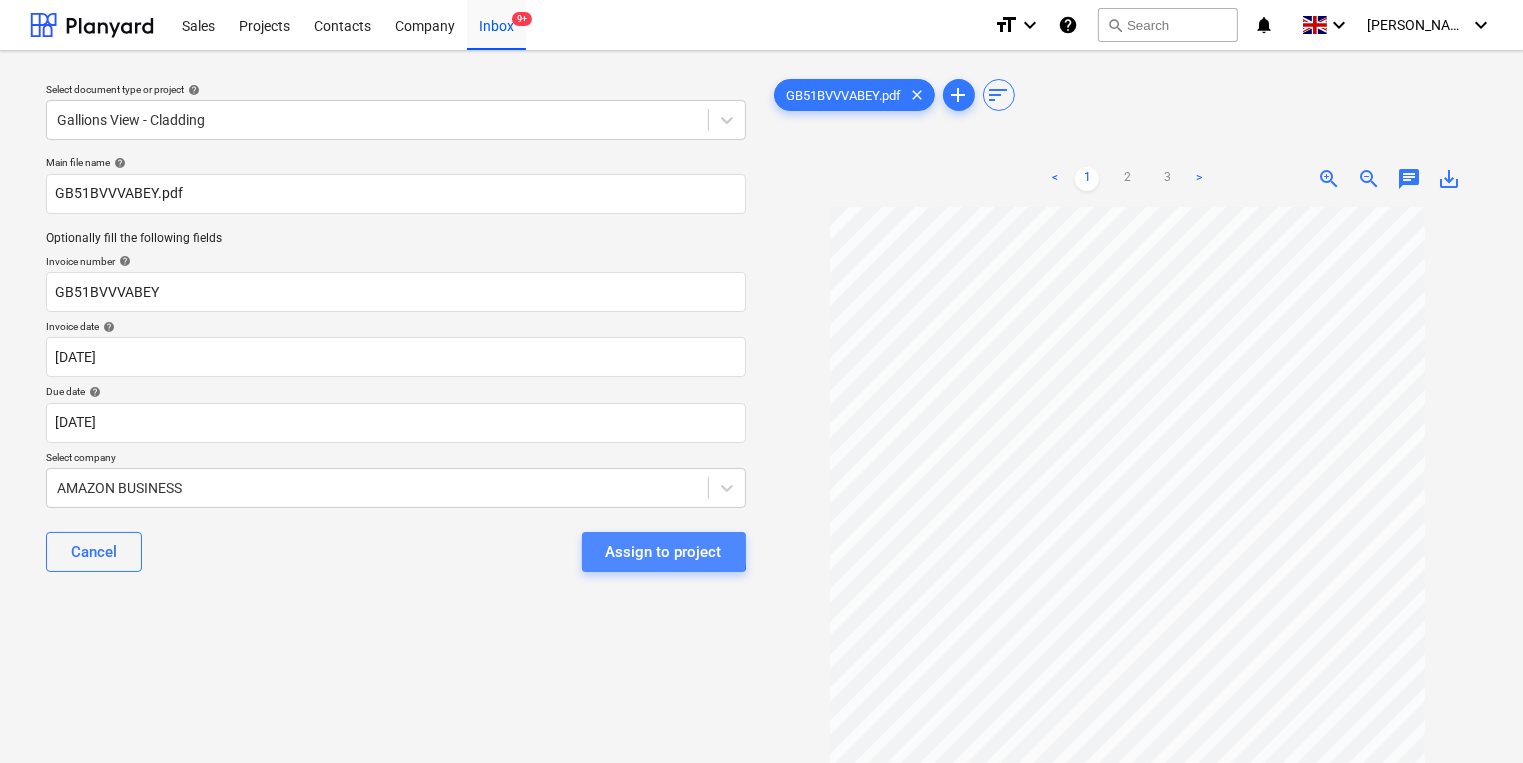 click on "Assign to project" at bounding box center (664, 552) 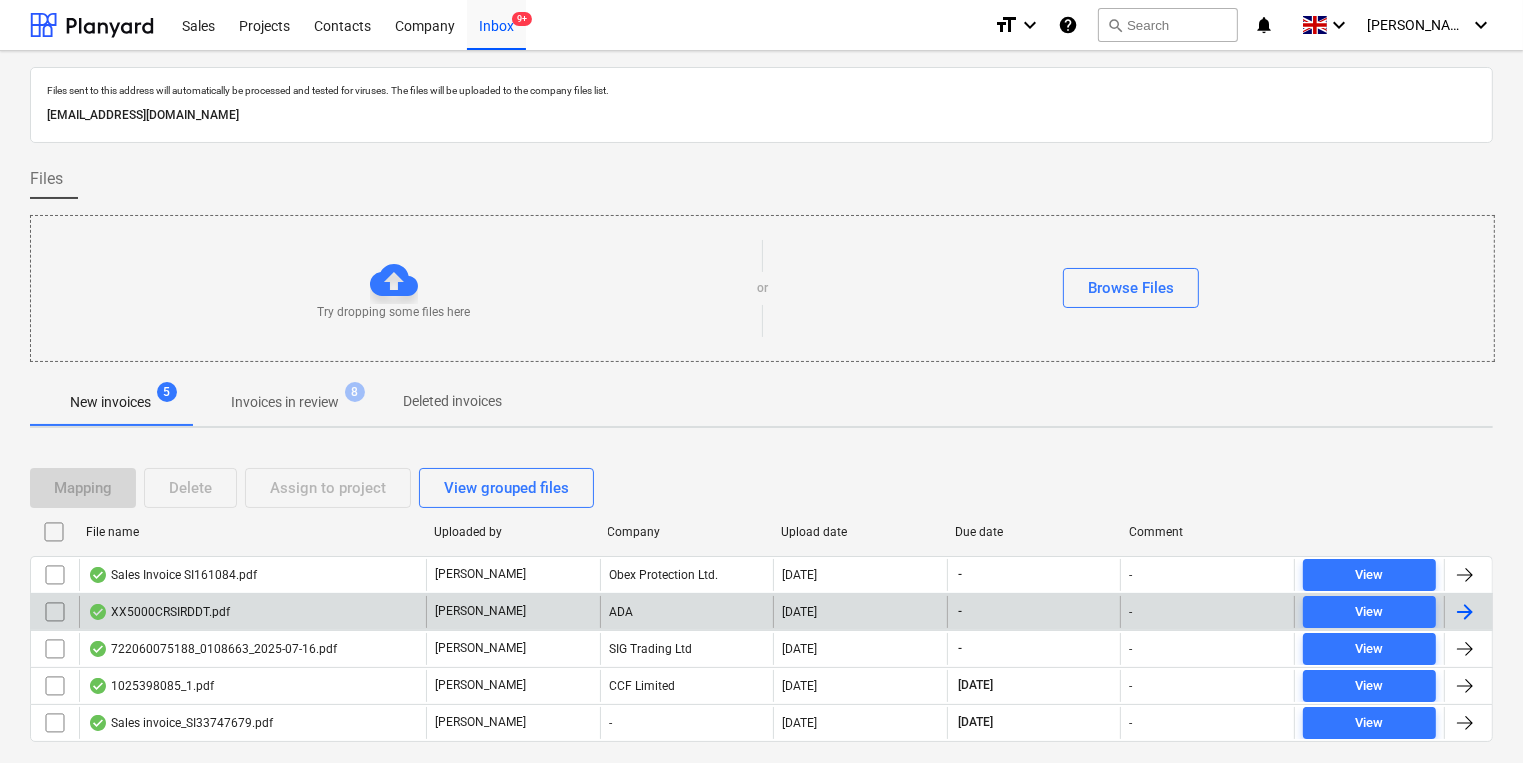 click on "XX5000CRSIRDDT.pdf" at bounding box center (252, 612) 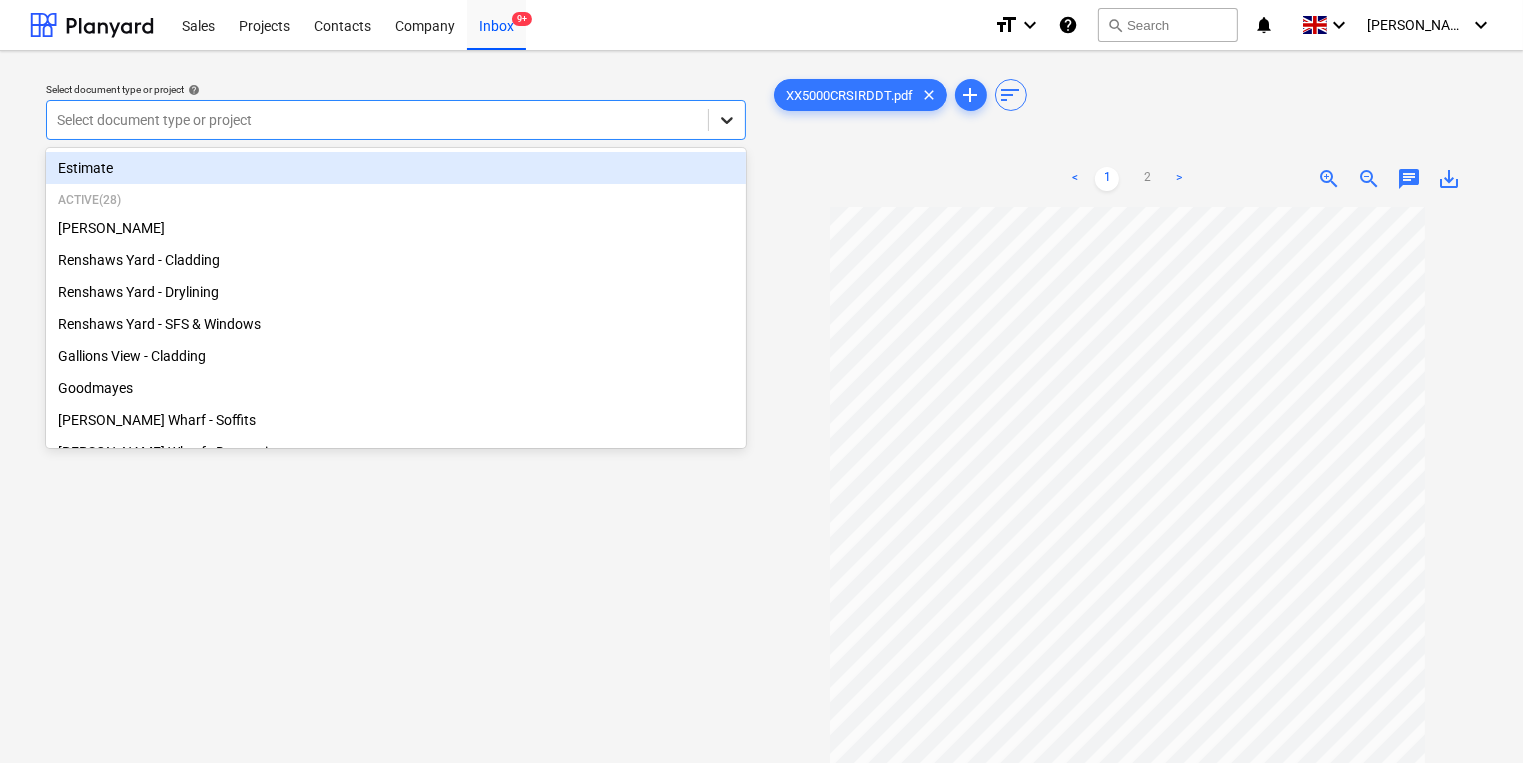 click 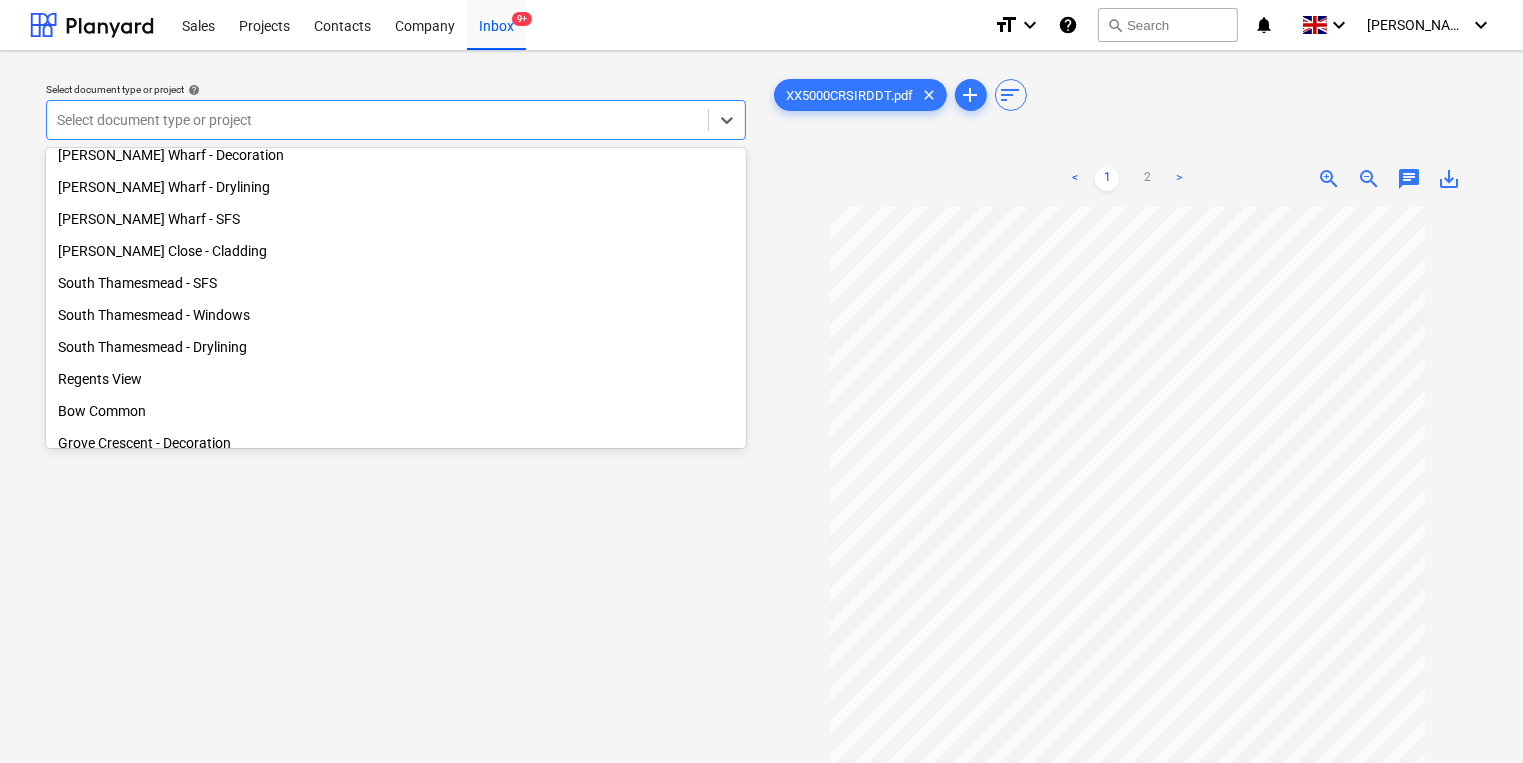 scroll, scrollTop: 308, scrollLeft: 0, axis: vertical 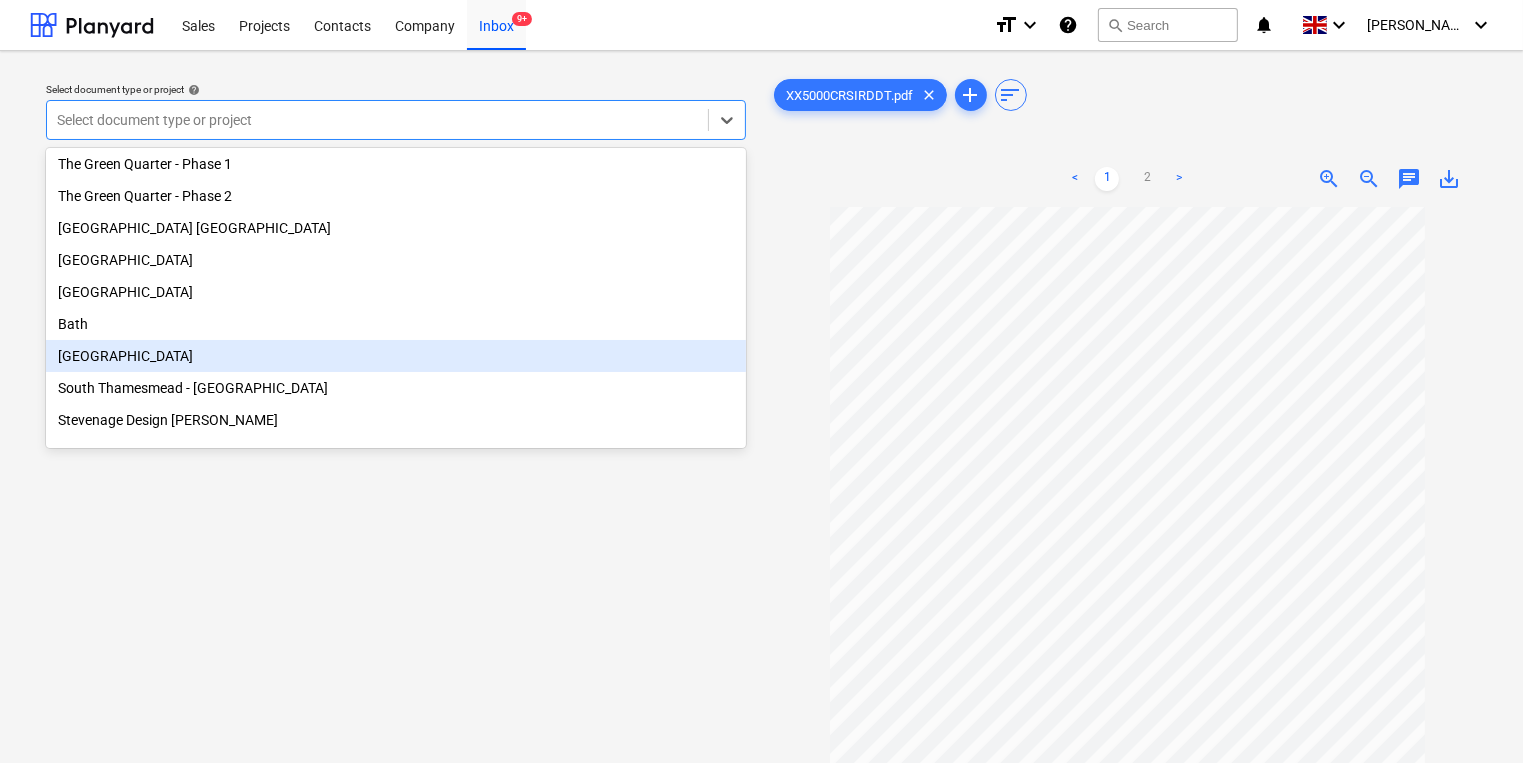 click on "[GEOGRAPHIC_DATA]" at bounding box center [396, 356] 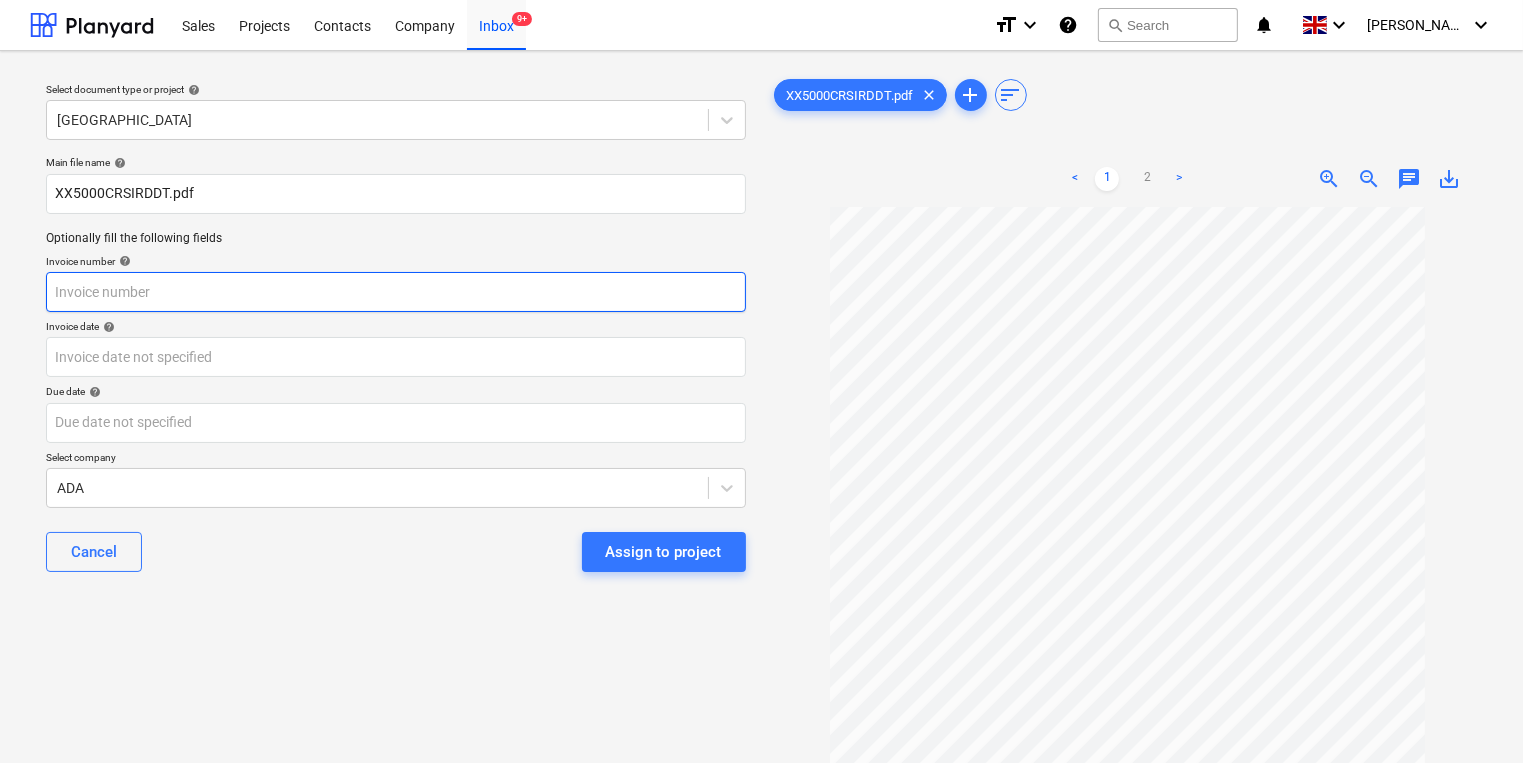 click at bounding box center [396, 292] 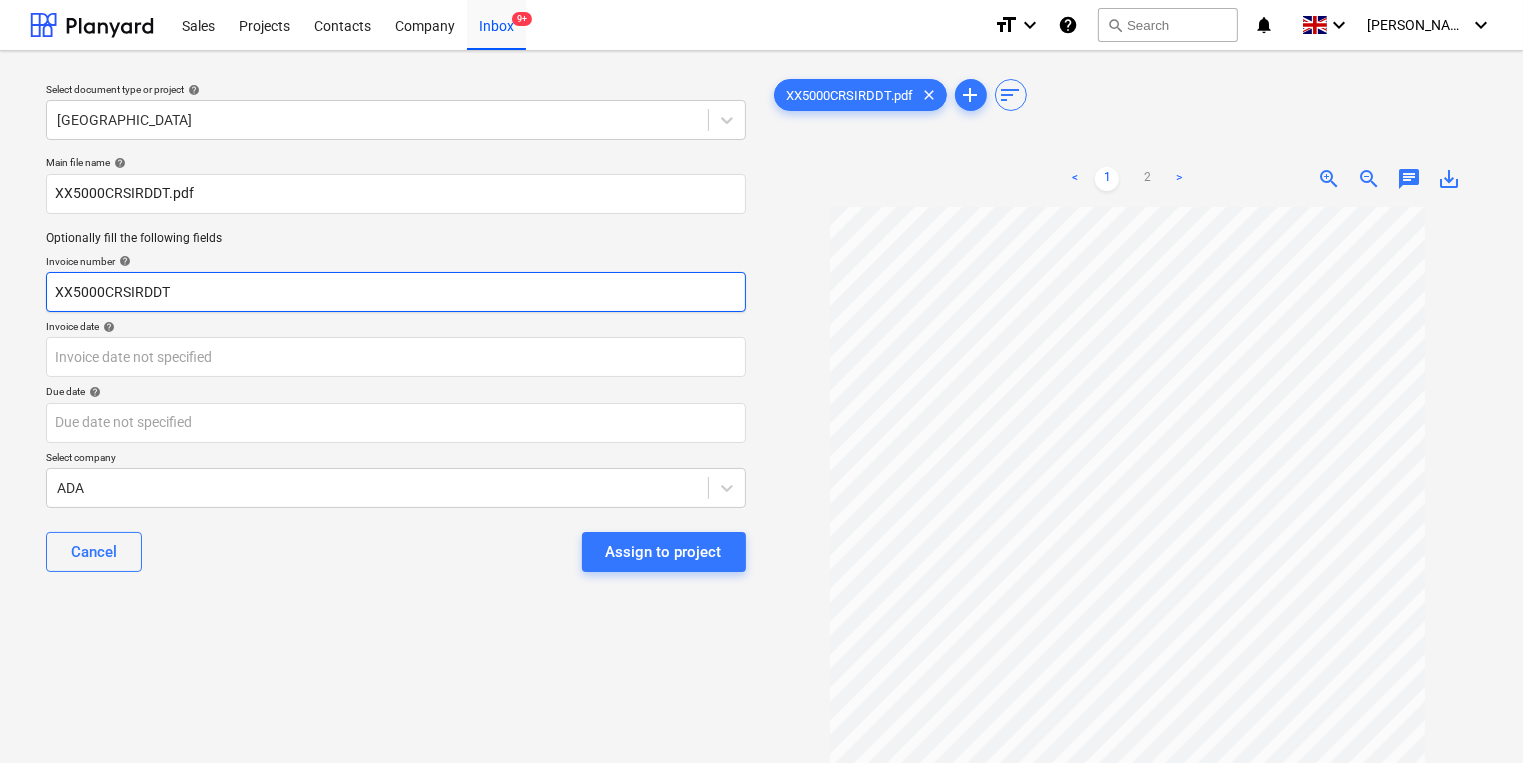 type on "XX5000CRSIRDDT" 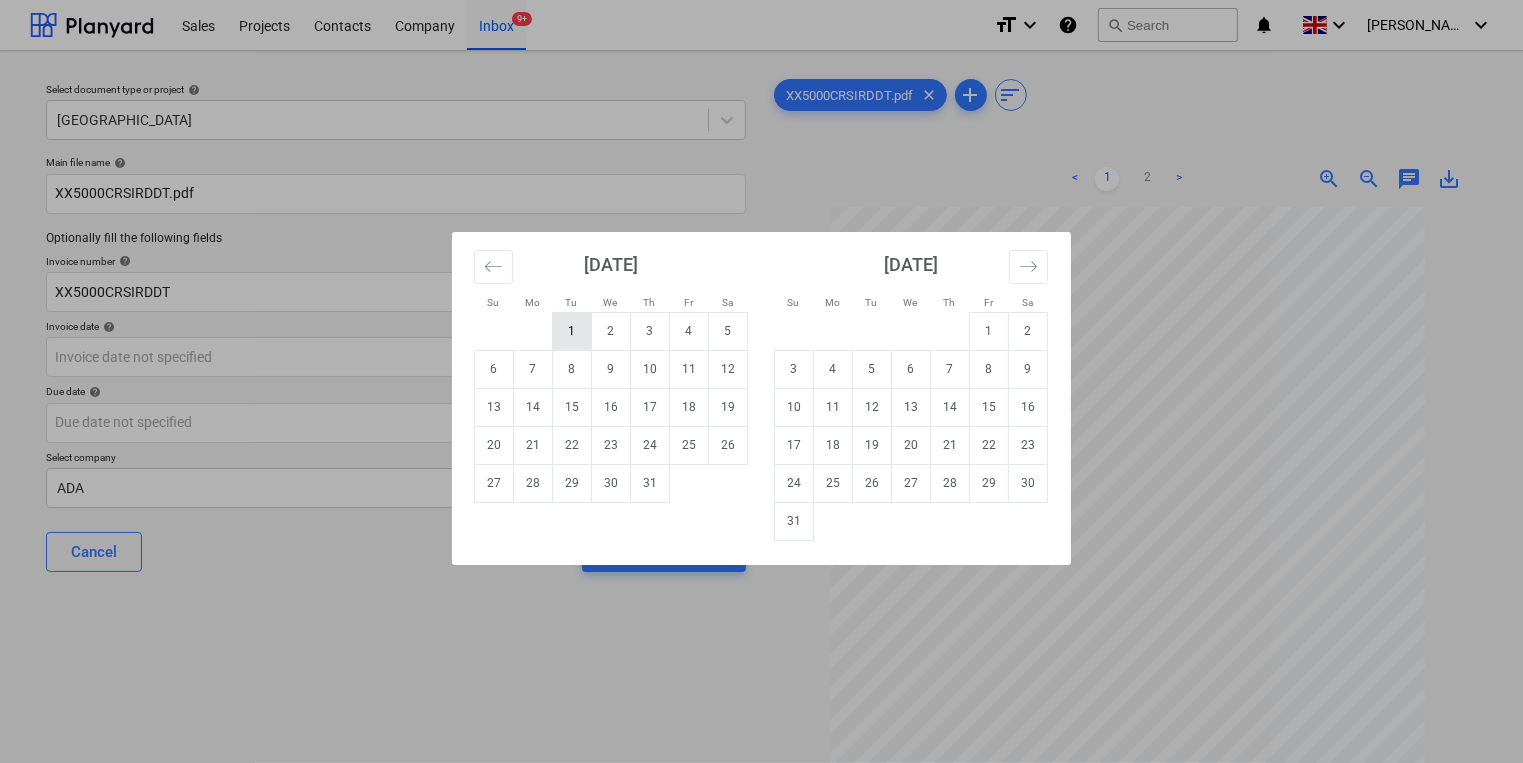 click on "1" at bounding box center [572, 331] 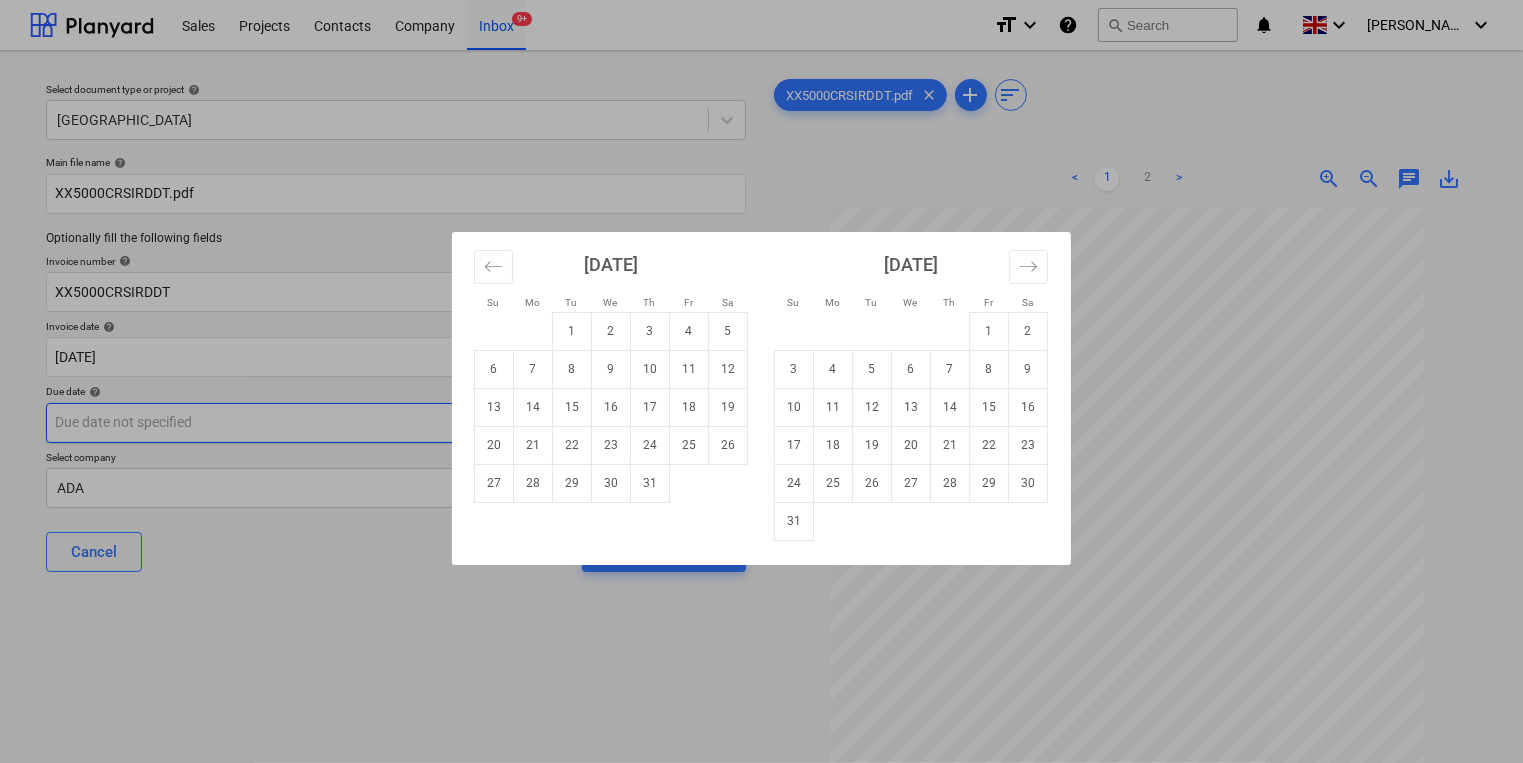 click on "Sales Projects Contacts Company Inbox 9+ format_size keyboard_arrow_down help search Search notifications 0 keyboard_arrow_down [PERSON_NAME] keyboard_arrow_down Select document type or project help Camden Goods Yard Main file name help XX5000CRSIRDDT.pdf Optionally fill the following fields Invoice number help XX5000CRSIRDDT Invoice date help [DATE] 01.07.2025 Press the down arrow key to interact with the calendar and
select a date. Press the question mark key to get the keyboard shortcuts for changing dates. Due date help Press the down arrow key to interact with the calendar and
select a date. Press the question mark key to get the keyboard shortcuts for changing dates. Select company ADA    Cancel Assign to project XX5000CRSIRDDT.pdf clear add sort < 1 2 > zoom_in zoom_out chat 0 save_alt
Su Mo Tu We Th Fr Sa Su Mo Tu We Th Fr Sa [DATE] 1 2 3 4 5 6 7 8 9 10 11 12 13 14 15 16 17 18 19 20 21 22 23 24 25 26 27 28 29 [DATE] 1 2 3 4 5 6 7 8 9 10 11 12 13 14 15 16 17 18 19 20 21" at bounding box center [761, 381] 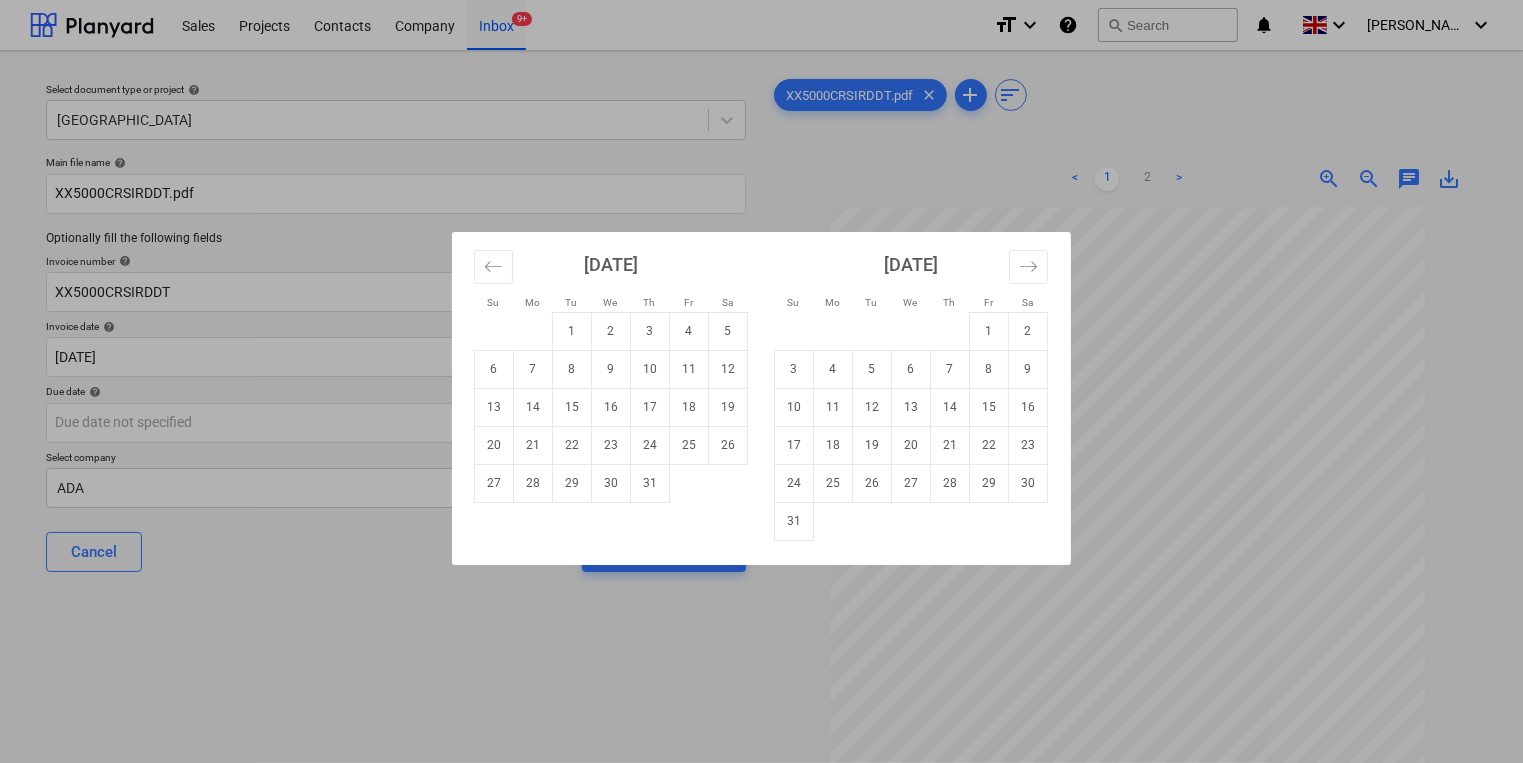 click on "31" at bounding box center (794, 521) 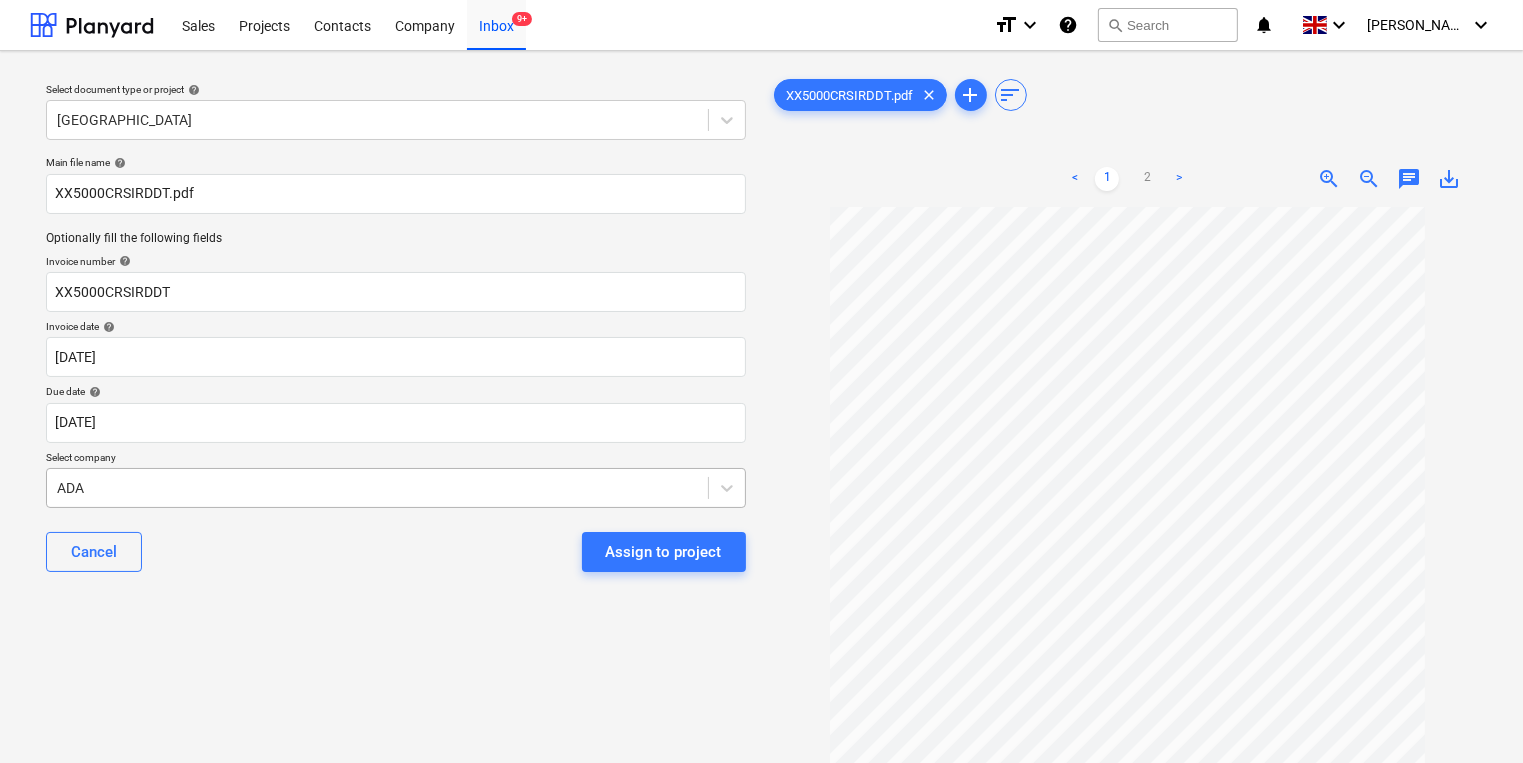 click on "Sales Projects Contacts Company Inbox 9+ format_size keyboard_arrow_down help search Search notifications 0 keyboard_arrow_down [PERSON_NAME] keyboard_arrow_down Select document type or project help Camden Goods Yard Main file name help XX5000CRSIRDDT.pdf Optionally fill the following fields Invoice number help XX5000CRSIRDDT Invoice date help [DATE] 01.07.2025 Press the down arrow key to interact with the calendar and
select a date. Press the question mark key to get the keyboard shortcuts for changing dates. Due date help [DATE] [DATE] Press the down arrow key to interact with the calendar and
select a date. Press the question mark key to get the keyboard shortcuts for changing dates. Select company ADA    Cancel Assign to project XX5000CRSIRDDT.pdf clear add sort < 1 2 > zoom_in zoom_out chat 0 save_alt" at bounding box center [761, 381] 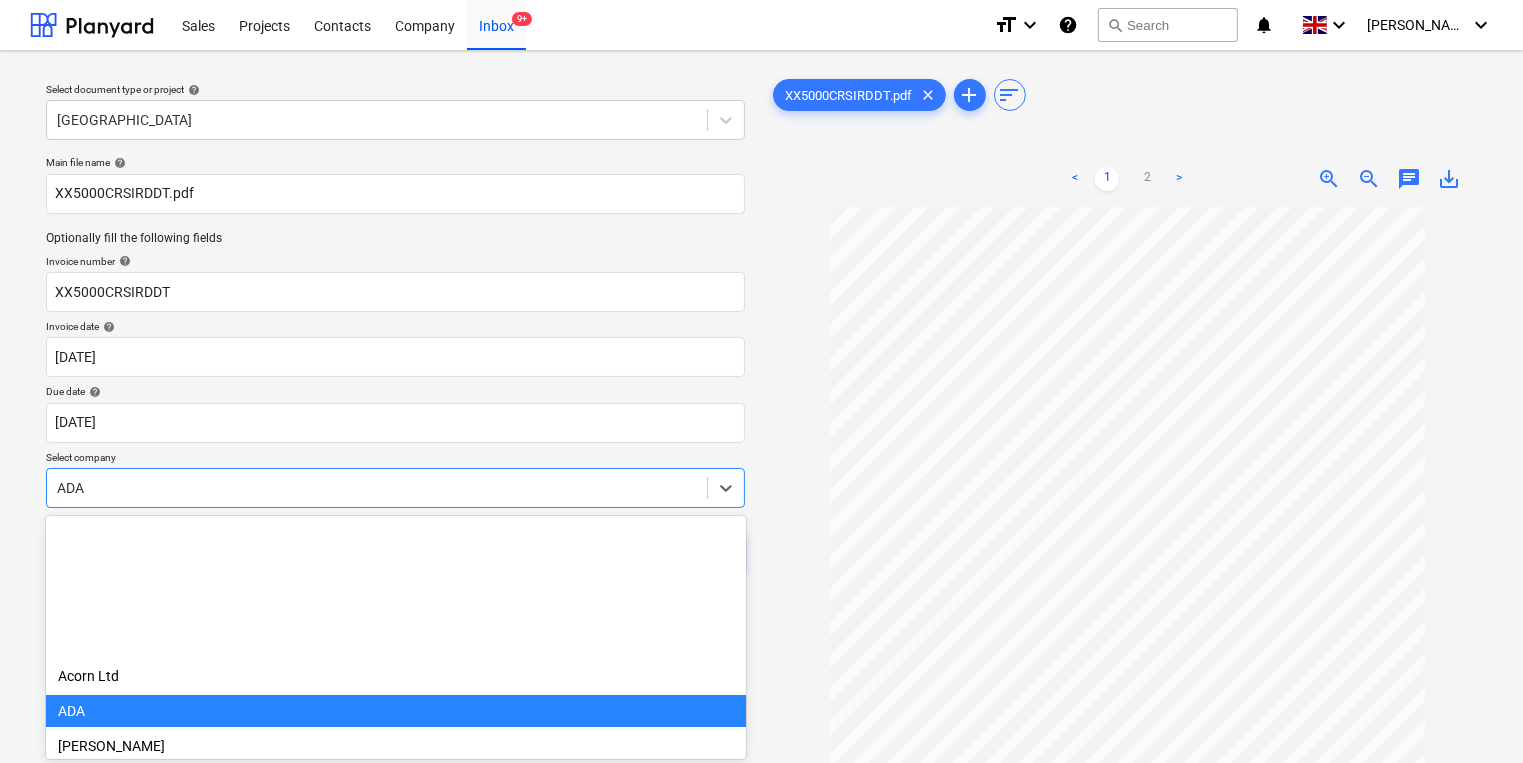 scroll, scrollTop: 64, scrollLeft: 0, axis: vertical 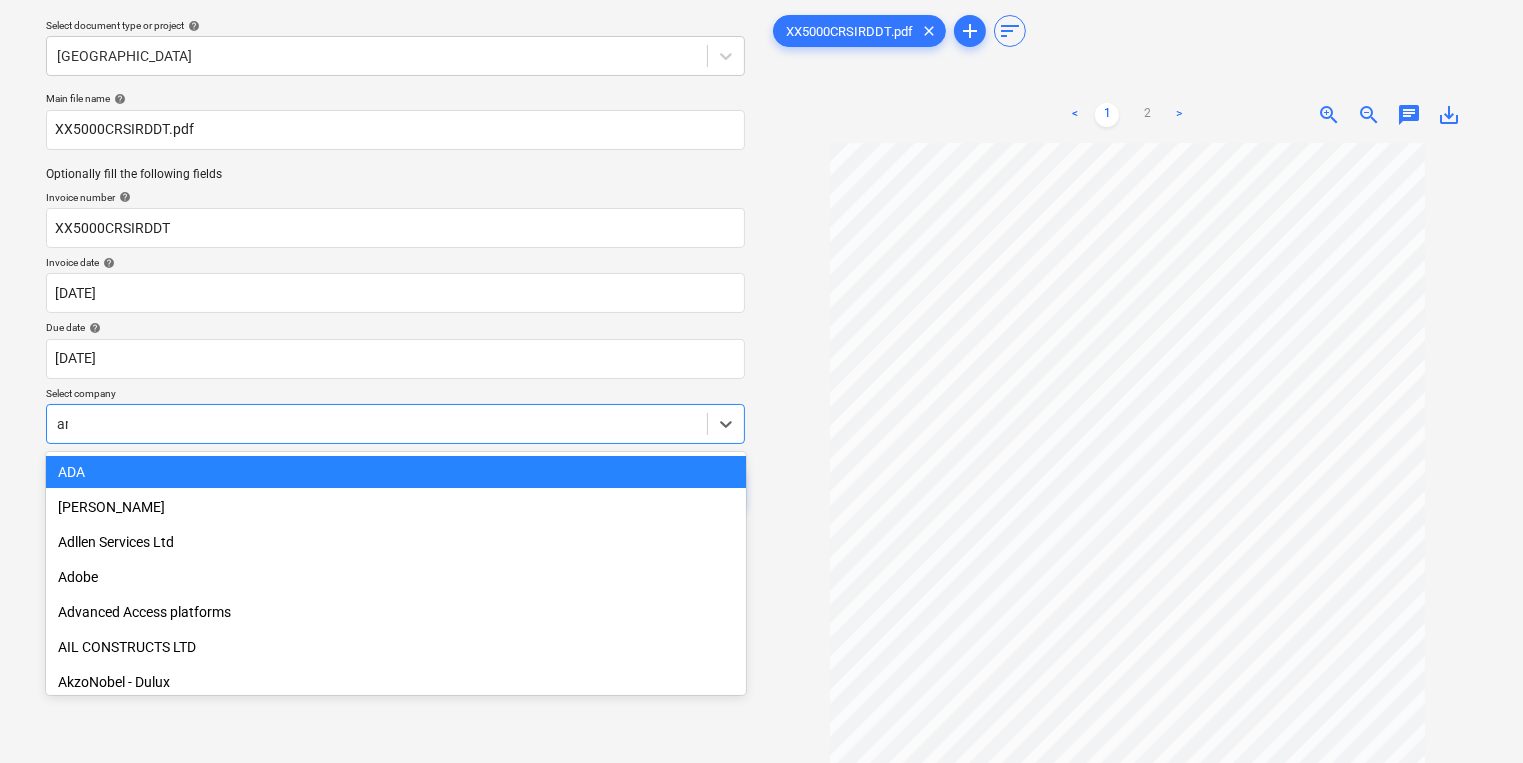 type on "ama" 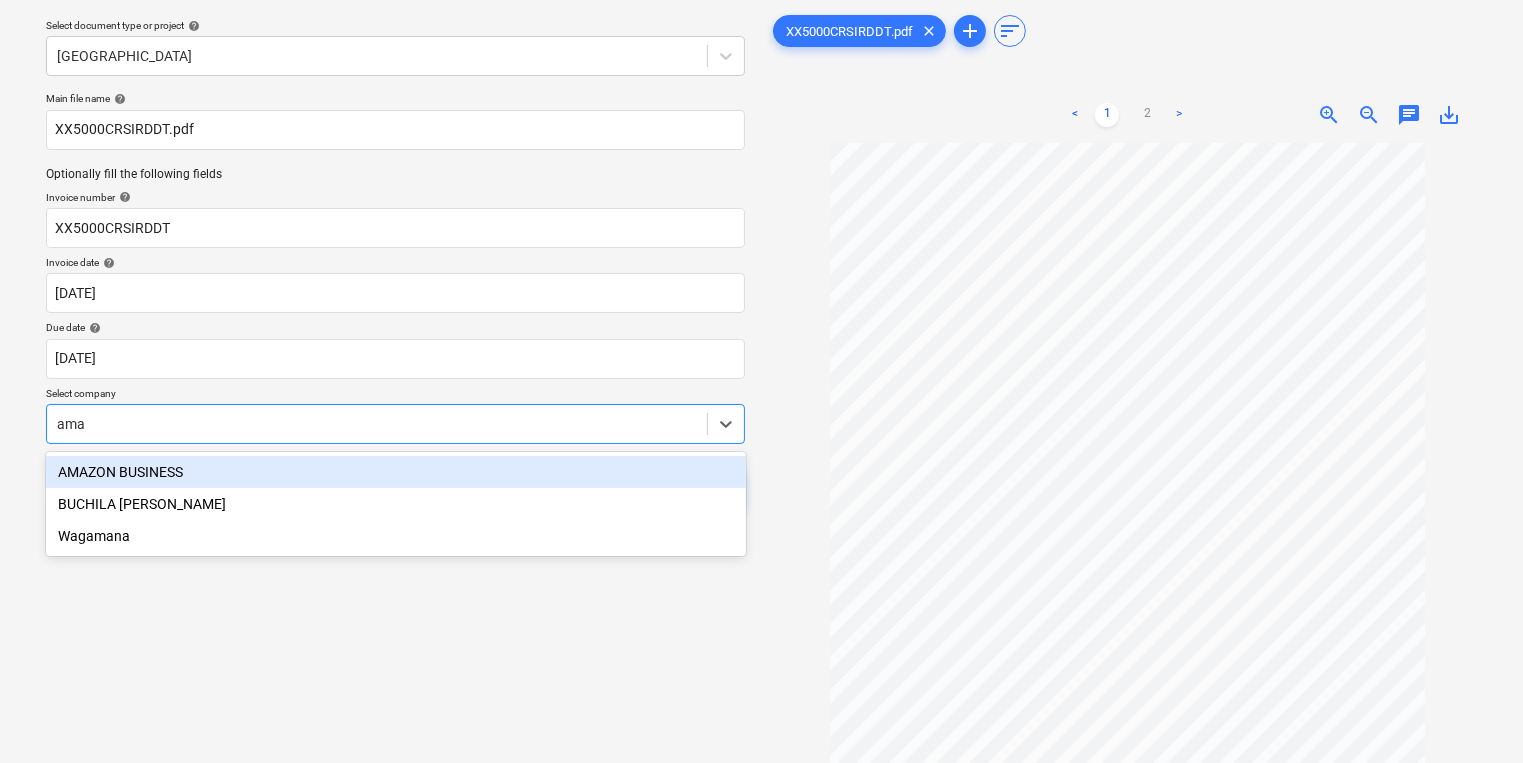 click on "AMAZON BUSINESS" at bounding box center [396, 472] 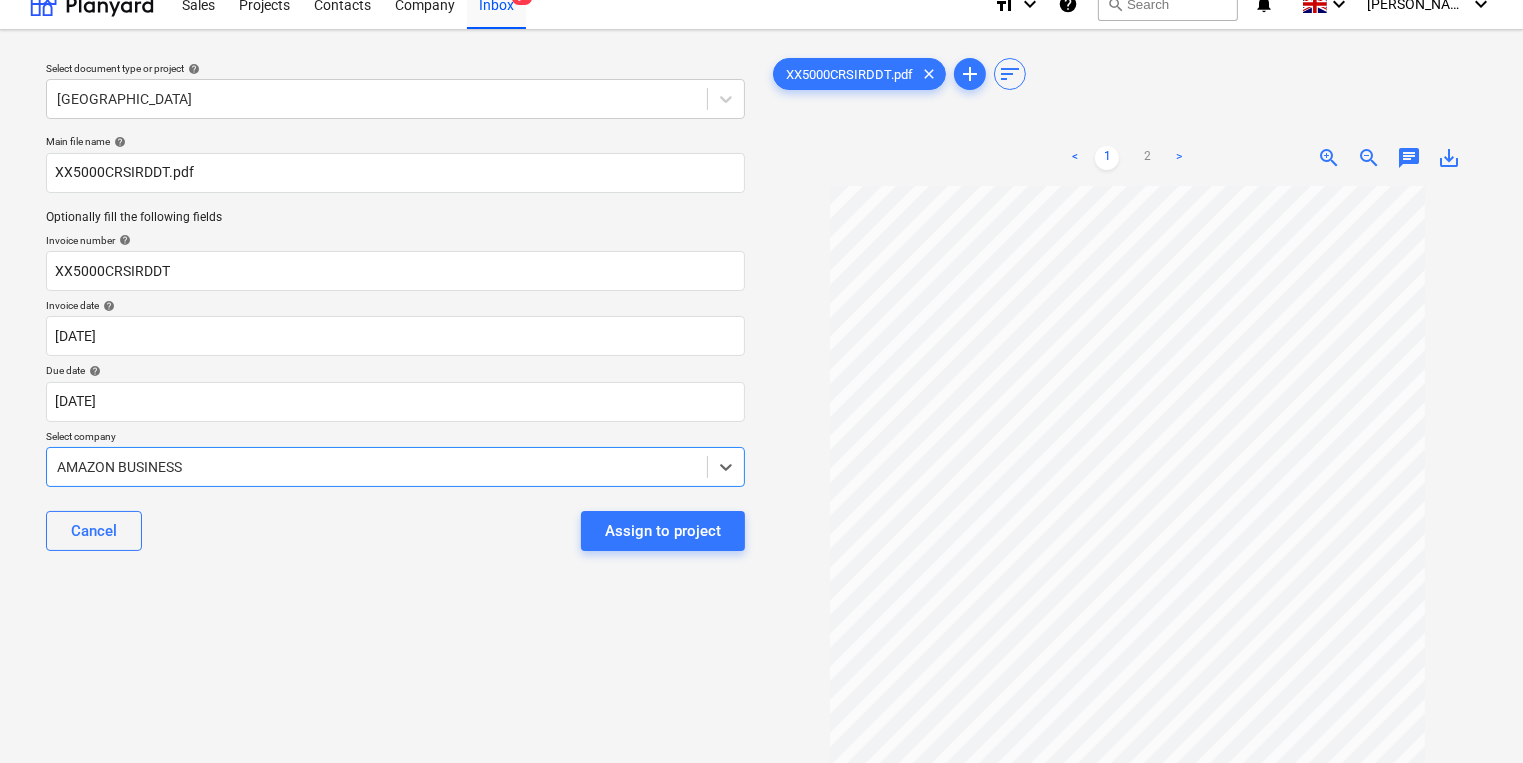 scroll, scrollTop: 0, scrollLeft: 0, axis: both 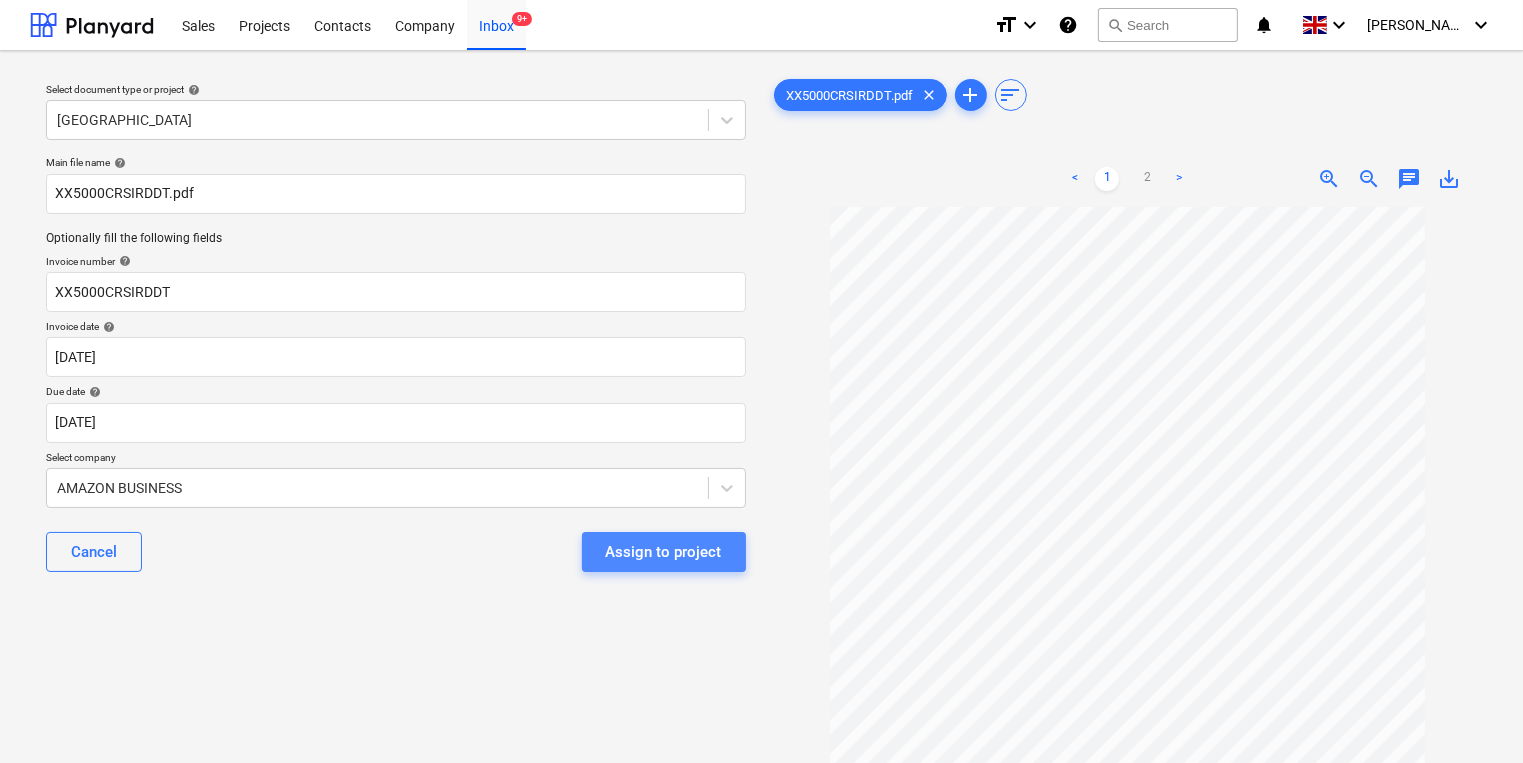 click on "Assign to project" at bounding box center (664, 552) 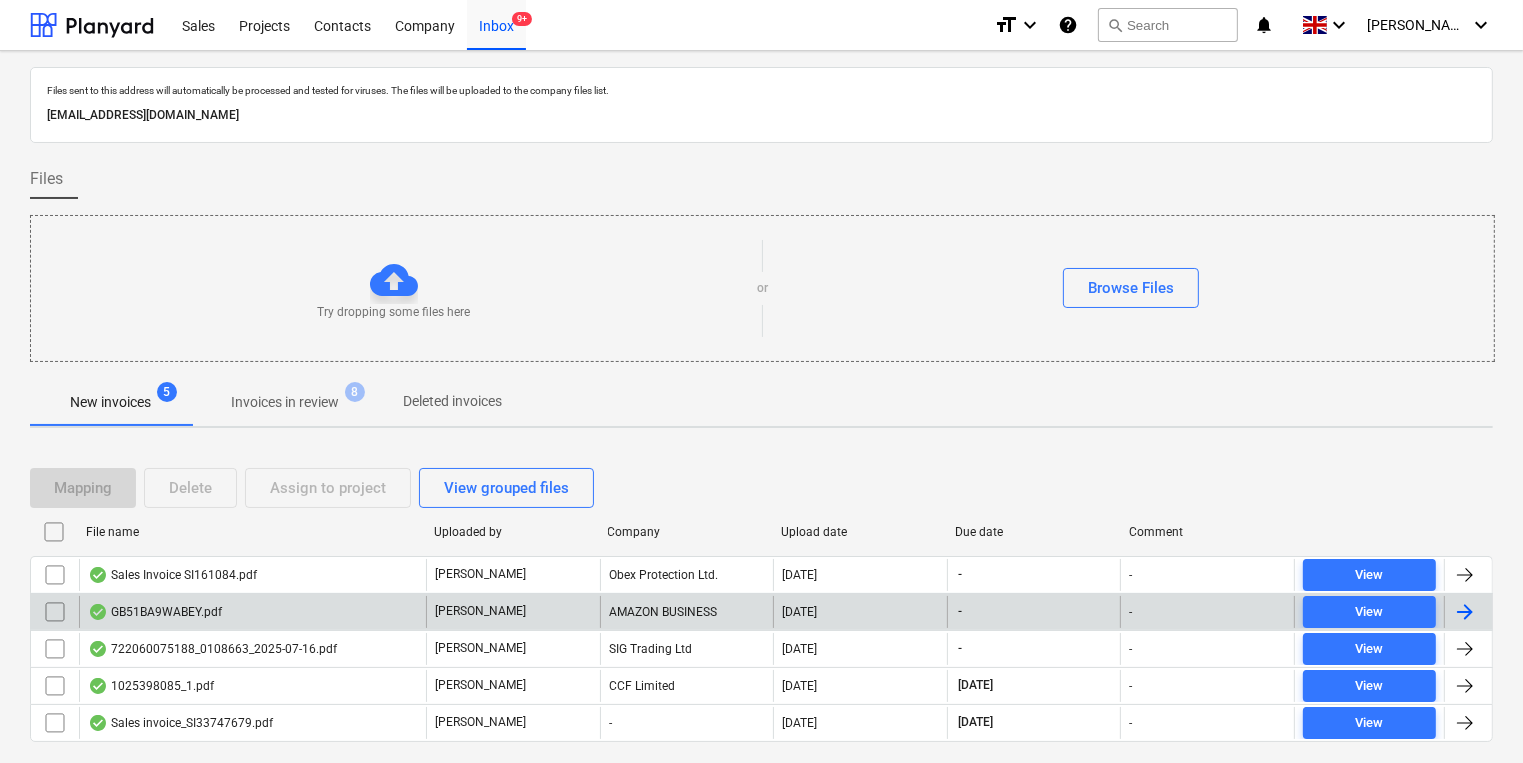 click on "GB51BA9WABEY.pdf" at bounding box center (252, 612) 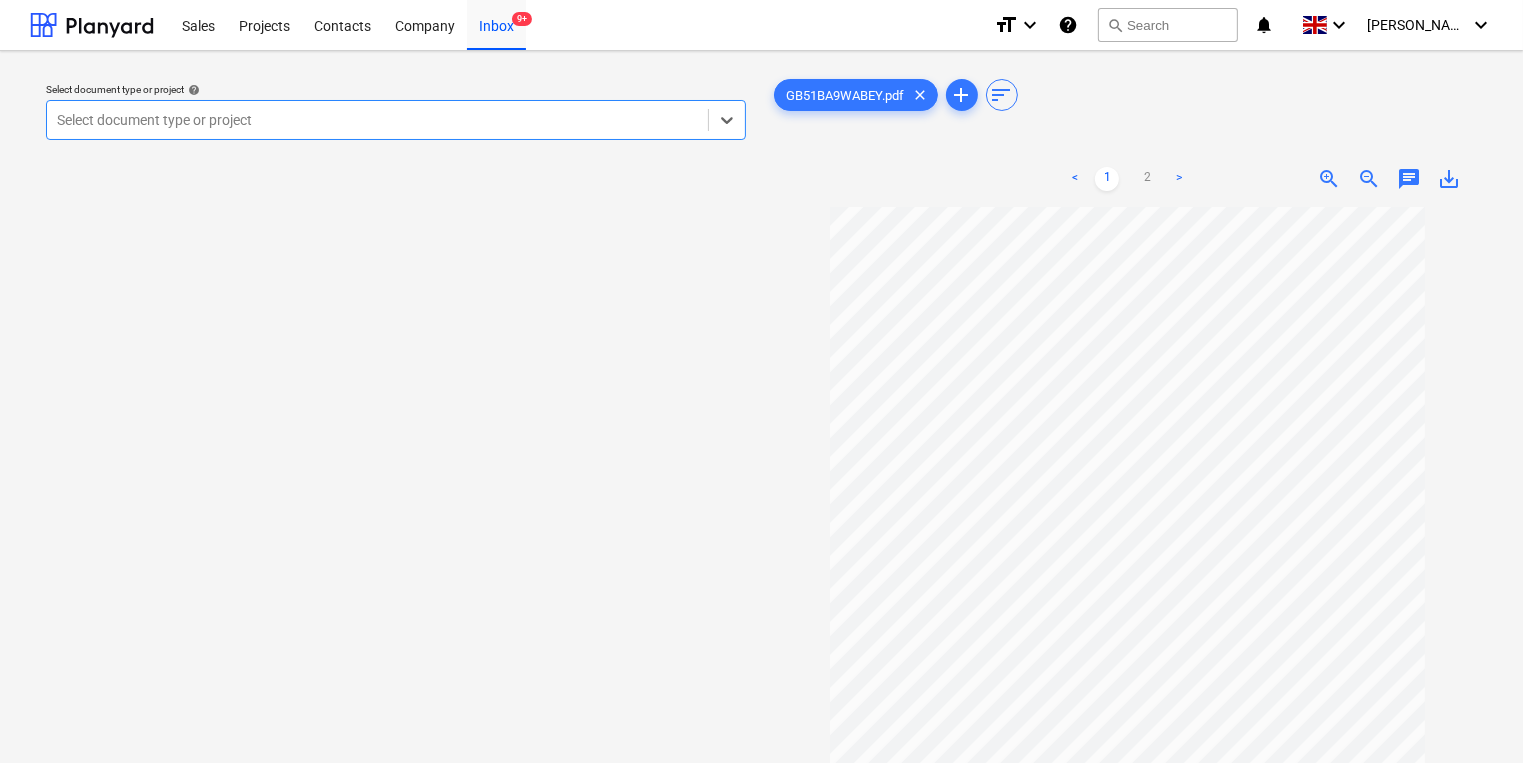 click on "Select document type or project" at bounding box center [377, 120] 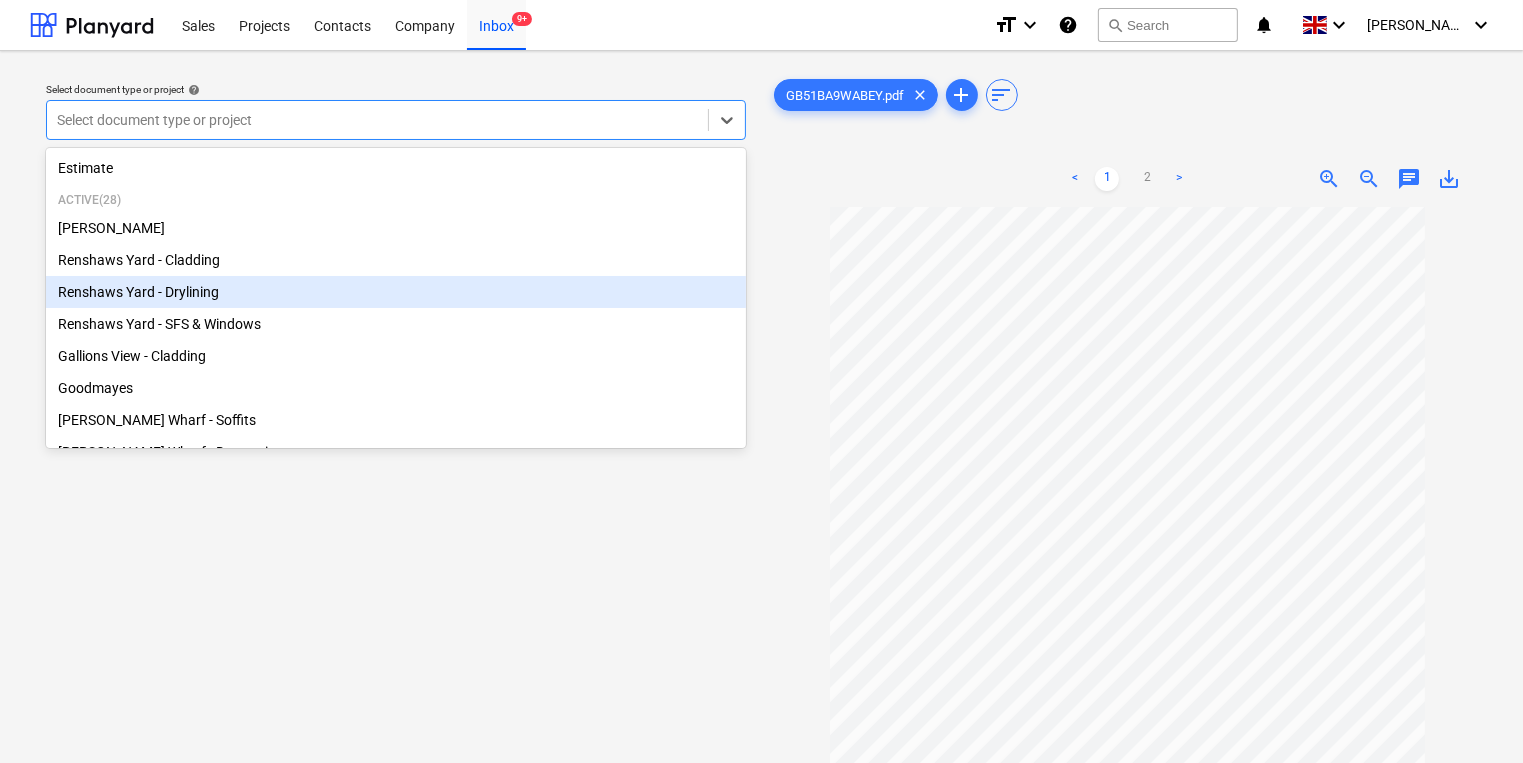 click on "Renshaws Yard -  Drylining" at bounding box center (396, 292) 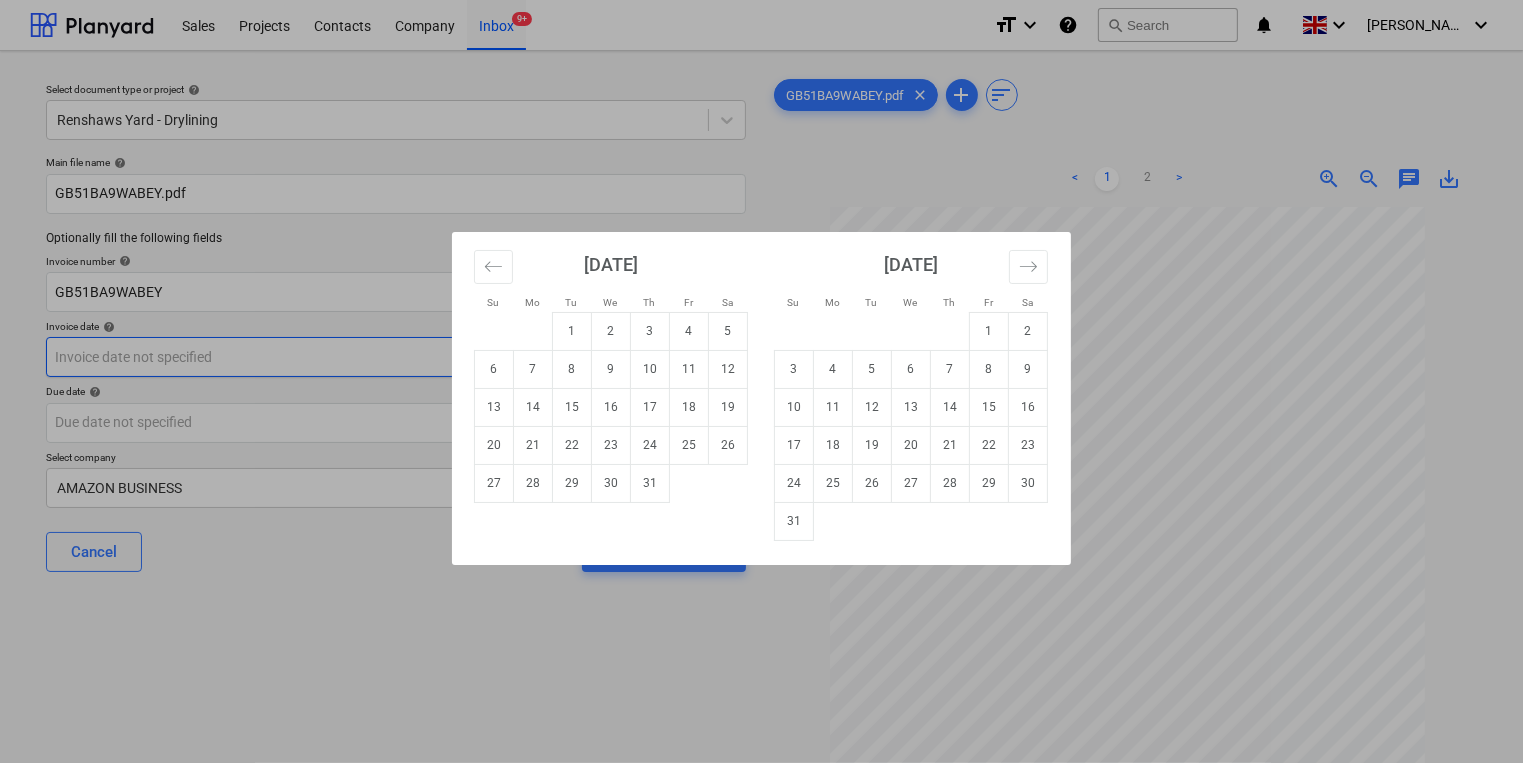 click on "Sales Projects Contacts Company Inbox 9+ format_size keyboard_arrow_down help search Search notifications 0 keyboard_arrow_down [PERSON_NAME] keyboard_arrow_down Select document type or project help Renshaws Yard -  Drylining Main file name help GB51BA9WABEY.pdf Optionally fill the following fields Invoice number help GB51BA9WABEY Invoice date help Press the down arrow key to interact with the calendar and
select a date. Press the question mark key to get the keyboard shortcuts for changing dates. Due date help Press the down arrow key to interact with the calendar and
select a date. Press the question mark key to get the keyboard shortcuts for changing dates. Select company AMAZON BUSINESS   Cancel Assign to project GB51BA9WABEY.pdf clear add sort < 1 2 > zoom_in zoom_out chat 0 save_alt
Su Mo Tu We Th Fr Sa Su Mo Tu We Th Fr Sa [DATE] 1 2 3 4 5 6 7 8 9 10 11 12 13 14 15 16 17 18 19 20 21 22 23 24 25 26 27 28 29 [DATE] 1 2 3 4 5 6 7 8 9 10 11 12 13 14 15 16 17 18 19 20 21 22 23 24" at bounding box center [761, 381] 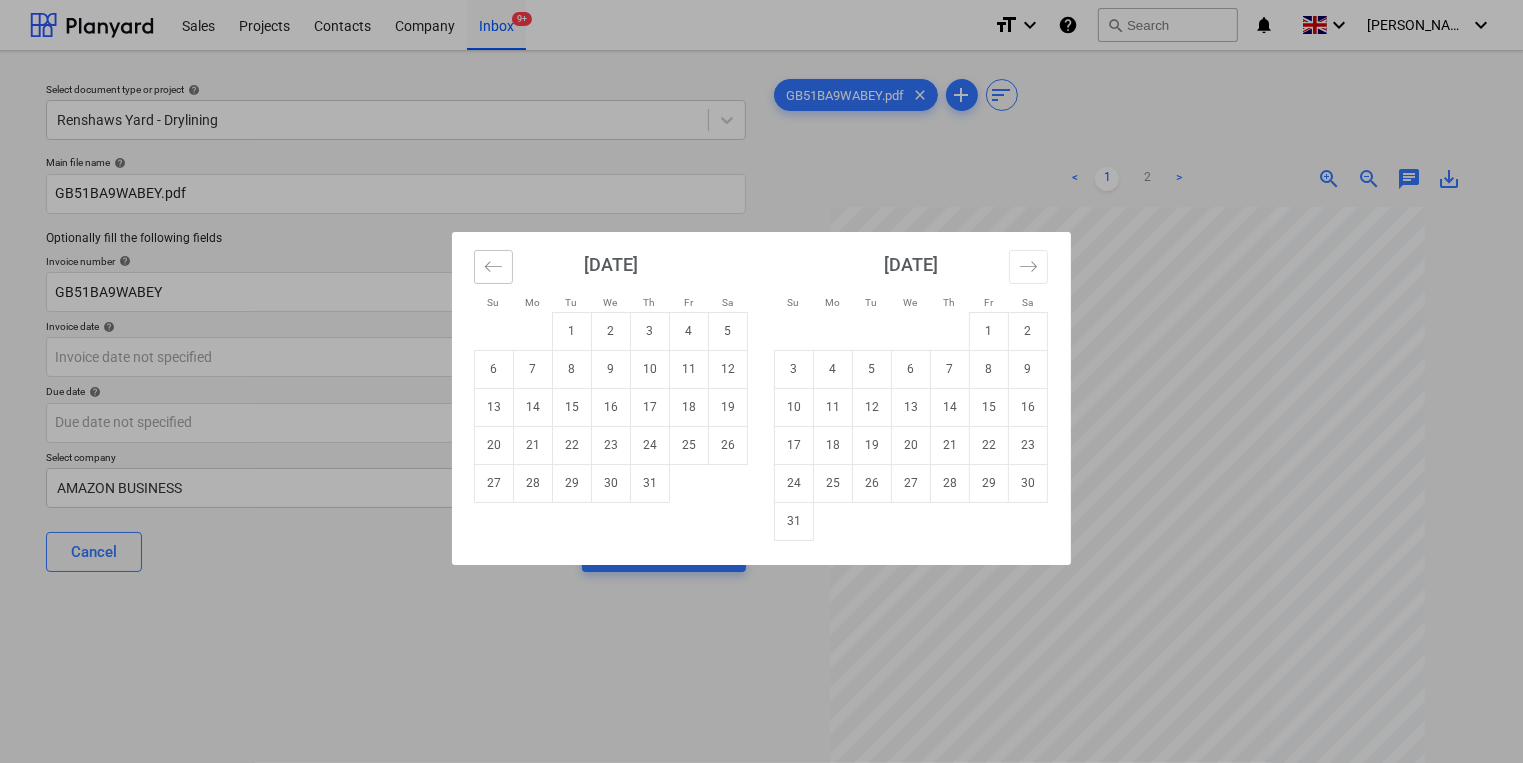 click 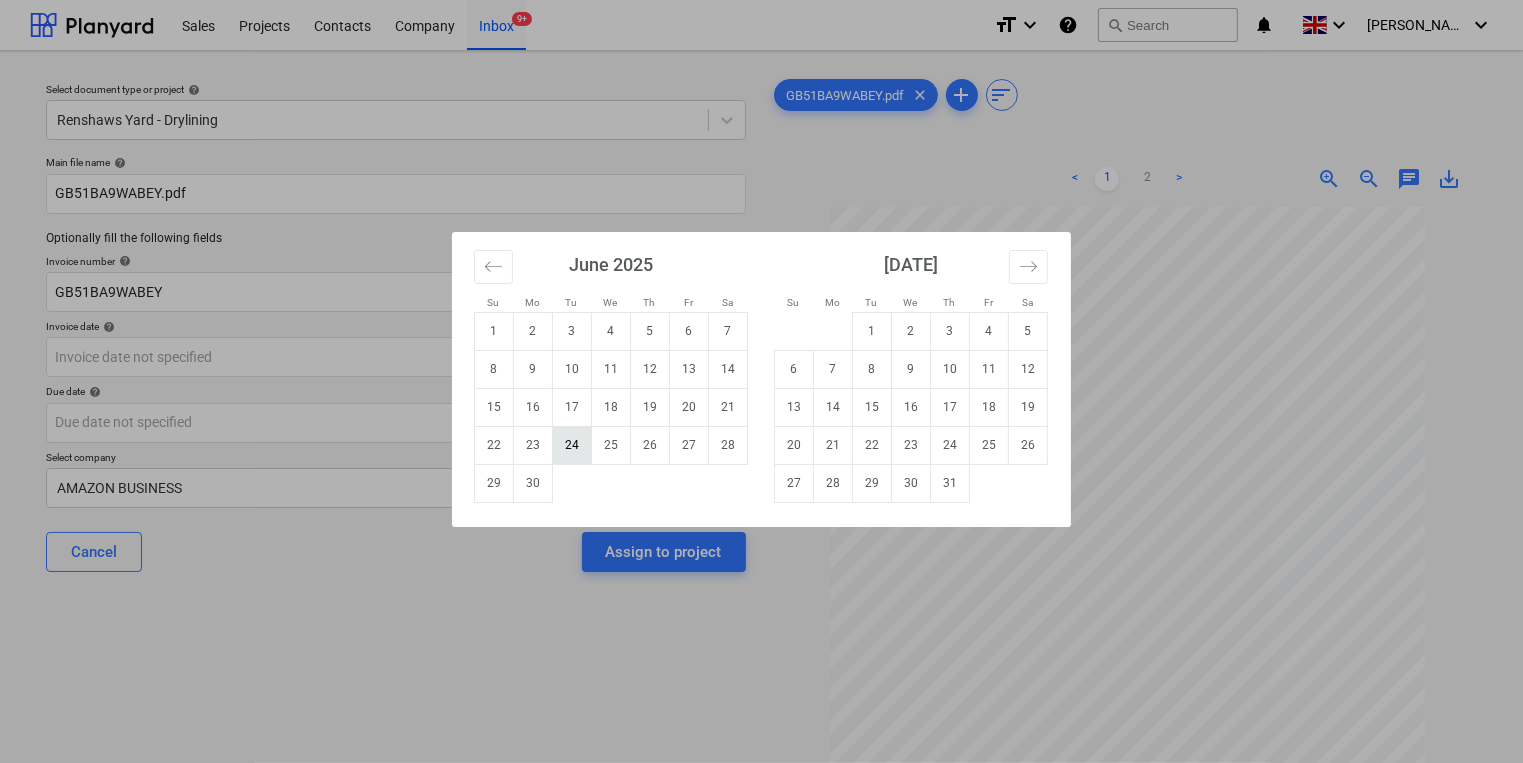 click on "24" at bounding box center [572, 445] 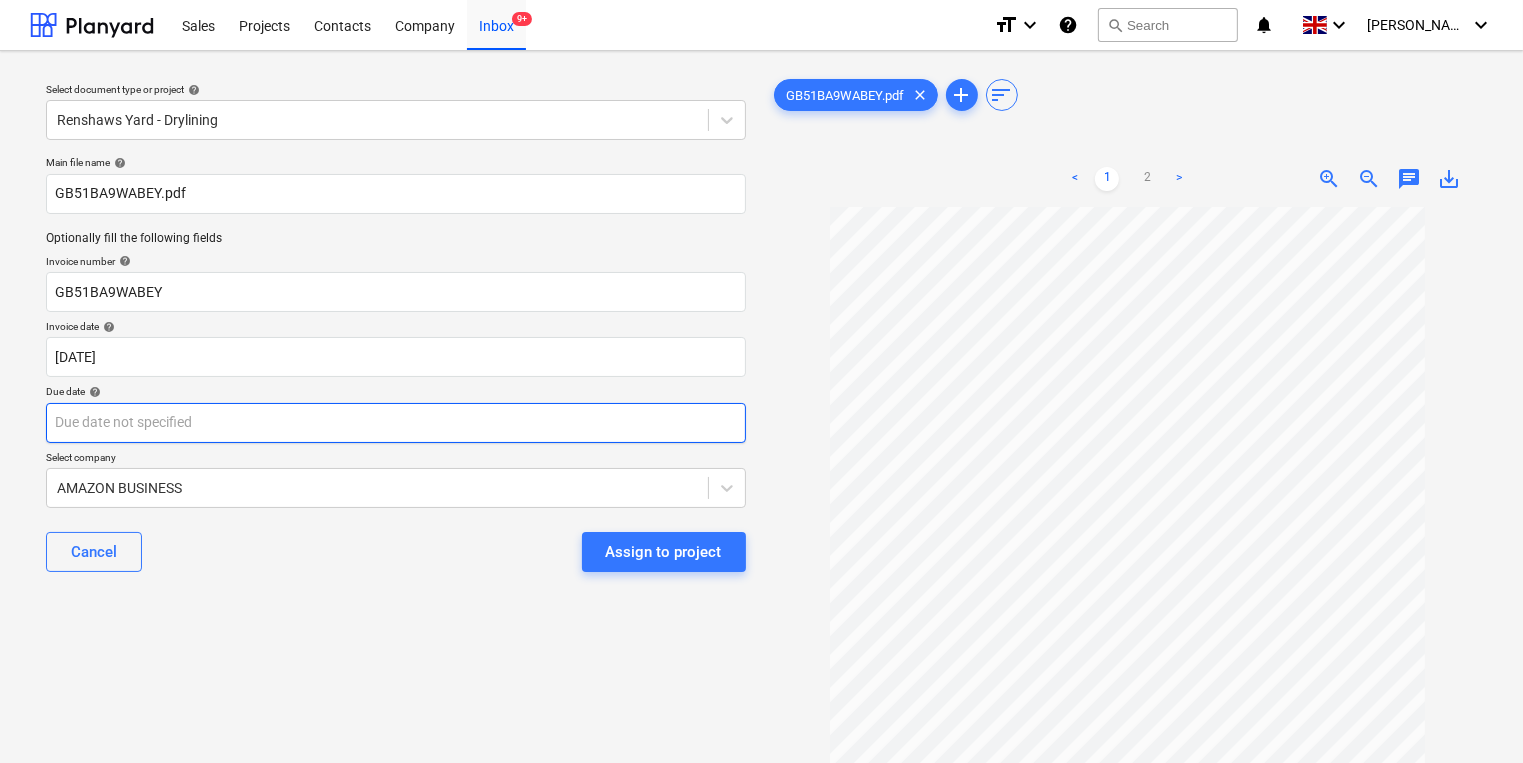click on "Sales Projects Contacts Company Inbox 9+ format_size keyboard_arrow_down help search Search notifications 0 keyboard_arrow_down [PERSON_NAME] keyboard_arrow_down Select document type or project help Renshaws Yard -  Drylining Main file name help GB51BA9WABEY.pdf Optionally fill the following fields Invoice number help GB51BA9WABEY Invoice date help [DATE] [DATE] Press the down arrow key to interact with the calendar and
select a date. Press the question mark key to get the keyboard shortcuts for changing dates. Due date help Press the down arrow key to interact with the calendar and
select a date. Press the question mark key to get the keyboard shortcuts for changing dates. Select company AMAZON BUSINESS   Cancel Assign to project GB51BA9WABEY.pdf clear add sort < 1 2 > zoom_in zoom_out chat 0 save_alt" at bounding box center (761, 381) 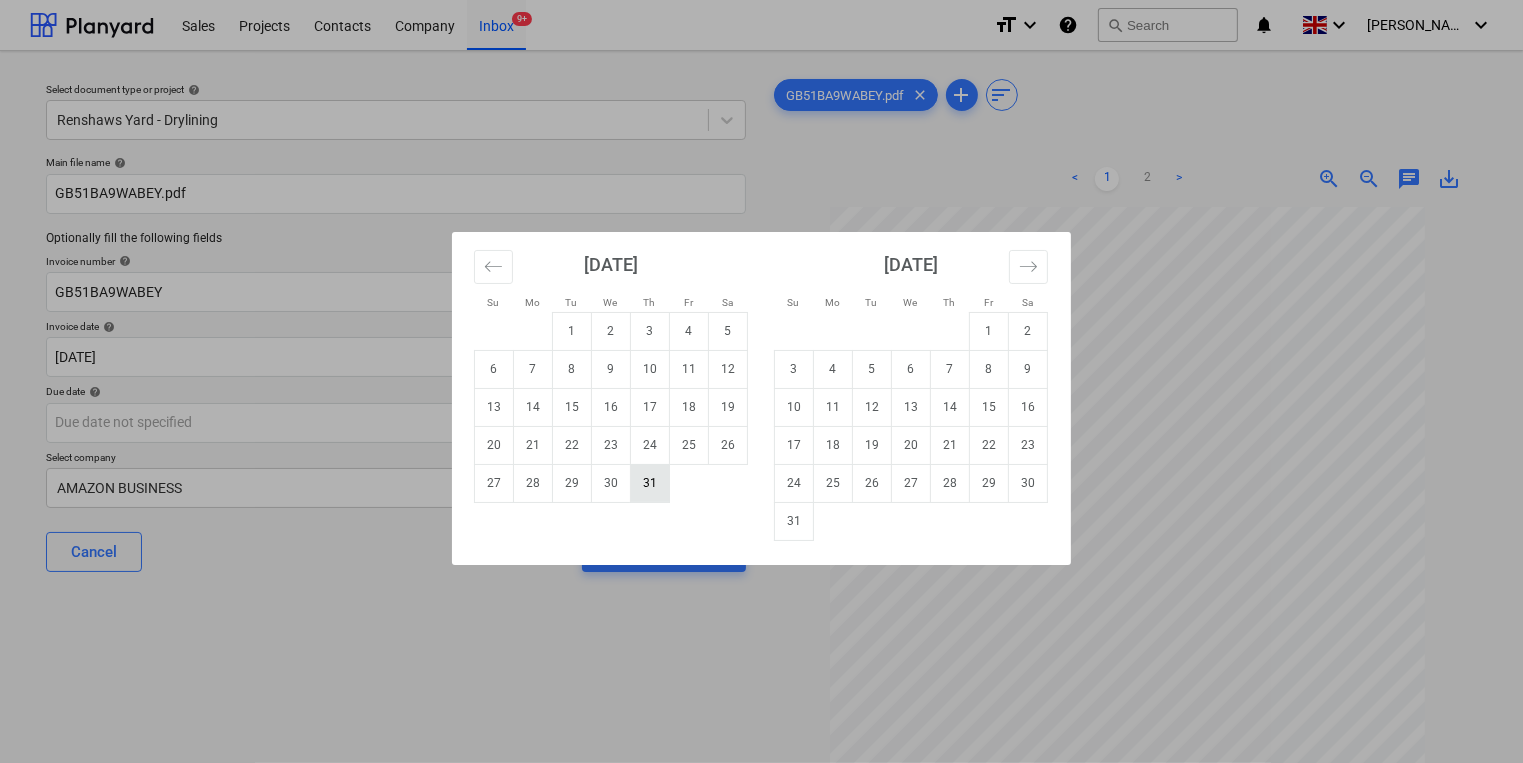 click on "31" at bounding box center [650, 483] 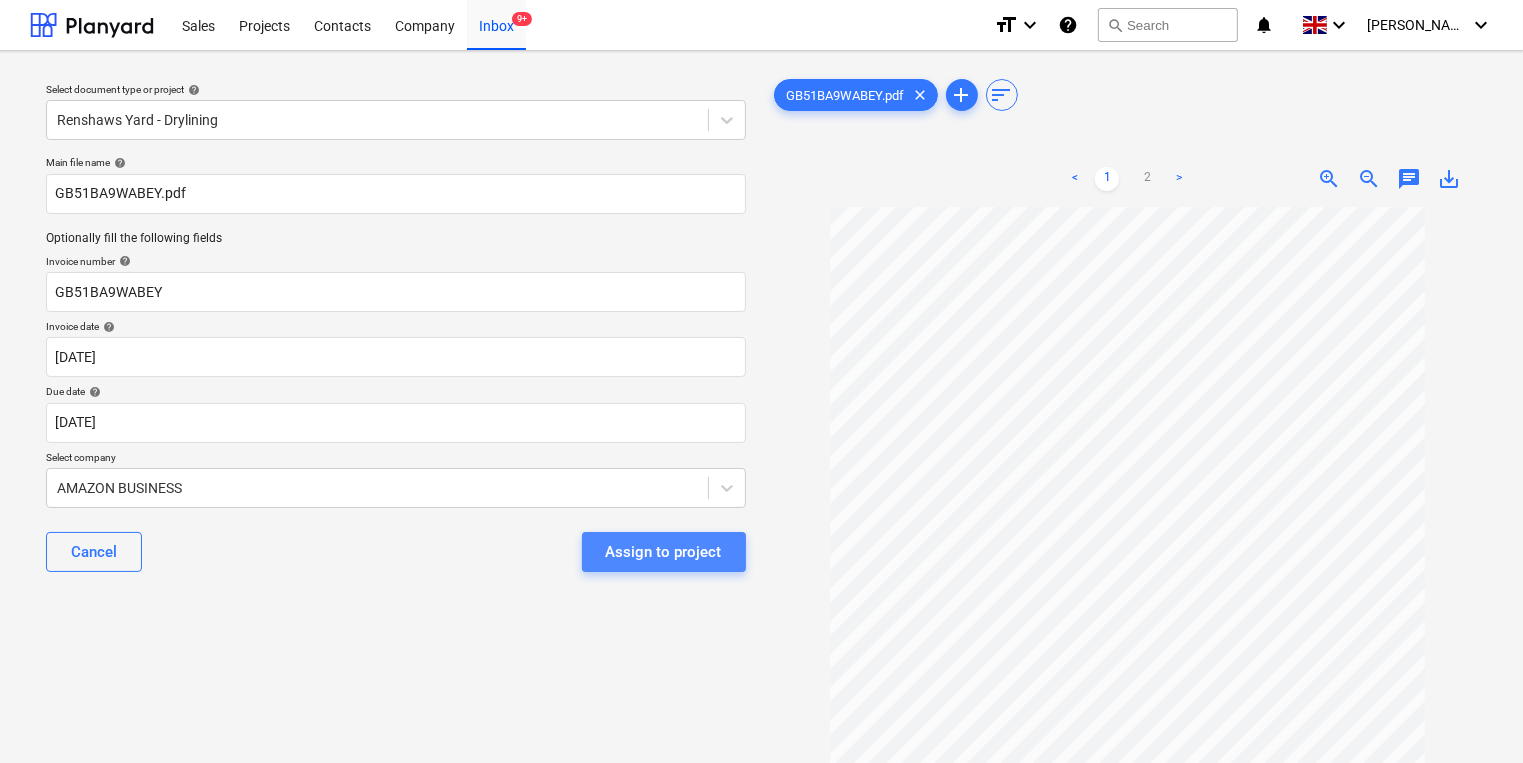 click on "Assign to project" at bounding box center (664, 552) 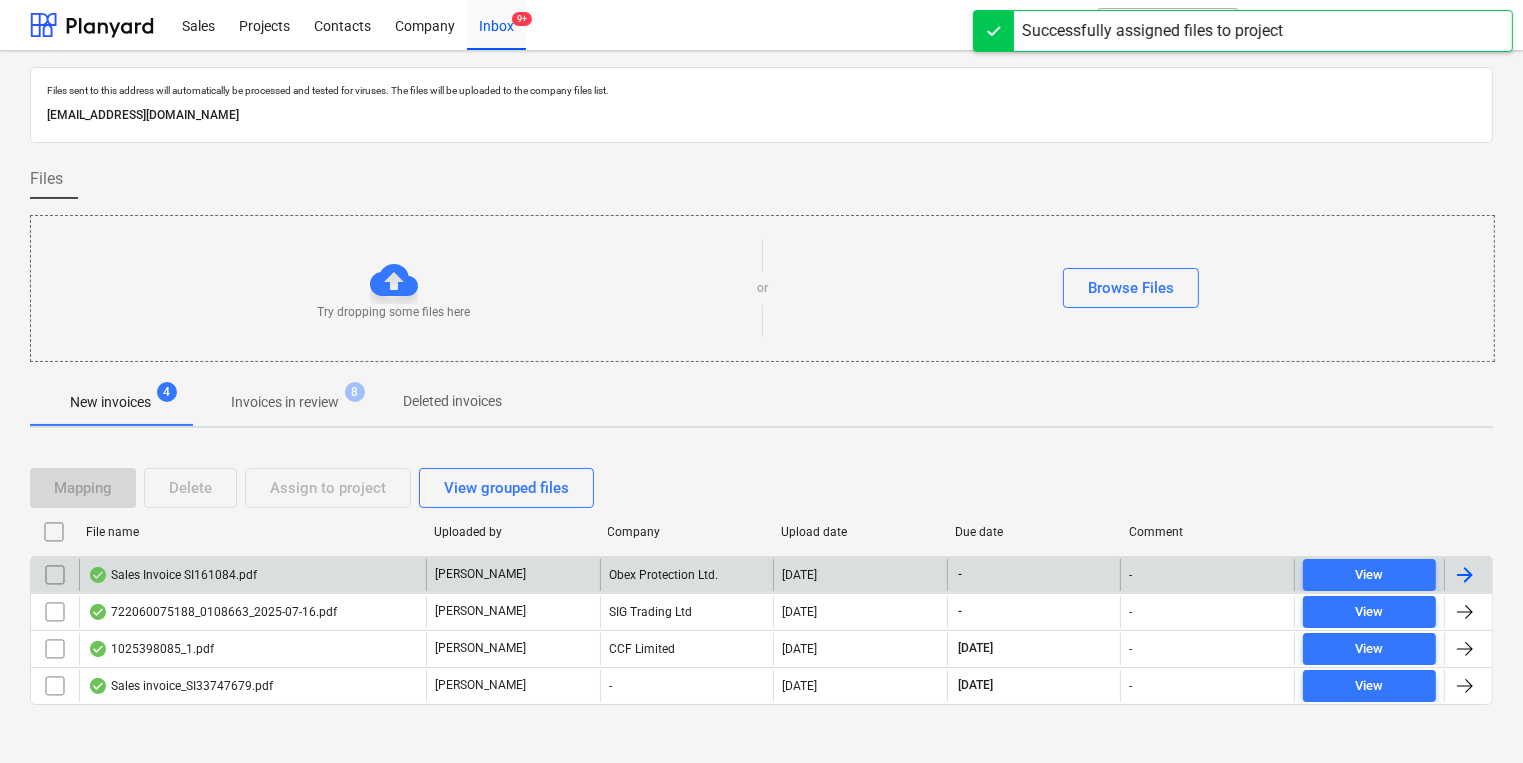 click on "Sales Invoice SI161084.pdf" at bounding box center [252, 575] 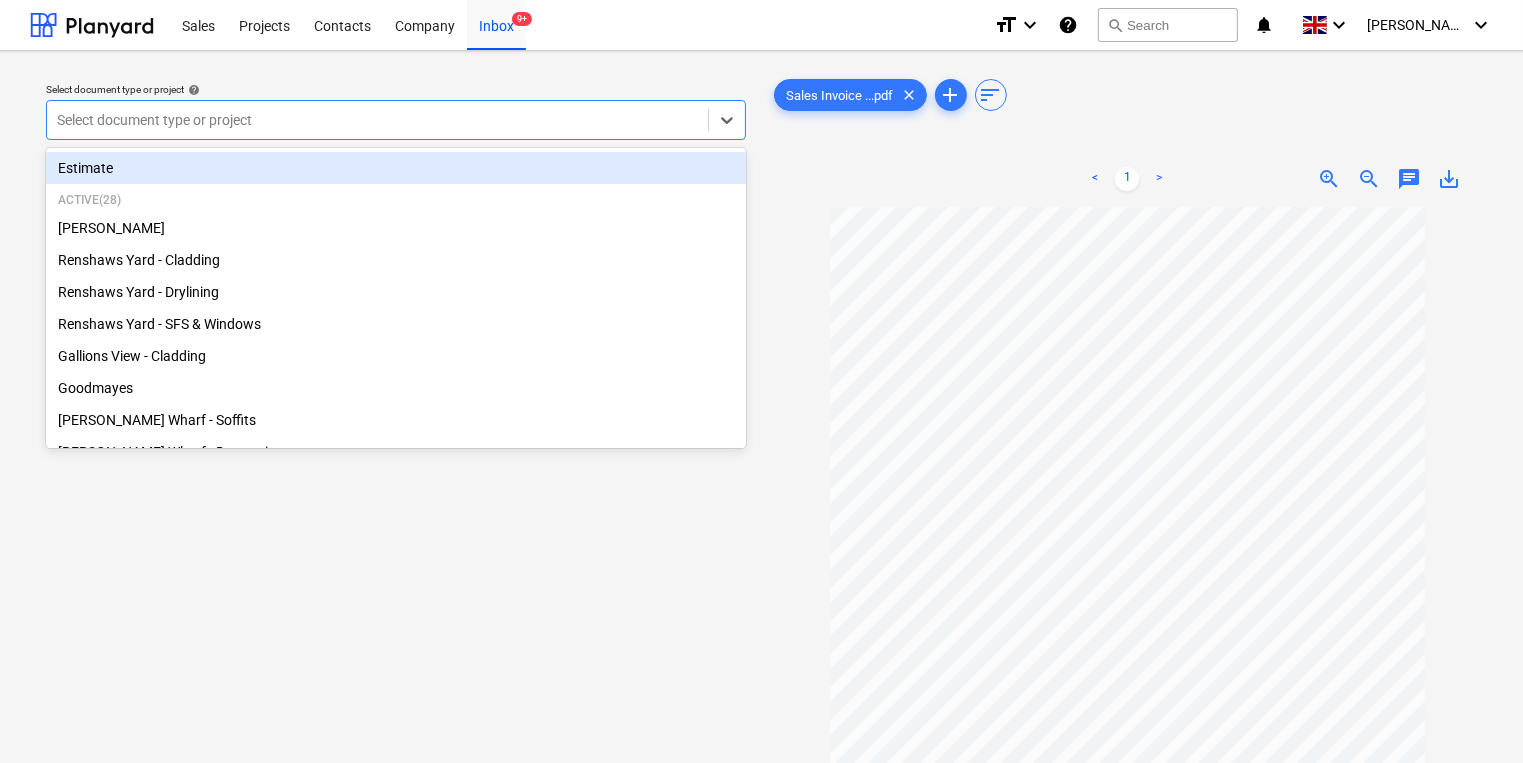click at bounding box center [377, 120] 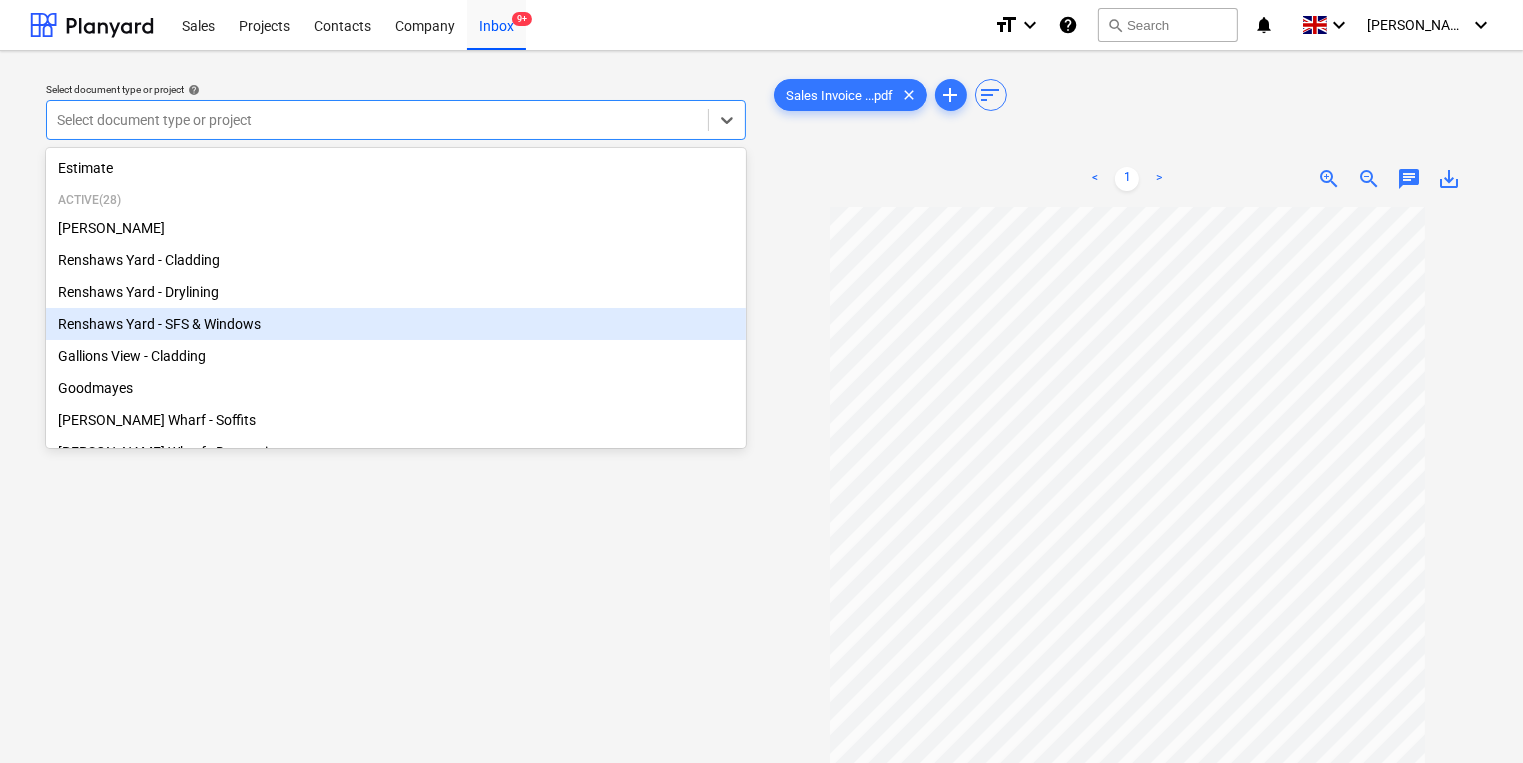 scroll, scrollTop: 400, scrollLeft: 0, axis: vertical 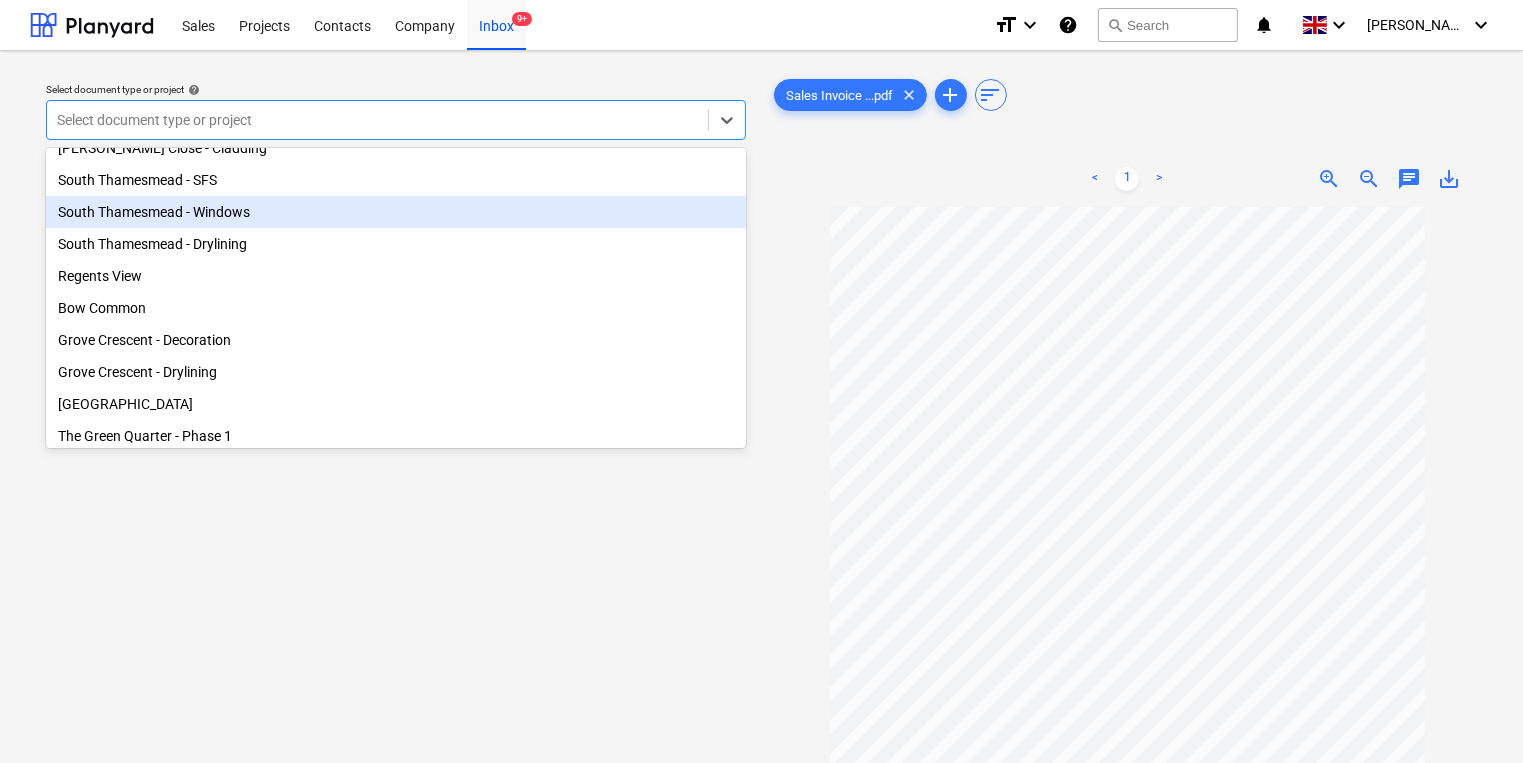 click on "South Thamesmead - Windows" at bounding box center (396, 212) 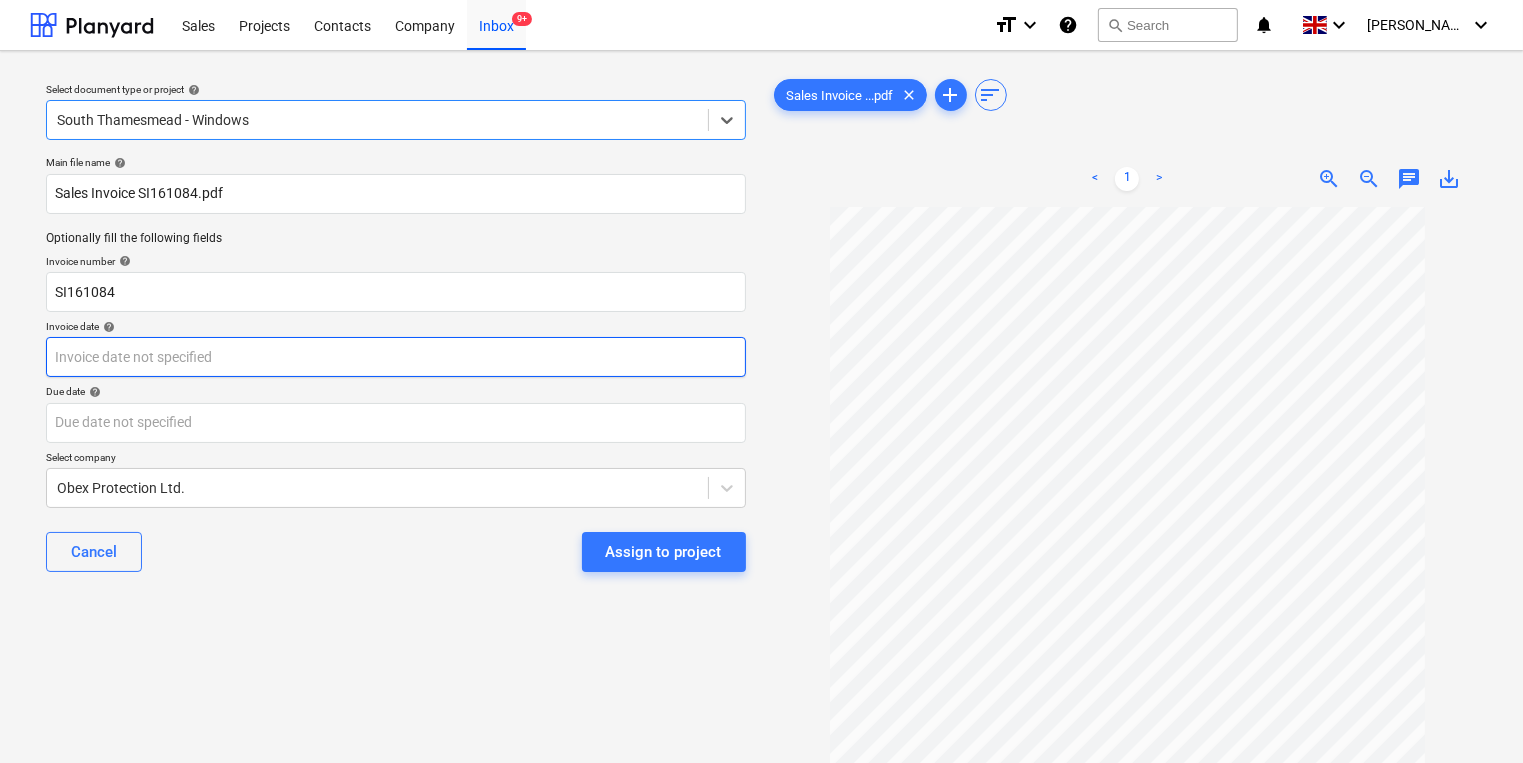 click on "Sales Projects Contacts Company Inbox 9+ format_size keyboard_arrow_down help search Search notifications 0 keyboard_arrow_down [PERSON_NAME] keyboard_arrow_down Select document type or project help option South Thamesmead - Windows, selected.   Select is focused ,type to refine list, press Down to open the menu,  [GEOGRAPHIC_DATA] - Windows Main file name help Sales Invoice SI161084.pdf Optionally fill the following fields Invoice number help SI161084 Invoice date help Press the down arrow key to interact with the calendar and
select a date. Press the question mark key to get the keyboard shortcuts for changing dates. Due date help Press the down arrow key to interact with the calendar and
select a date. Press the question mark key to get the keyboard shortcuts for changing dates. Select company Obex Protection Ltd.   Cancel Assign to project Sales Invoice ...pdf clear add sort < 1 > zoom_in zoom_out chat 0 save_alt" at bounding box center [761, 381] 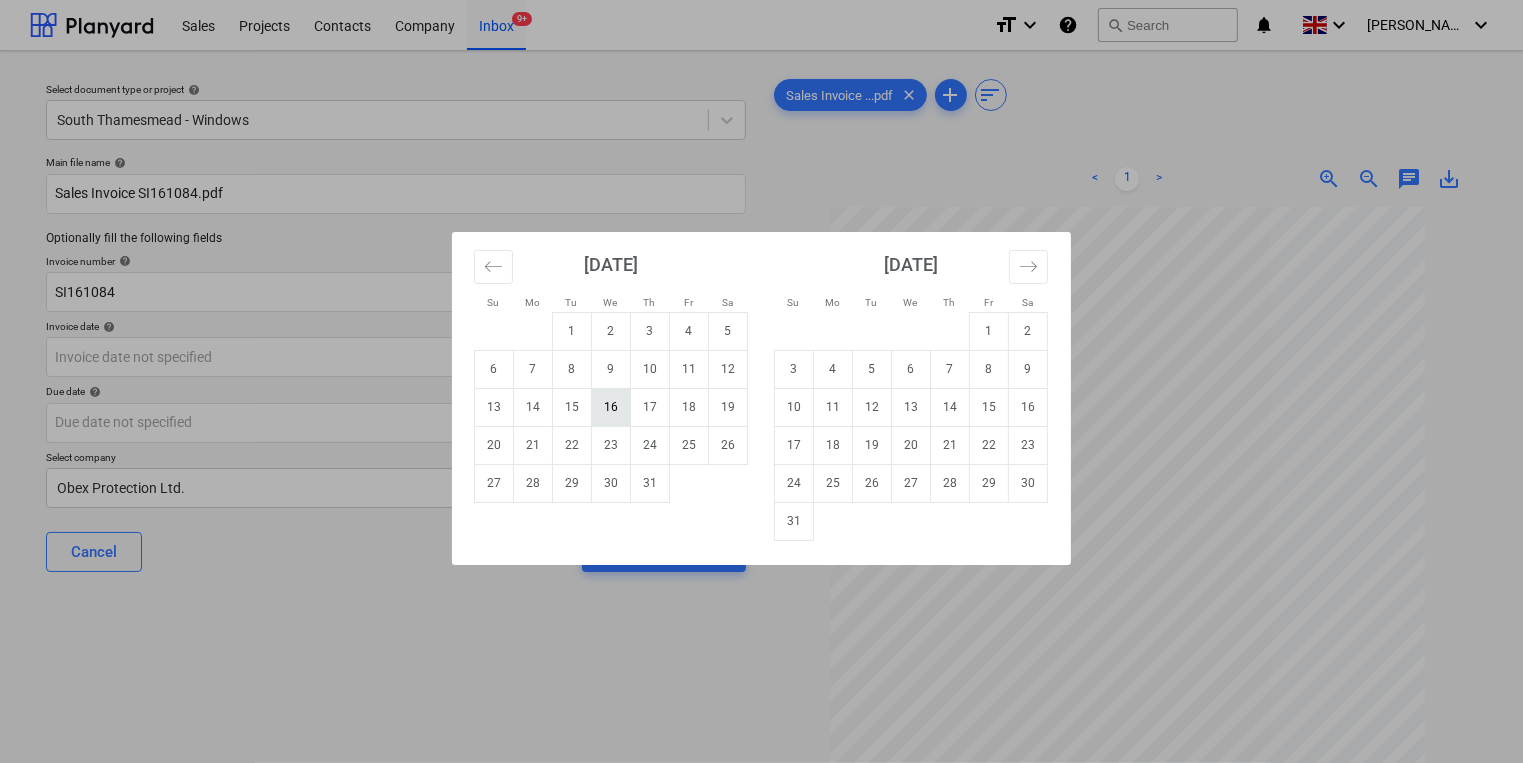 click on "16" at bounding box center [611, 407] 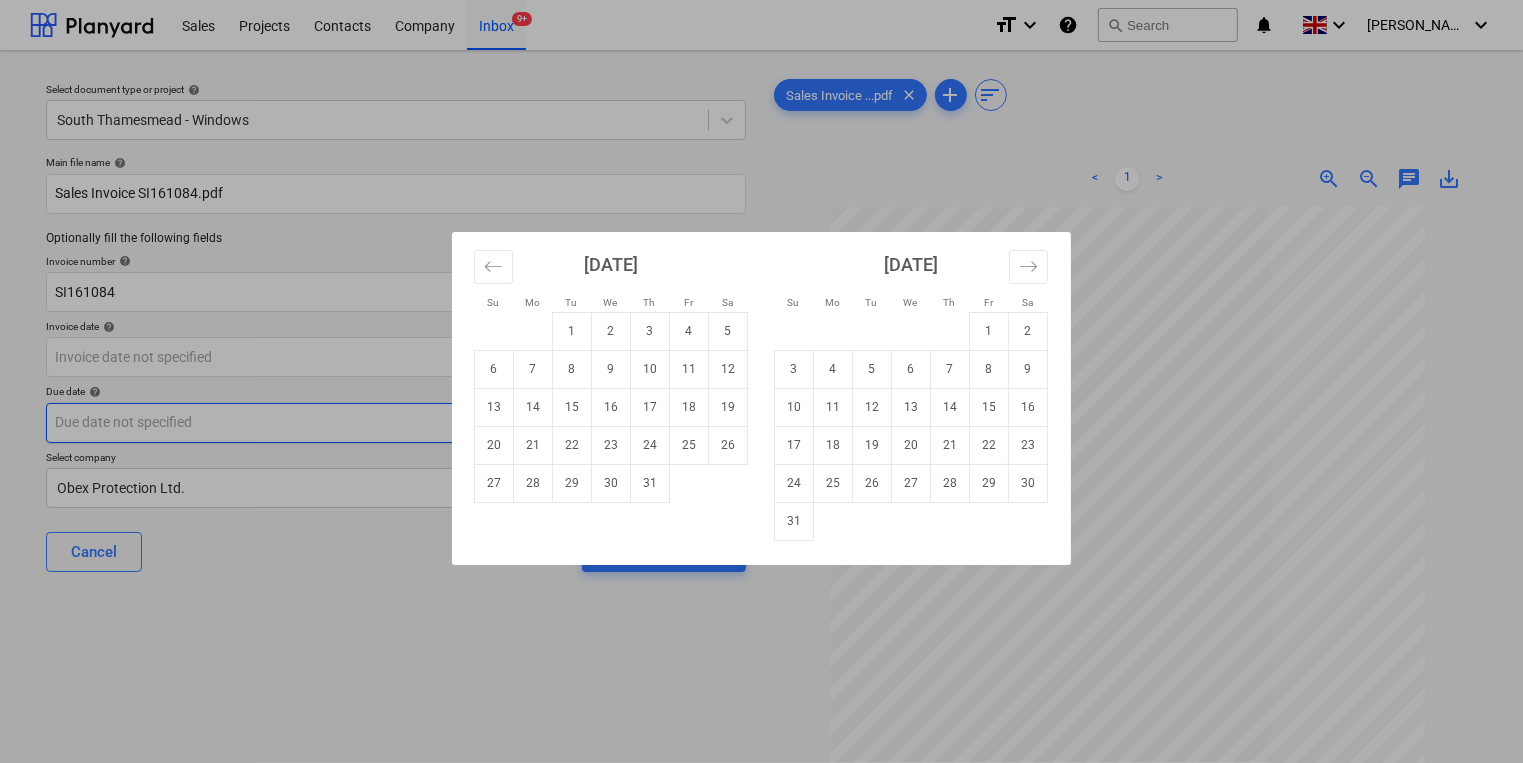 type on "[DATE]" 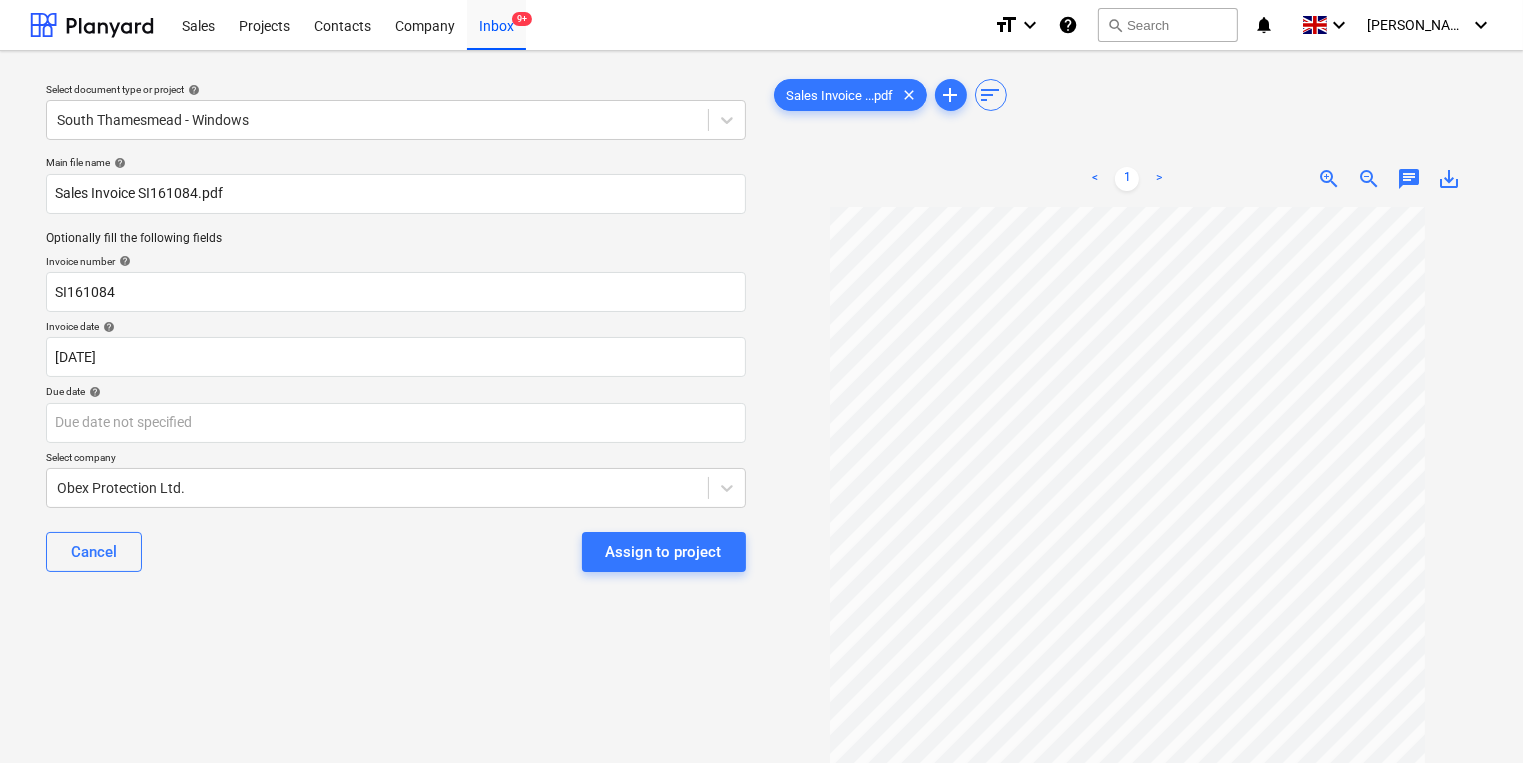 scroll, scrollTop: 138, scrollLeft: 0, axis: vertical 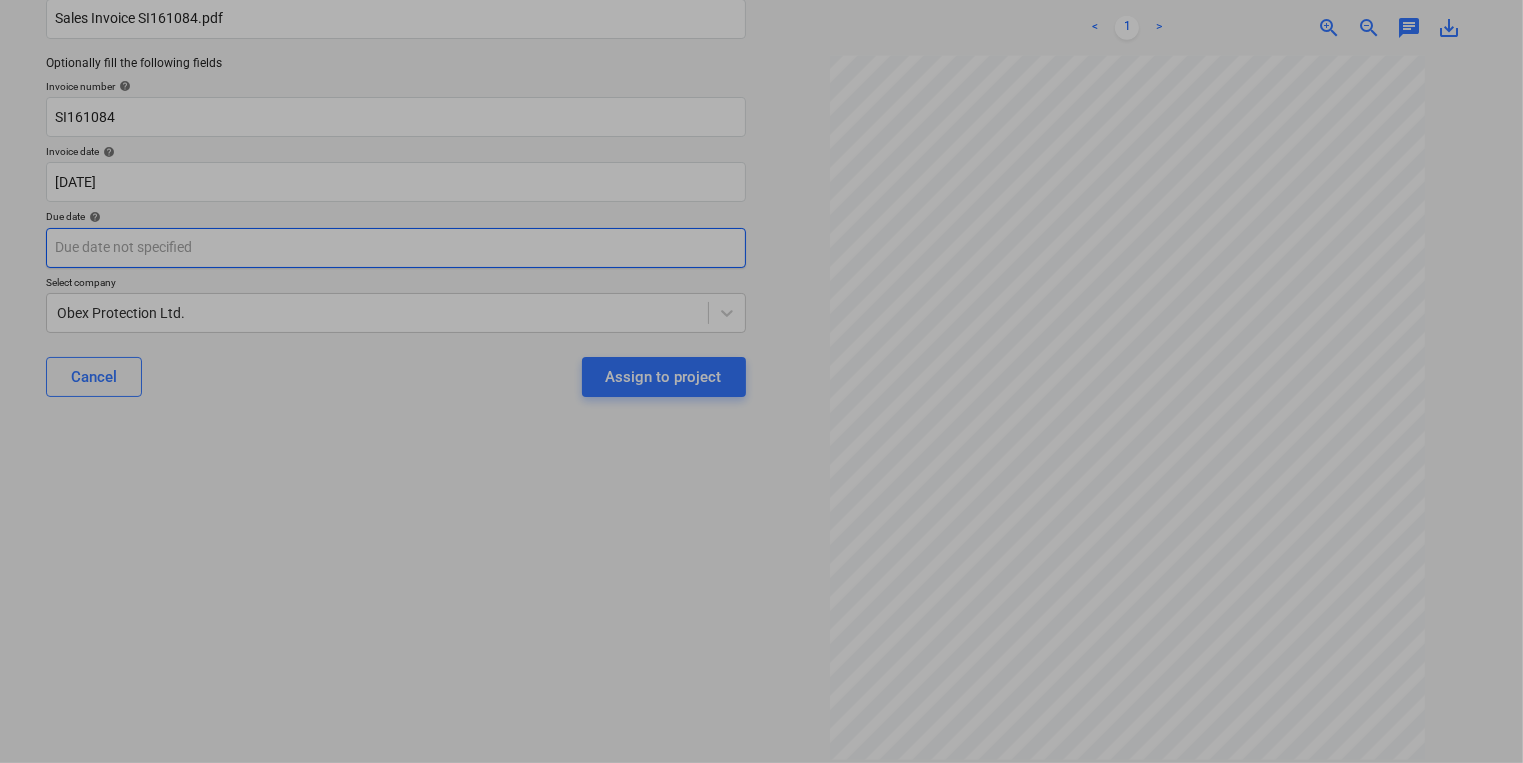 click on "Sales Projects Contacts Company Inbox 9+ format_size keyboard_arrow_down help search Search notifications 0 keyboard_arrow_down [PERSON_NAME] keyboard_arrow_down Select document type or project help [GEOGRAPHIC_DATA] - Windows Main file name help Sales Invoice SI161084.pdf Optionally fill the following fields Invoice number help SI161084 Invoice date help [DATE] 16.07.2025 Press the down arrow key to interact with the calendar and
select a date. Press the question mark key to get the keyboard shortcuts for changing dates. Due date help Press the down arrow key to interact with the calendar and
select a date. Press the question mark key to get the keyboard shortcuts for changing dates. Select company Obex Protection Ltd.   Cancel Assign to project Sales Invoice ...pdf clear add sort < 1 > zoom_in zoom_out chat 0 save_alt
Su Mo Tu We Th Fr Sa Su Mo Tu We Th Fr Sa [DATE] 1 2 3 4 5 6 7 8 9 10 11 12 13 14 15 16 17 18 19 20 21 22 23 24 25 26 27 28 29 [DATE] 1 2 3 4 5 6 7 8 9 10 11 12" at bounding box center (761, 206) 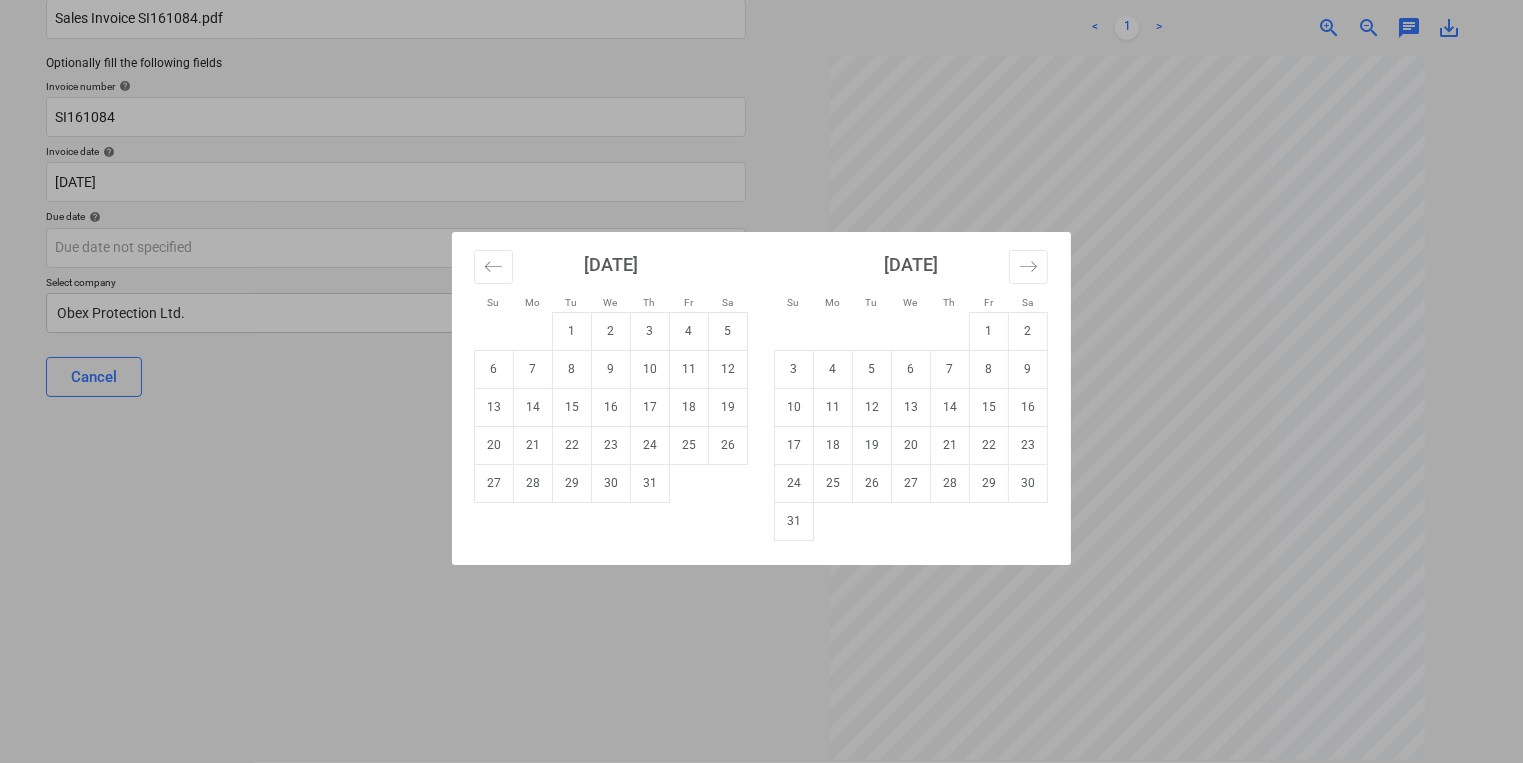 click on "31" at bounding box center (794, 521) 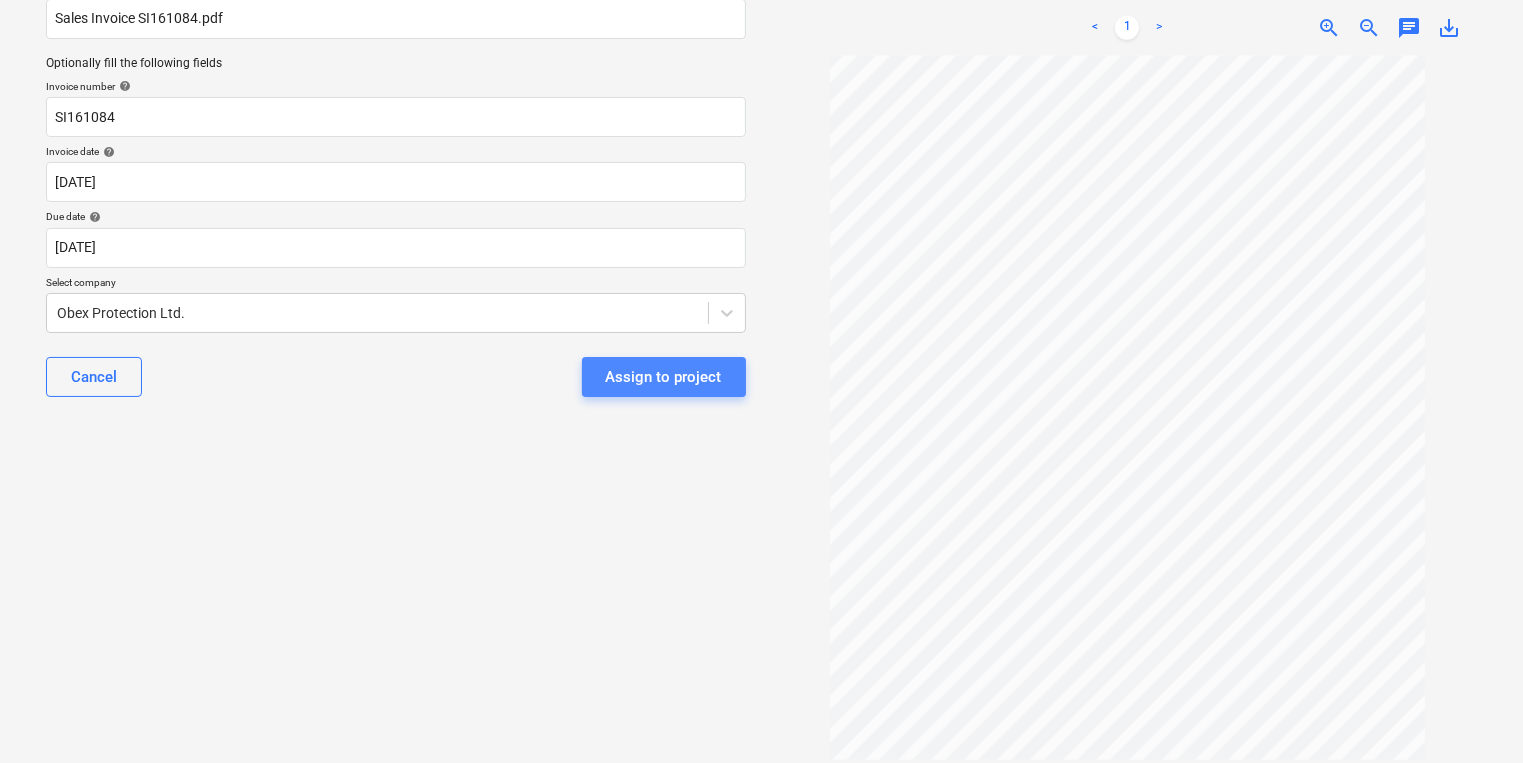 click on "Assign to project" at bounding box center [664, 377] 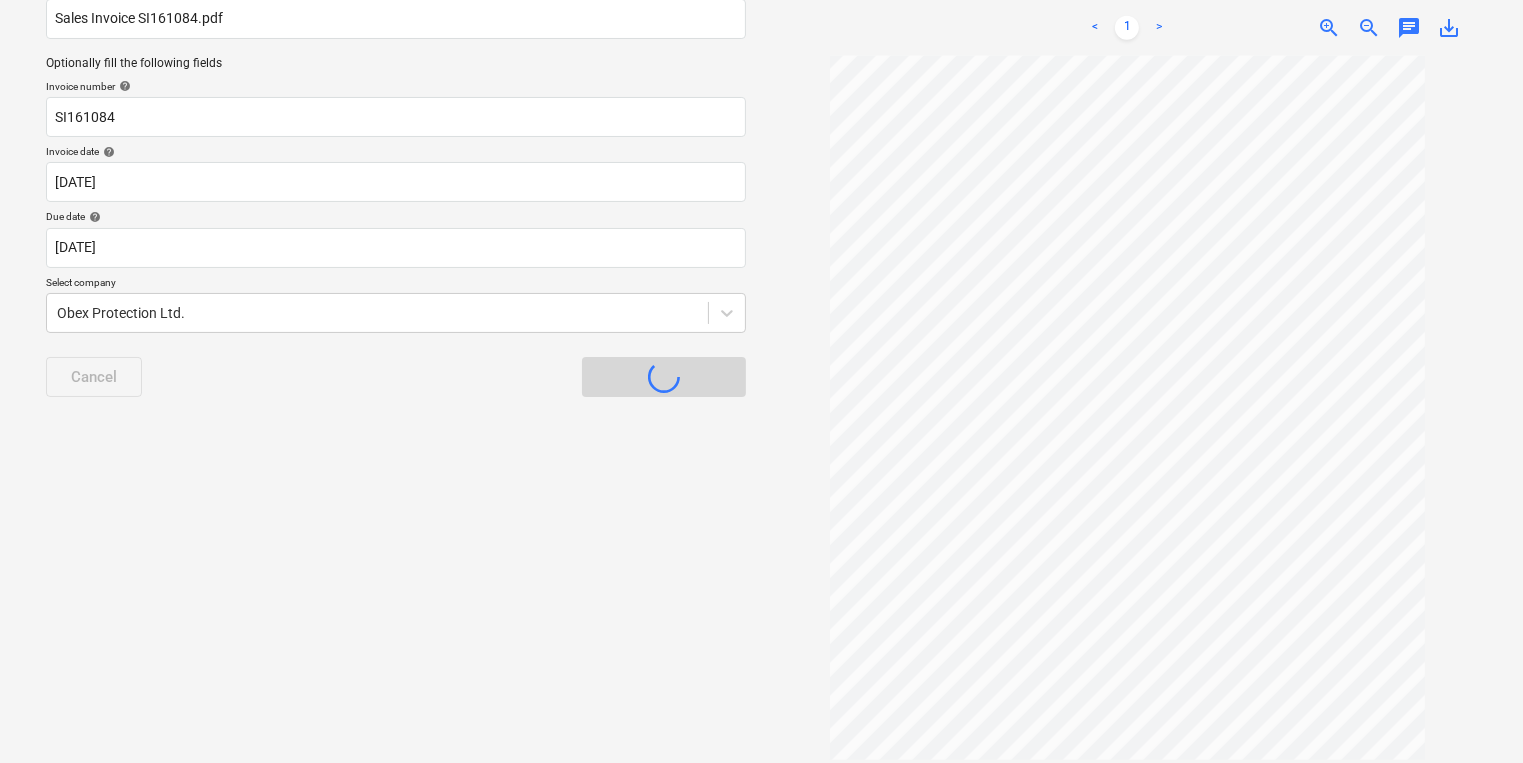 scroll, scrollTop: 11, scrollLeft: 0, axis: vertical 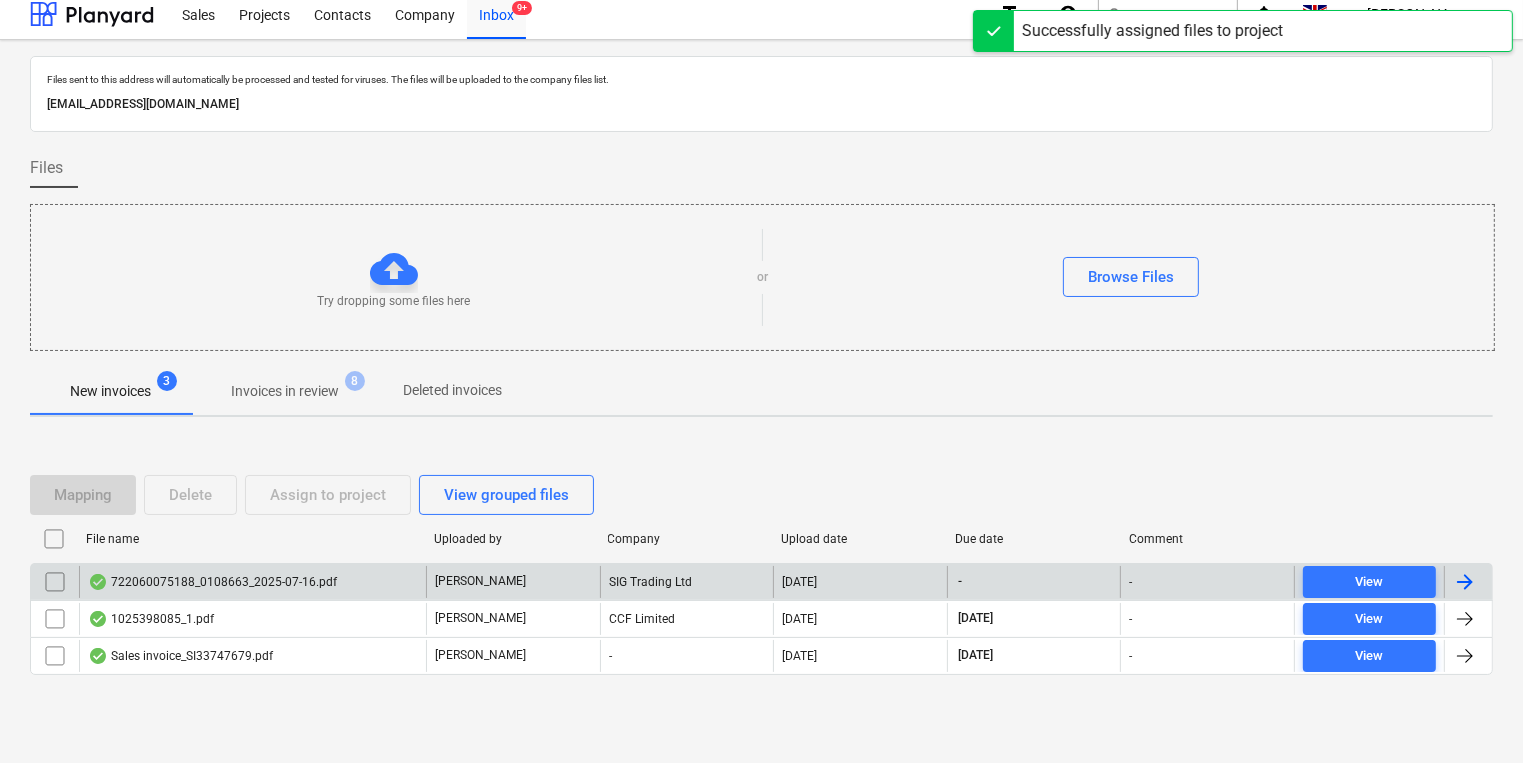 click on "722060075188_0108663_2025-07-16.pdf" at bounding box center (252, 582) 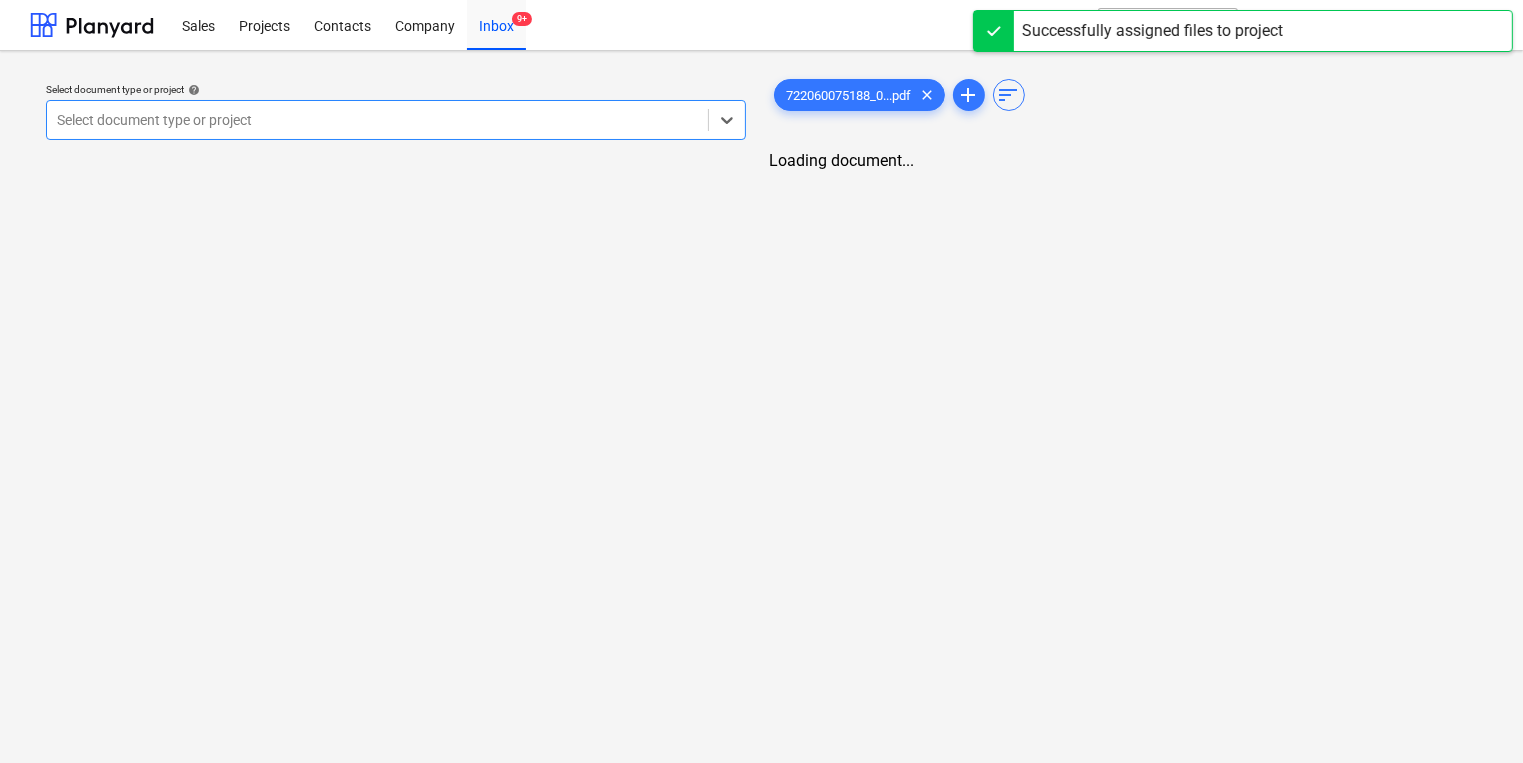 scroll, scrollTop: 0, scrollLeft: 0, axis: both 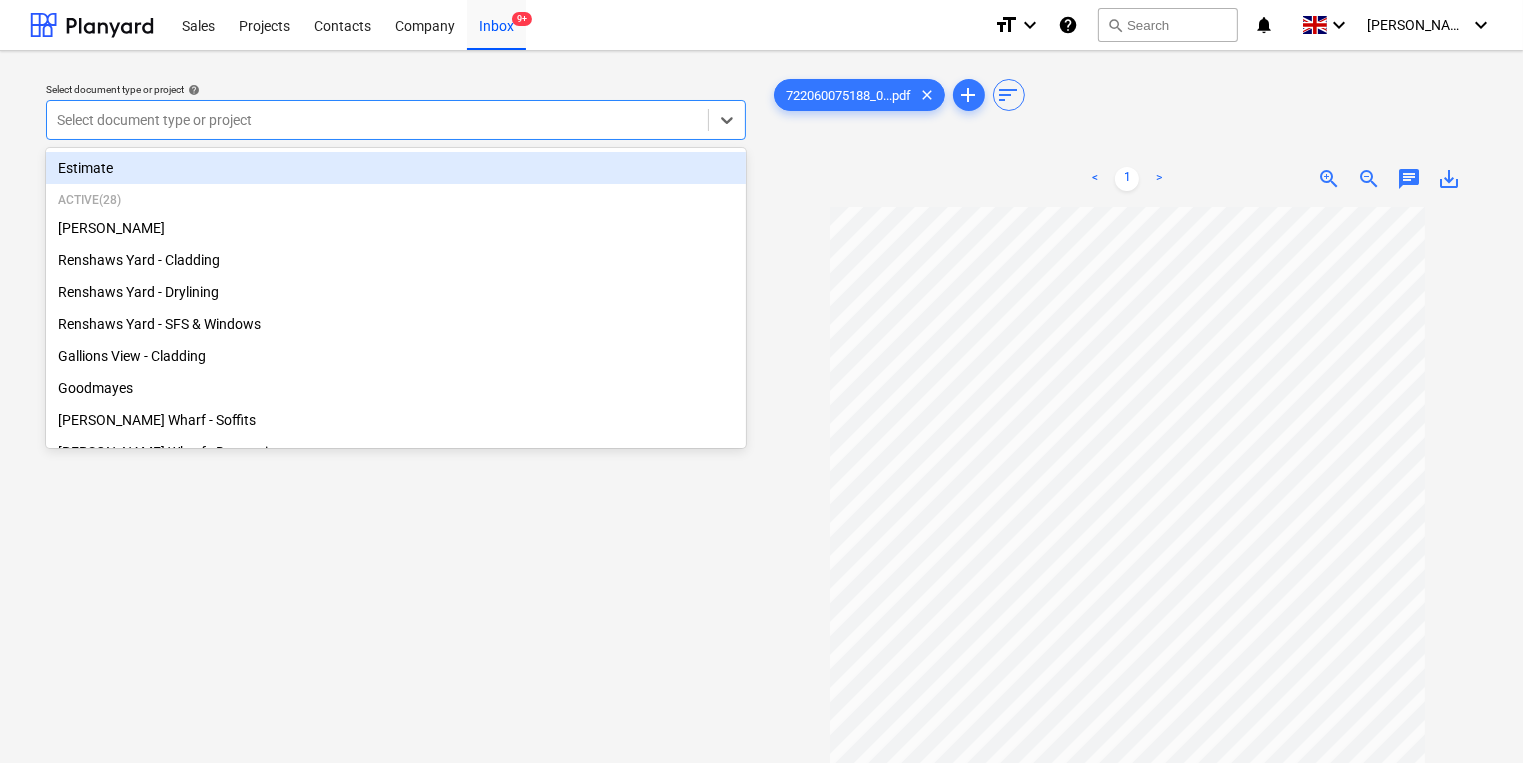 click at bounding box center (377, 120) 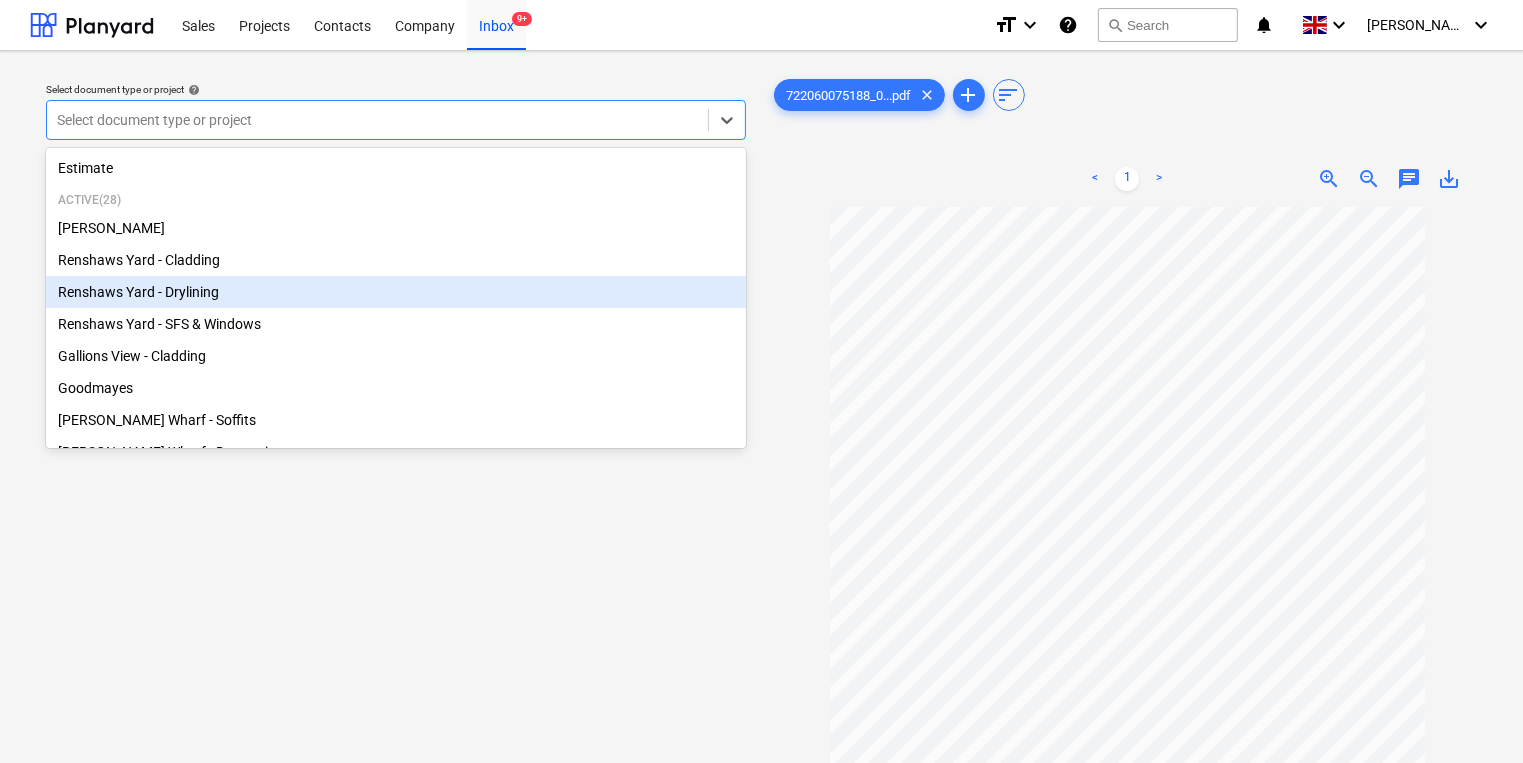 click on "Renshaws Yard -  Drylining" at bounding box center [396, 292] 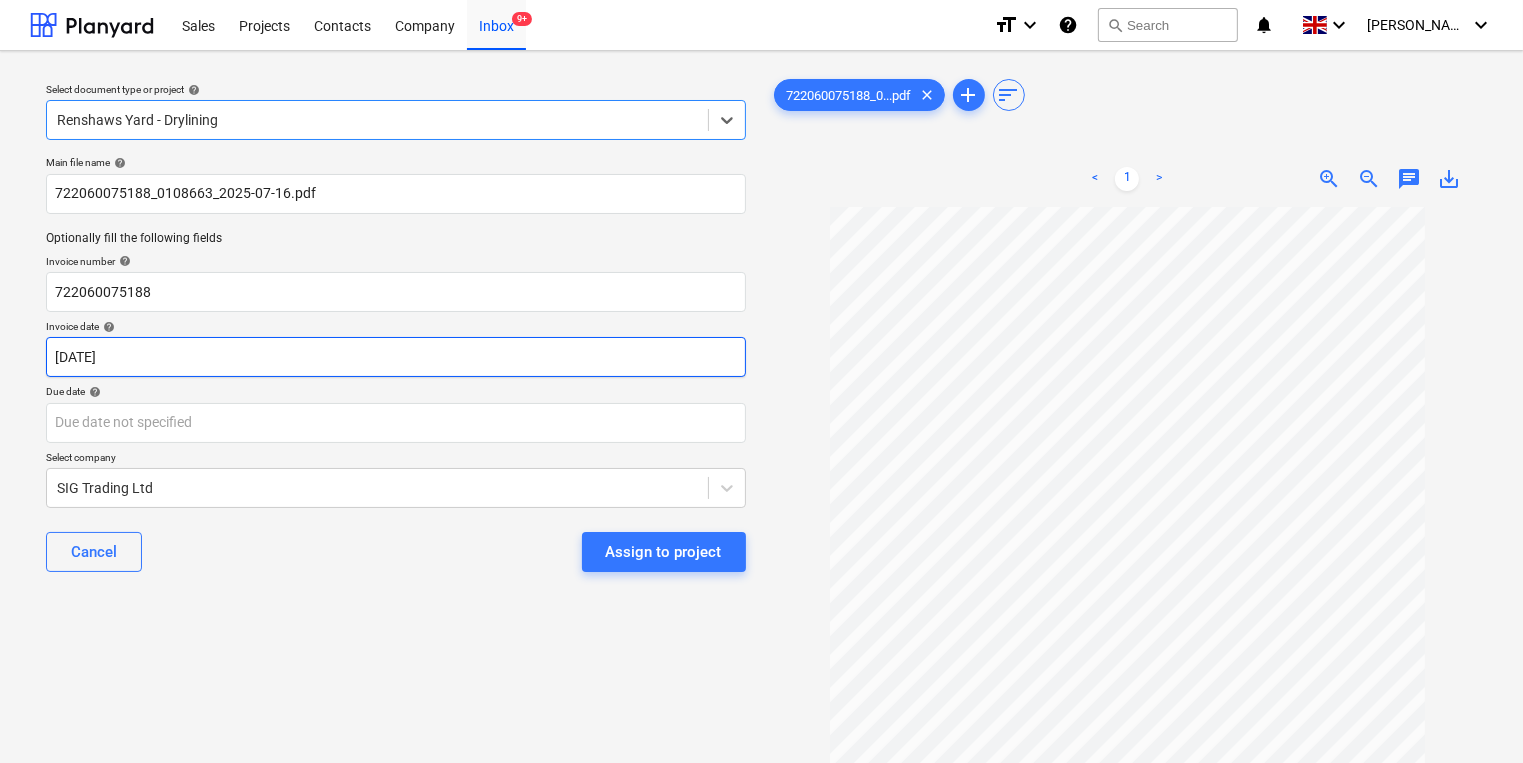 click on "Sales Projects Contacts Company Inbox 9+ format_size keyboard_arrow_down help search Search notifications 0 keyboard_arrow_down [PERSON_NAME] keyboard_arrow_down Select document type or project help option Renshaws Yard -  Drylining, selected.   Select is focused ,type to refine list, press Down to open the menu,  Renshaws Yard -  Drylining Main file name help 722060075188_0108663_2025-07-16.pdf Optionally fill the following fields Invoice number help 722060075188 Invoice date help [DATE] 15.07.2025 Press the down arrow key to interact with the calendar and
select a date. Press the question mark key to get the keyboard shortcuts for changing dates. Due date help Press the down arrow key to interact with the calendar and
select a date. Press the question mark key to get the keyboard shortcuts for changing dates. Select company SIG Trading Ltd   Cancel Assign to project 722060075188_0...pdf clear add sort < 1 > zoom_in zoom_out chat 0 save_alt" at bounding box center (761, 381) 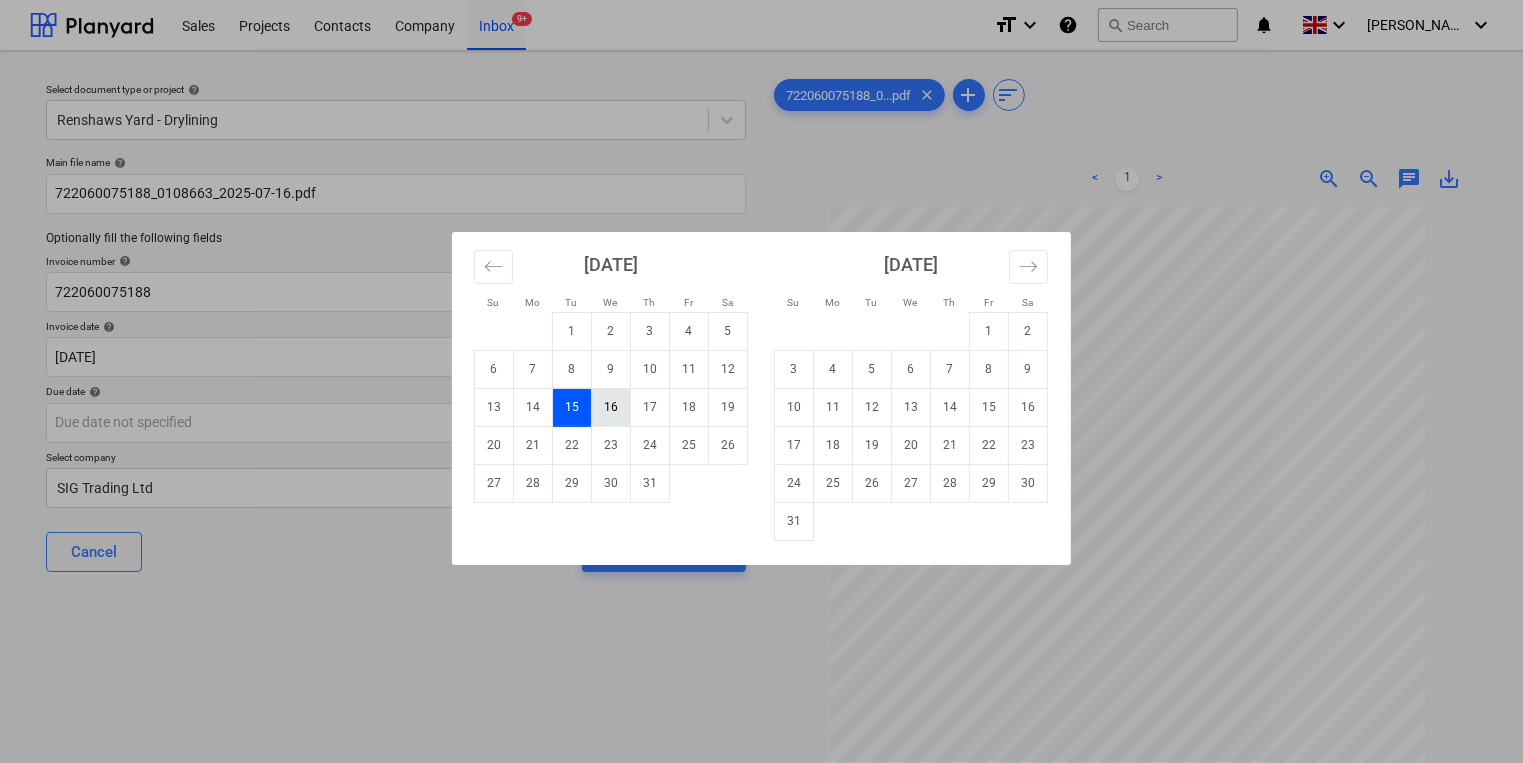click on "16" at bounding box center (611, 407) 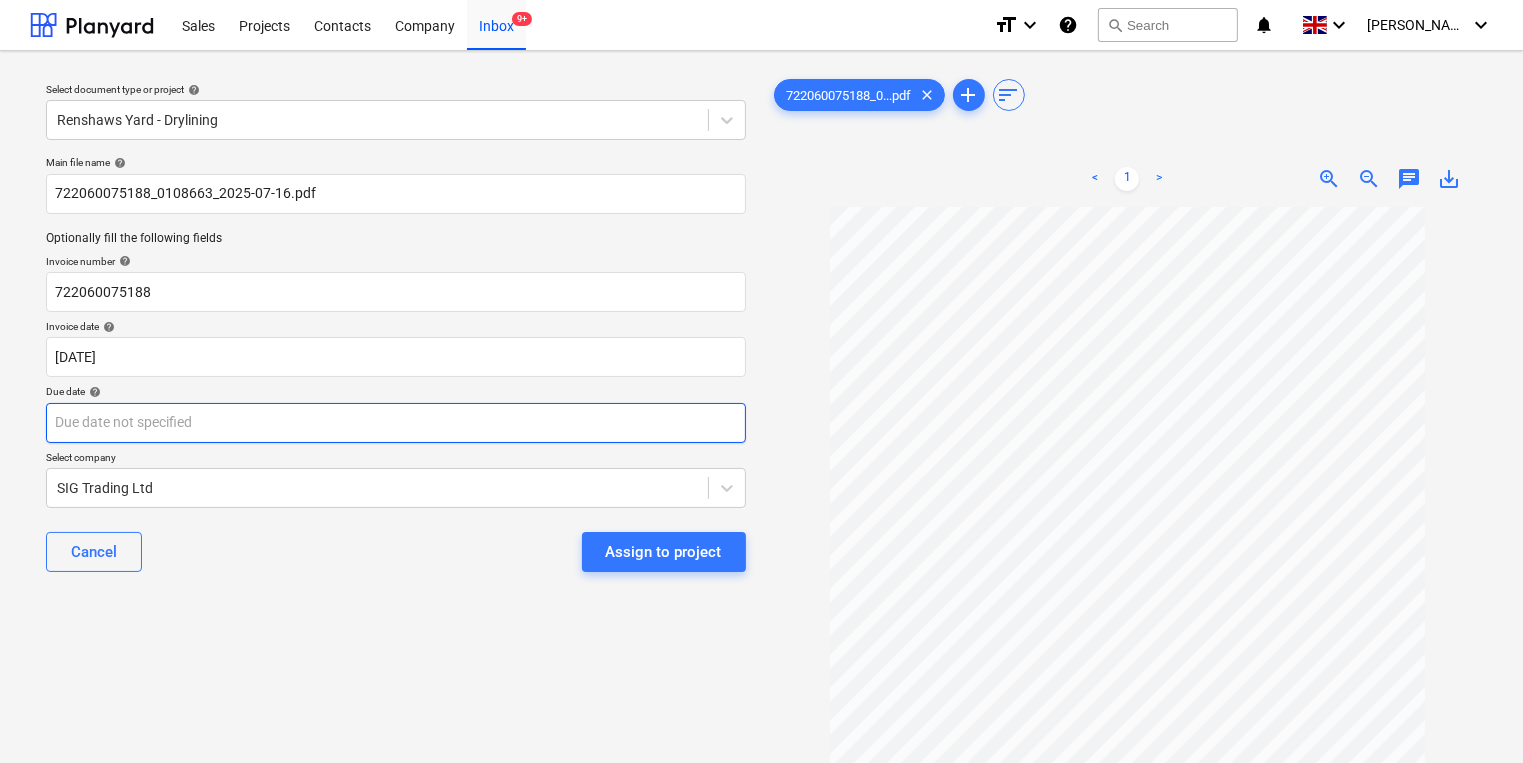 click on "Sales Projects Contacts Company Inbox 9+ format_size keyboard_arrow_down help search Search notifications 0 keyboard_arrow_down [PERSON_NAME] keyboard_arrow_down Select document type or project help Renshaws Yard -  Drylining Main file name help 722060075188_0108663_2025-07-16.pdf Optionally fill the following fields Invoice number help 722060075188 Invoice date help [DATE] 16.07.2025 Press the down arrow key to interact with the calendar and
select a date. Press the question mark key to get the keyboard shortcuts for changing dates. Due date help Press the down arrow key to interact with the calendar and
select a date. Press the question mark key to get the keyboard shortcuts for changing dates. Select company SIG Trading Ltd   Cancel Assign to project 722060075188_0...pdf clear add sort < 1 > zoom_in zoom_out chat 0 save_alt" at bounding box center (761, 381) 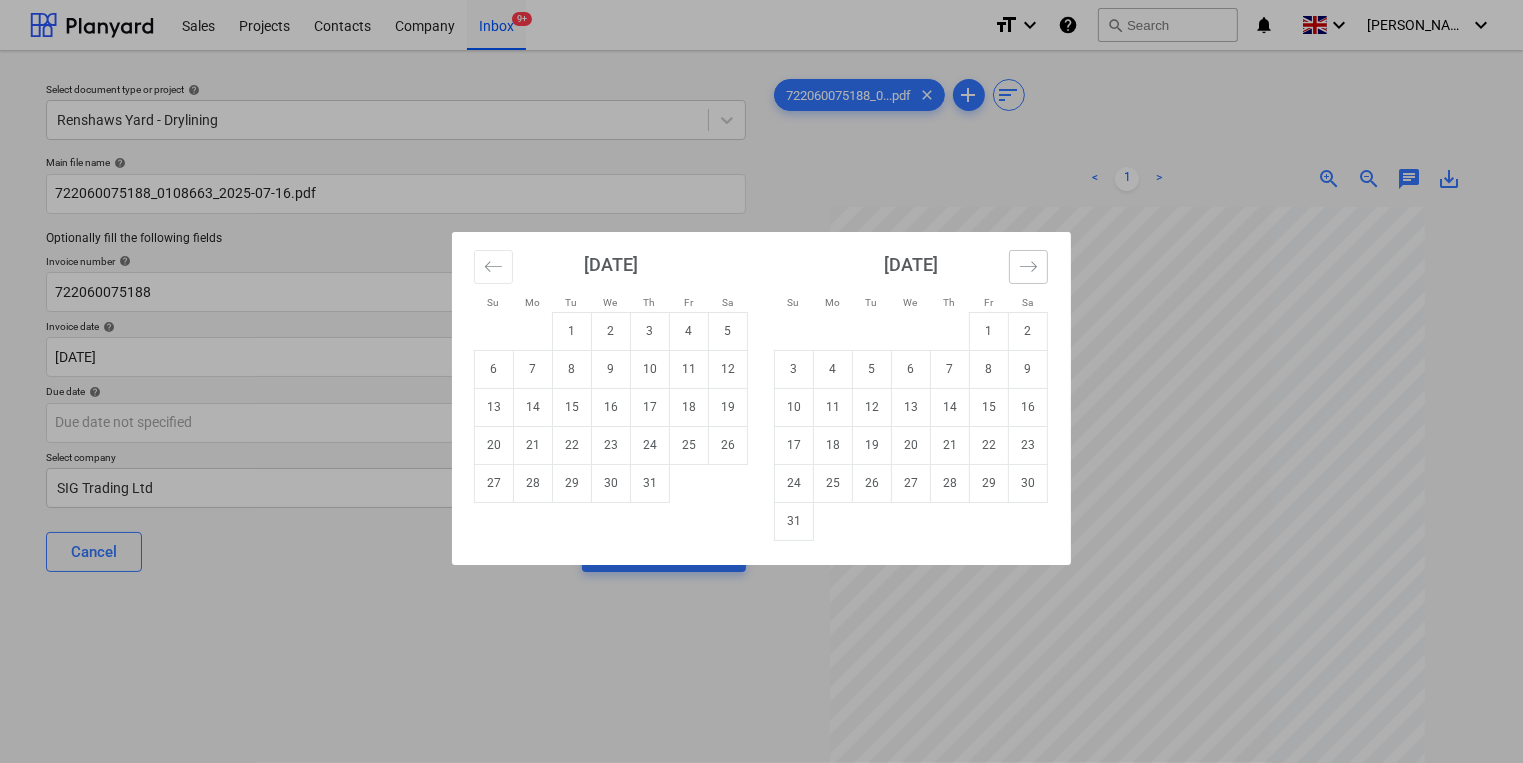 click at bounding box center (1028, 267) 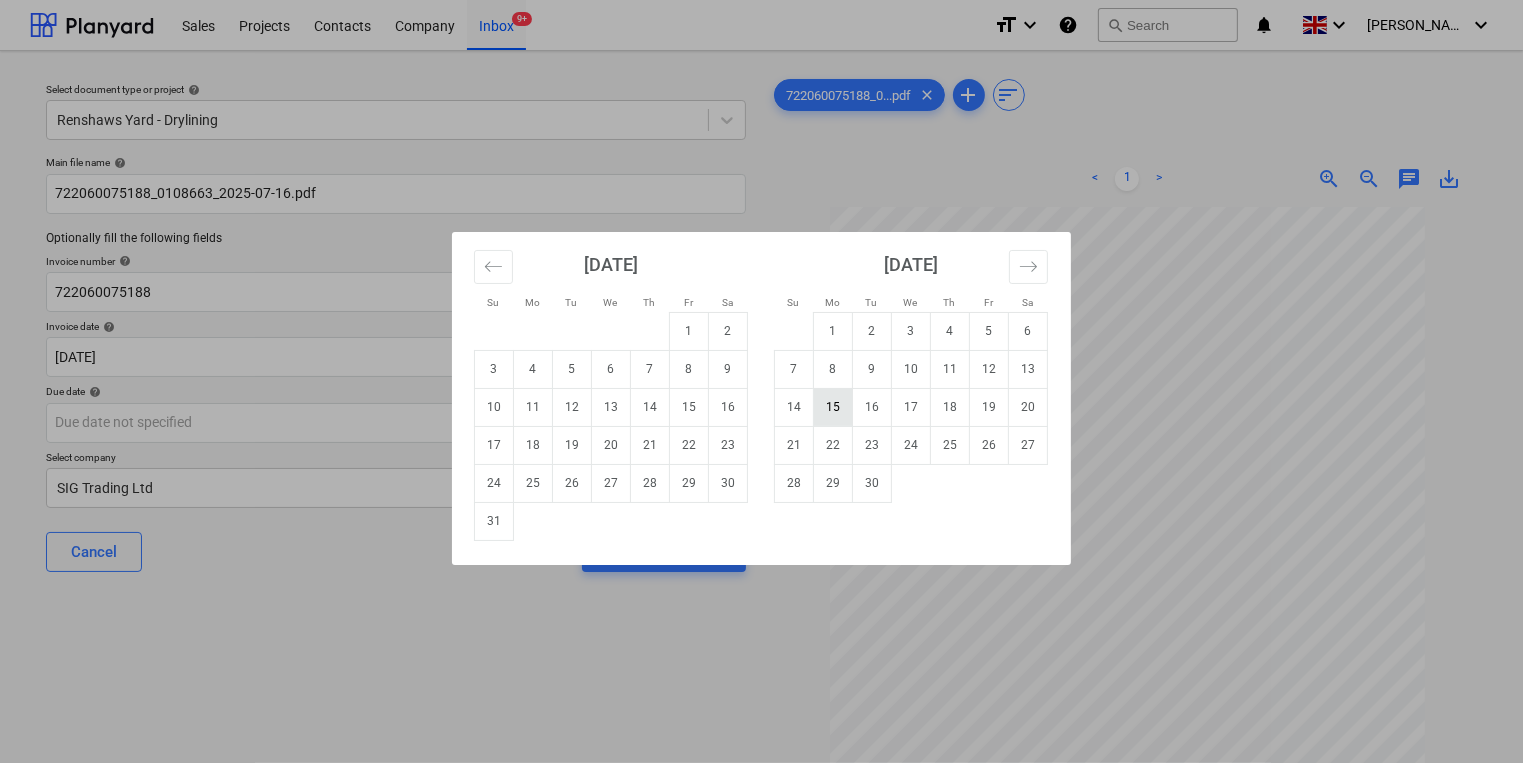 click on "15" at bounding box center (833, 407) 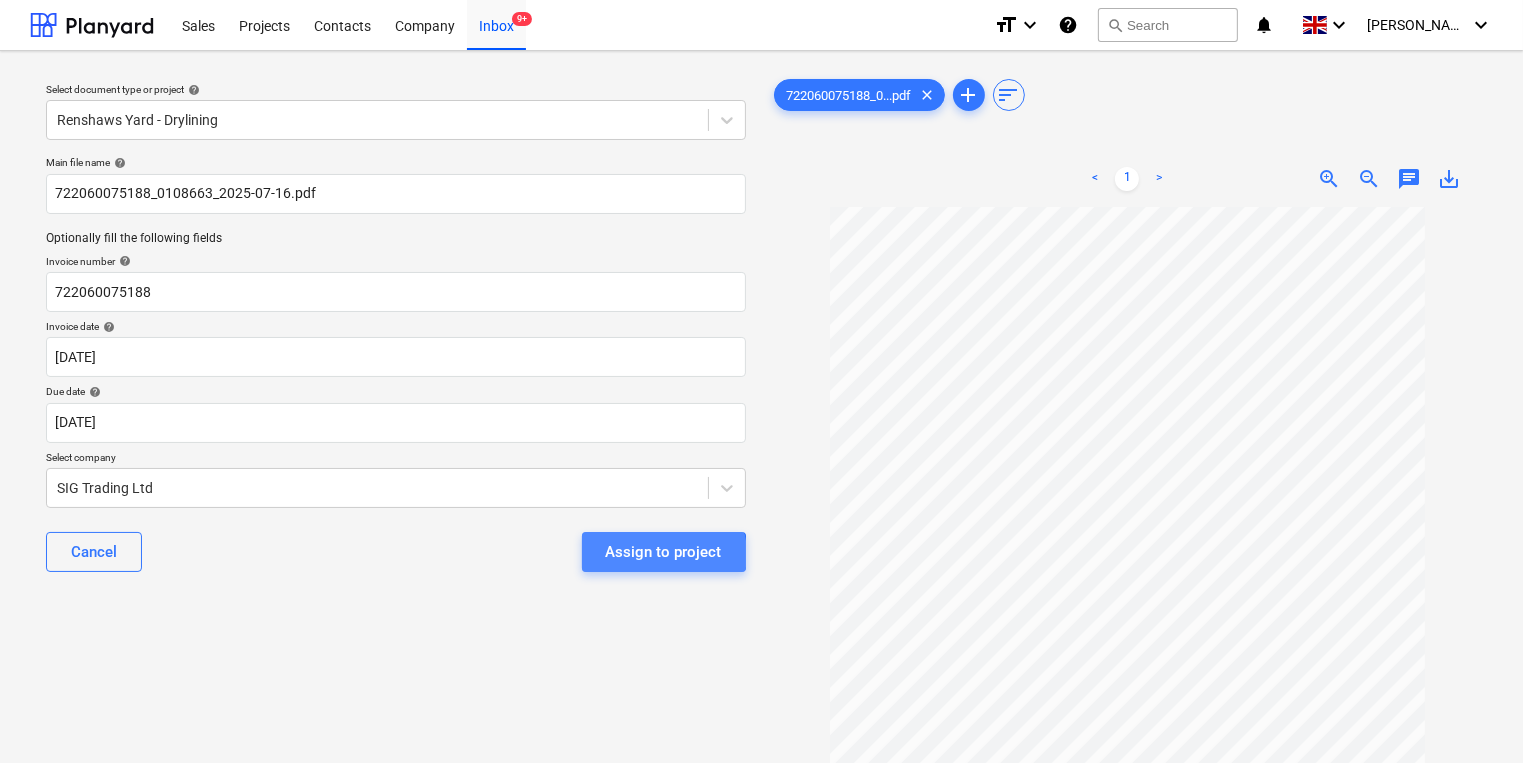 click on "Assign to project" at bounding box center [664, 552] 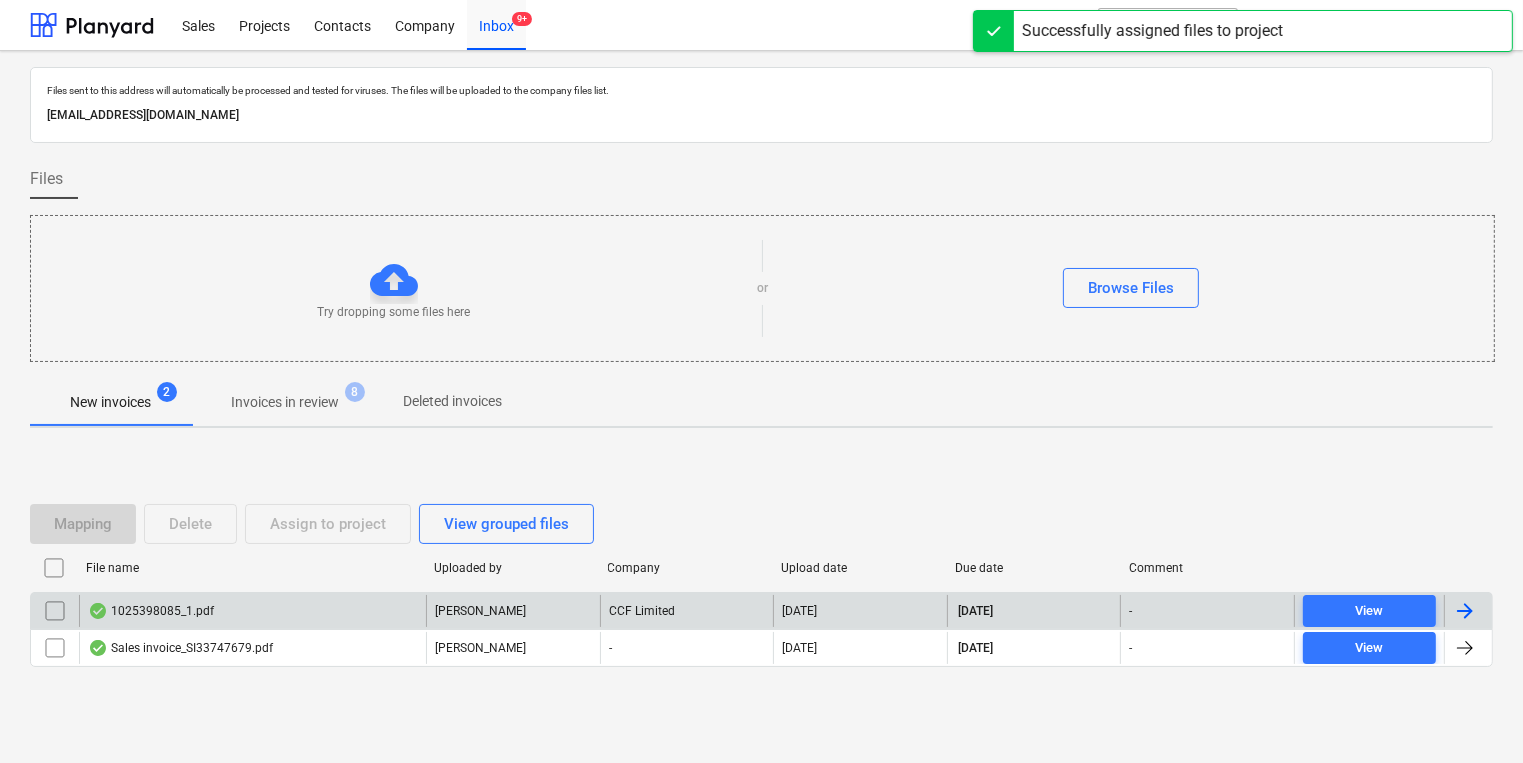 click on "1025398085_1.pdf" at bounding box center [252, 611] 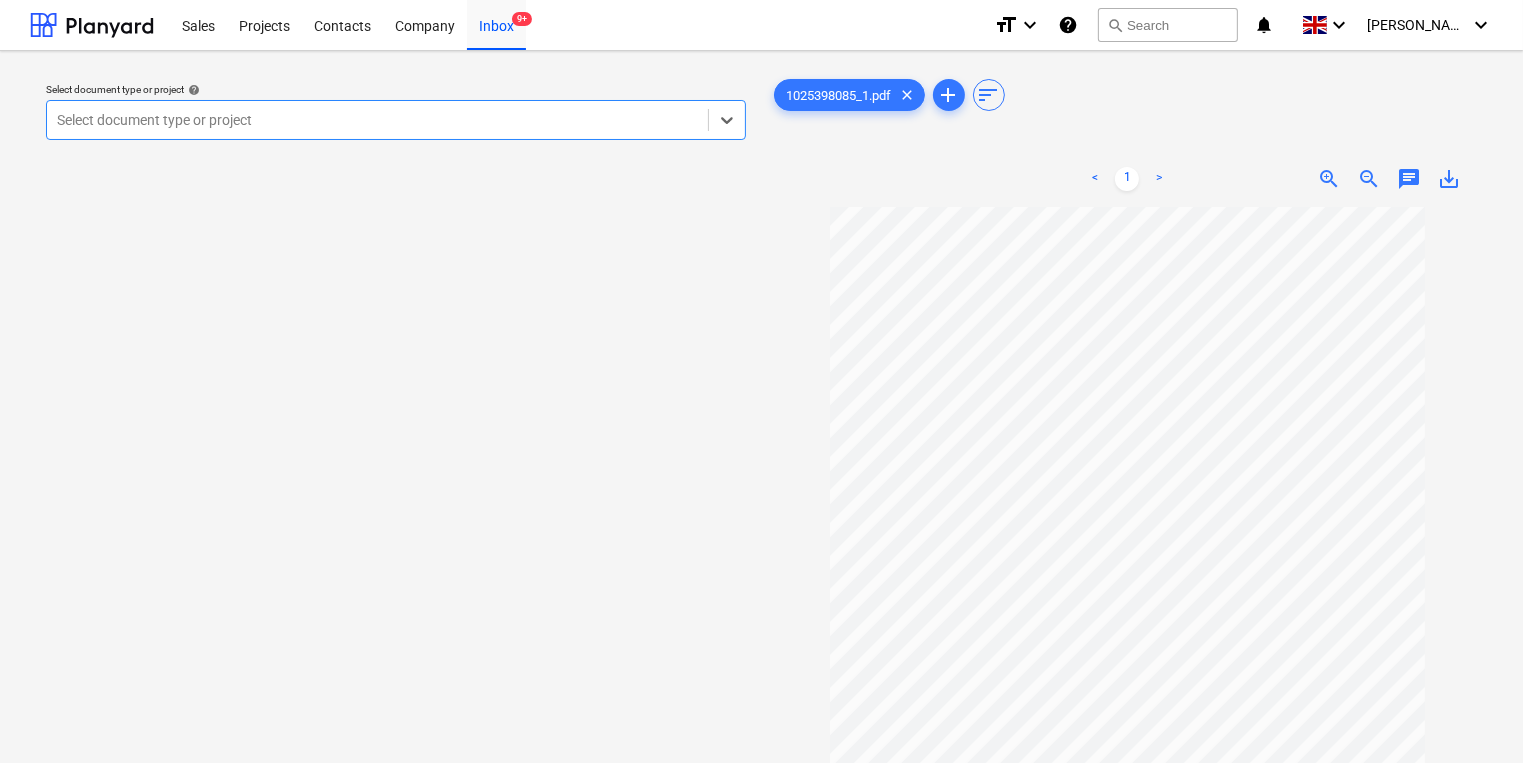 click at bounding box center (377, 120) 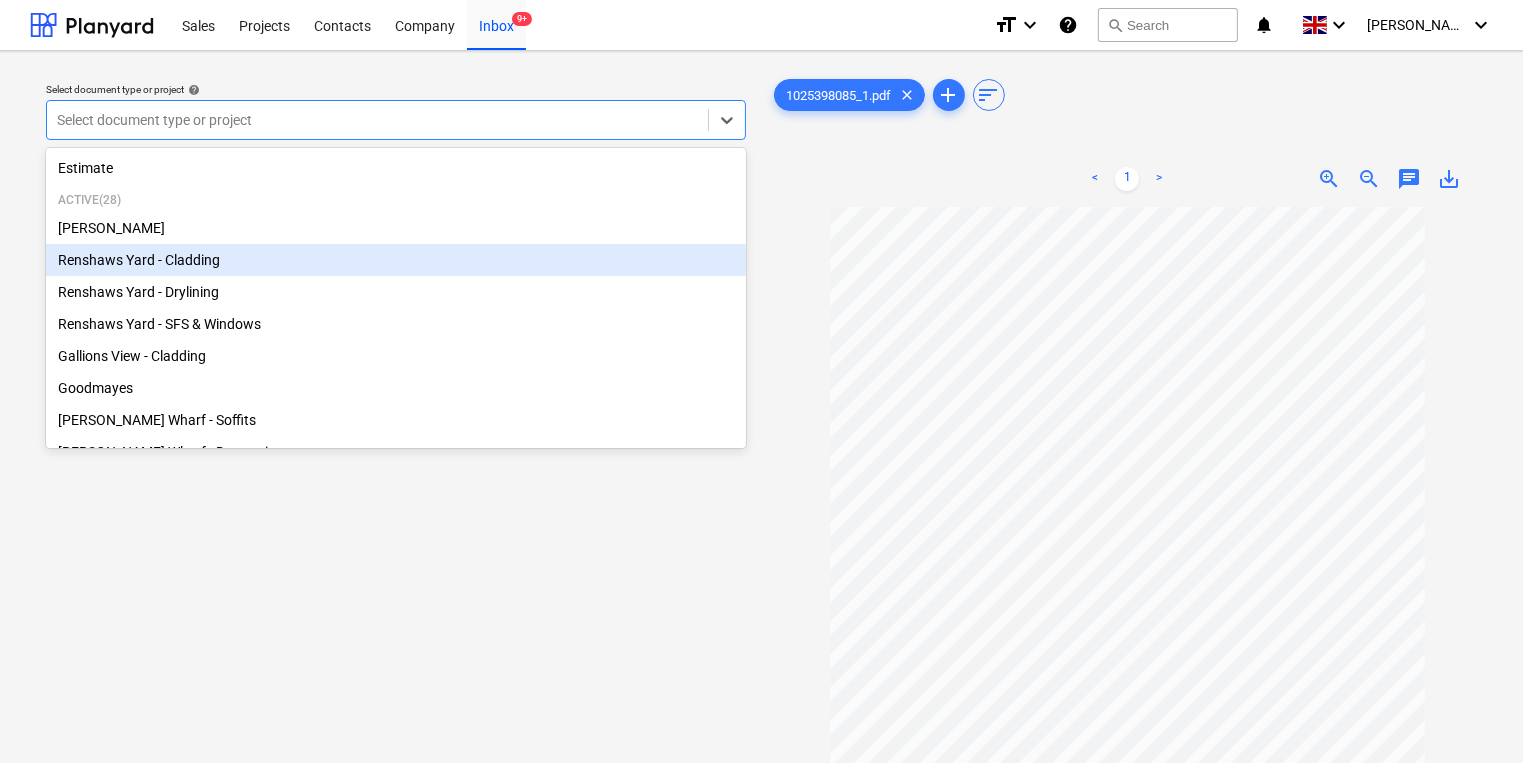 scroll, scrollTop: 400, scrollLeft: 0, axis: vertical 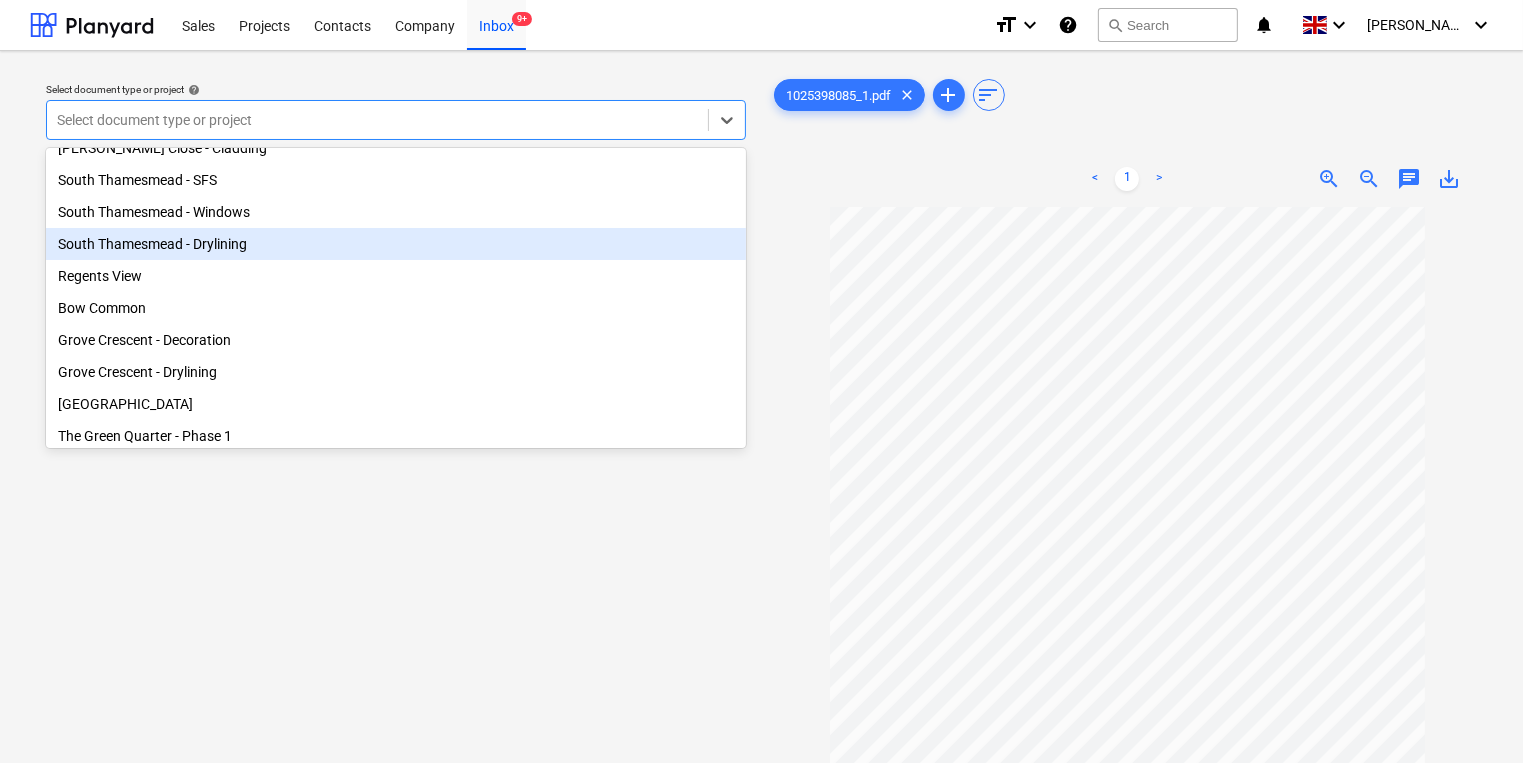 click on "South Thamesmead - Drylining" at bounding box center [396, 244] 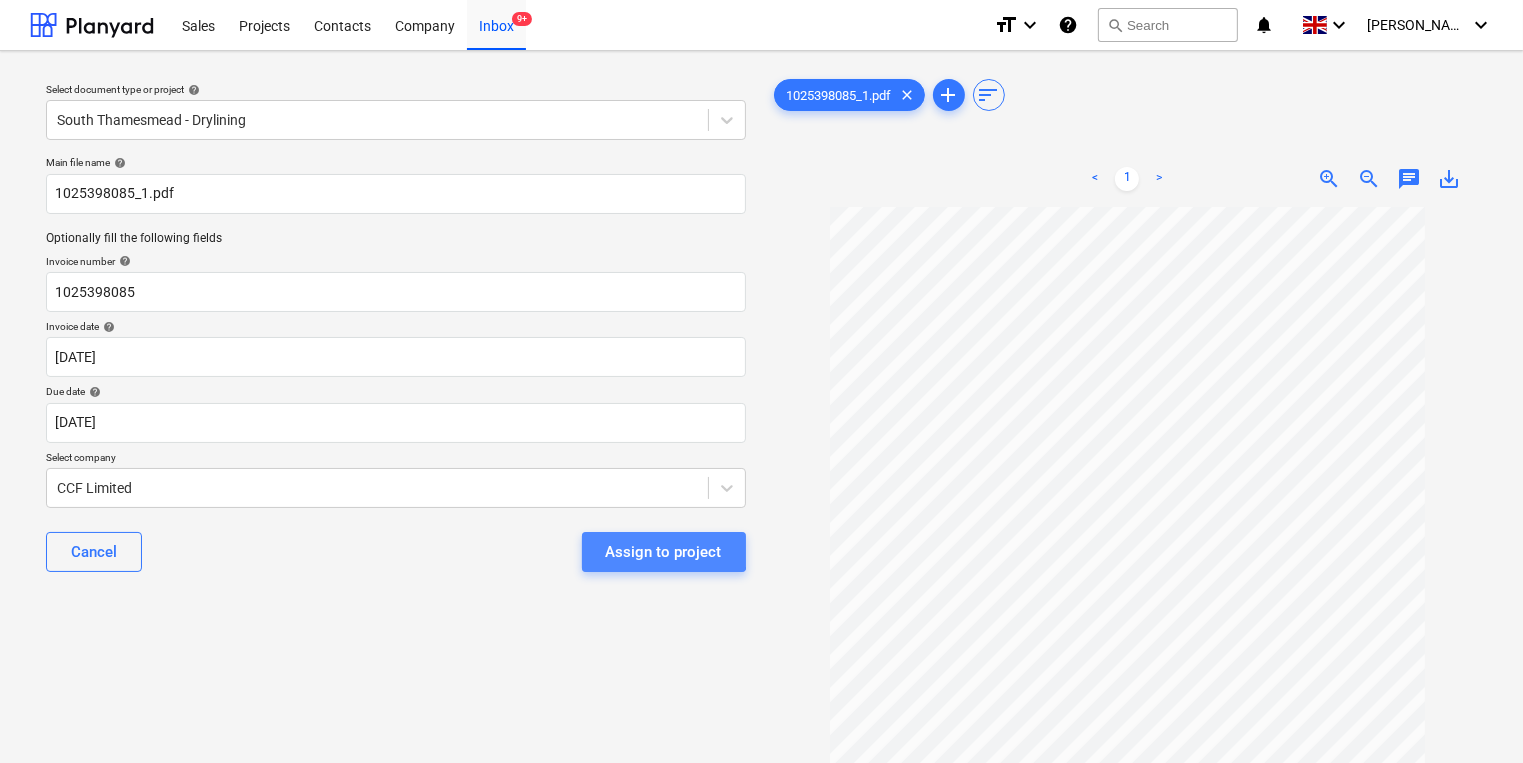 click on "Assign to project" at bounding box center (664, 552) 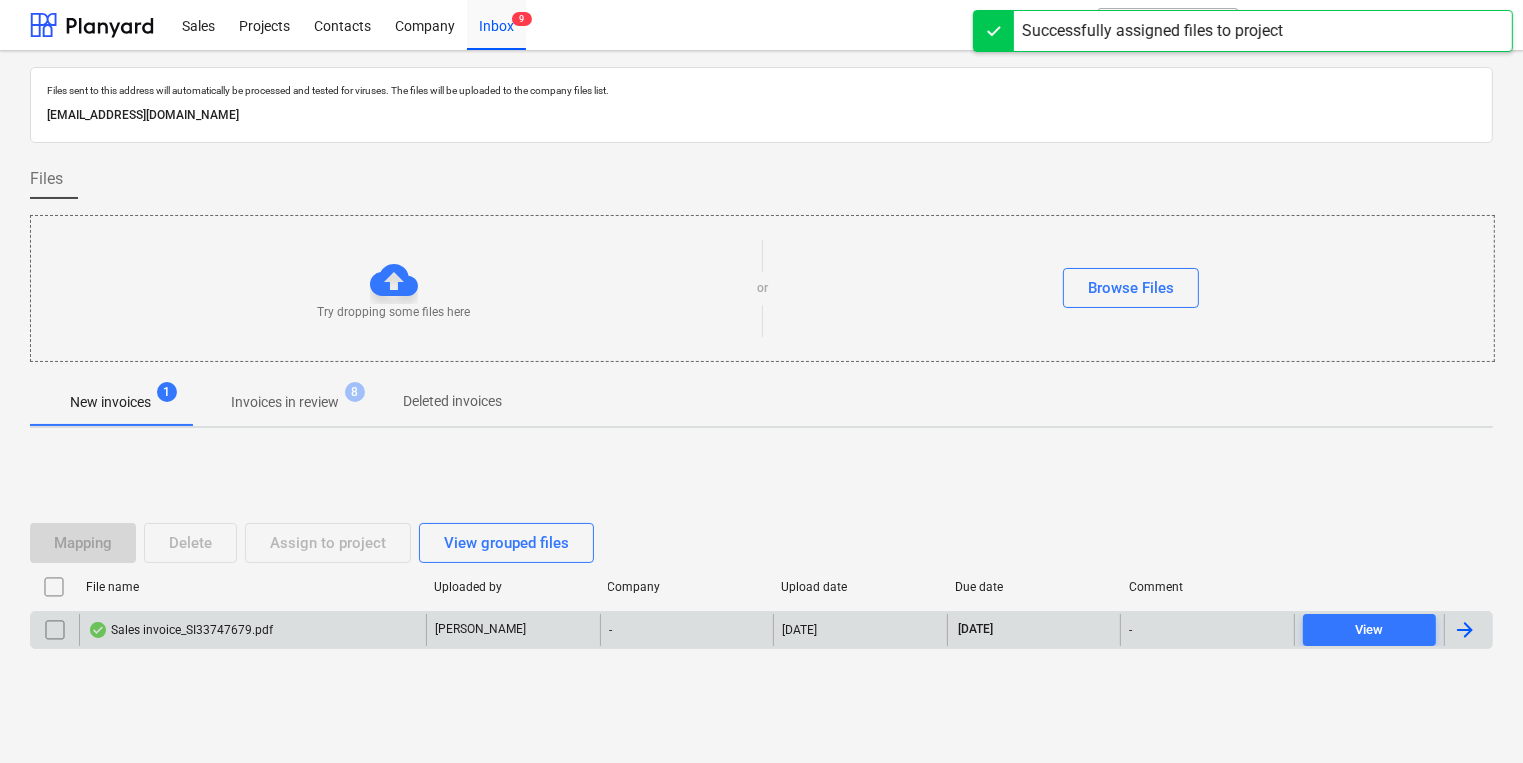 click on "Sales invoice_SI33747679.pdf" at bounding box center [252, 630] 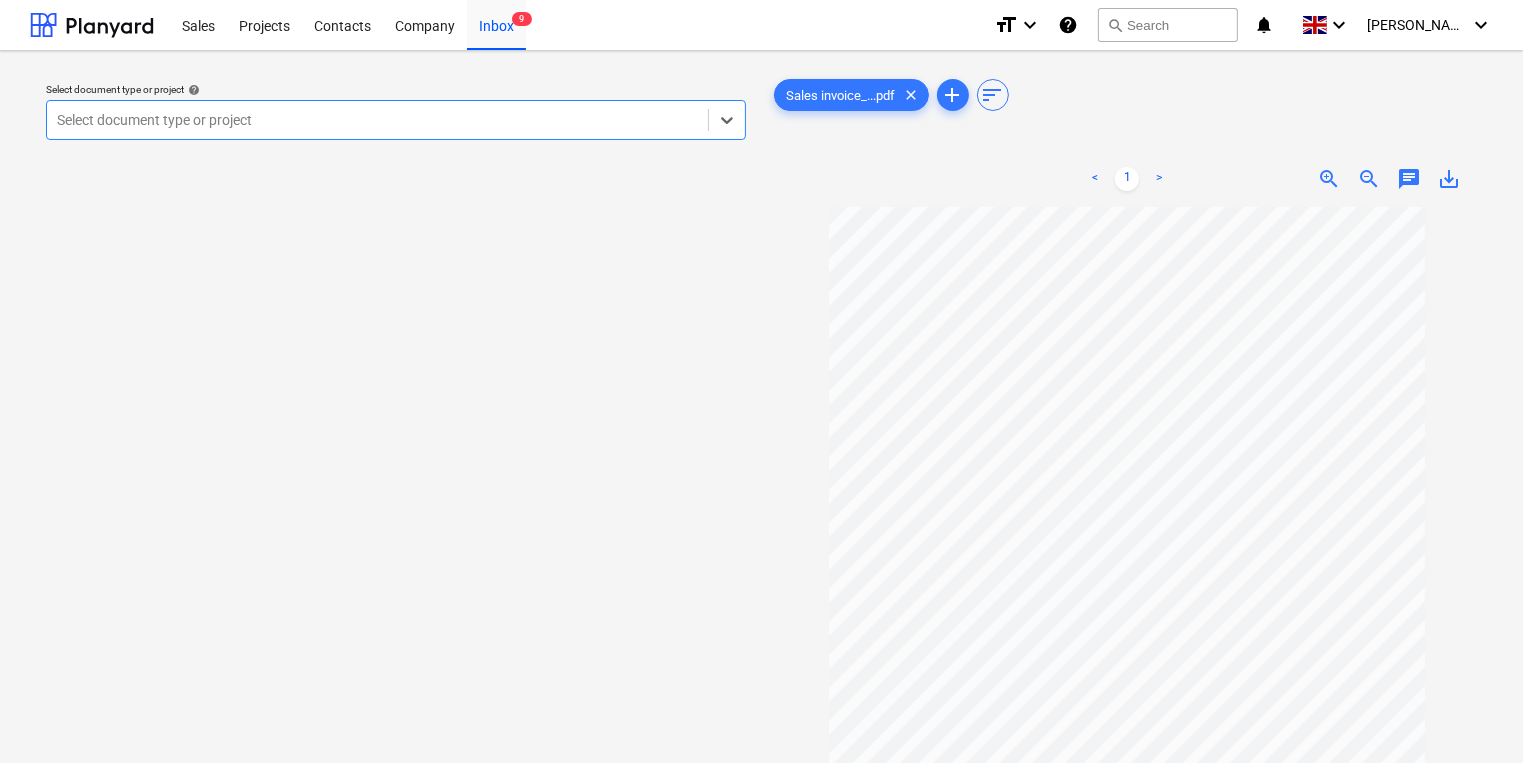 click at bounding box center (377, 120) 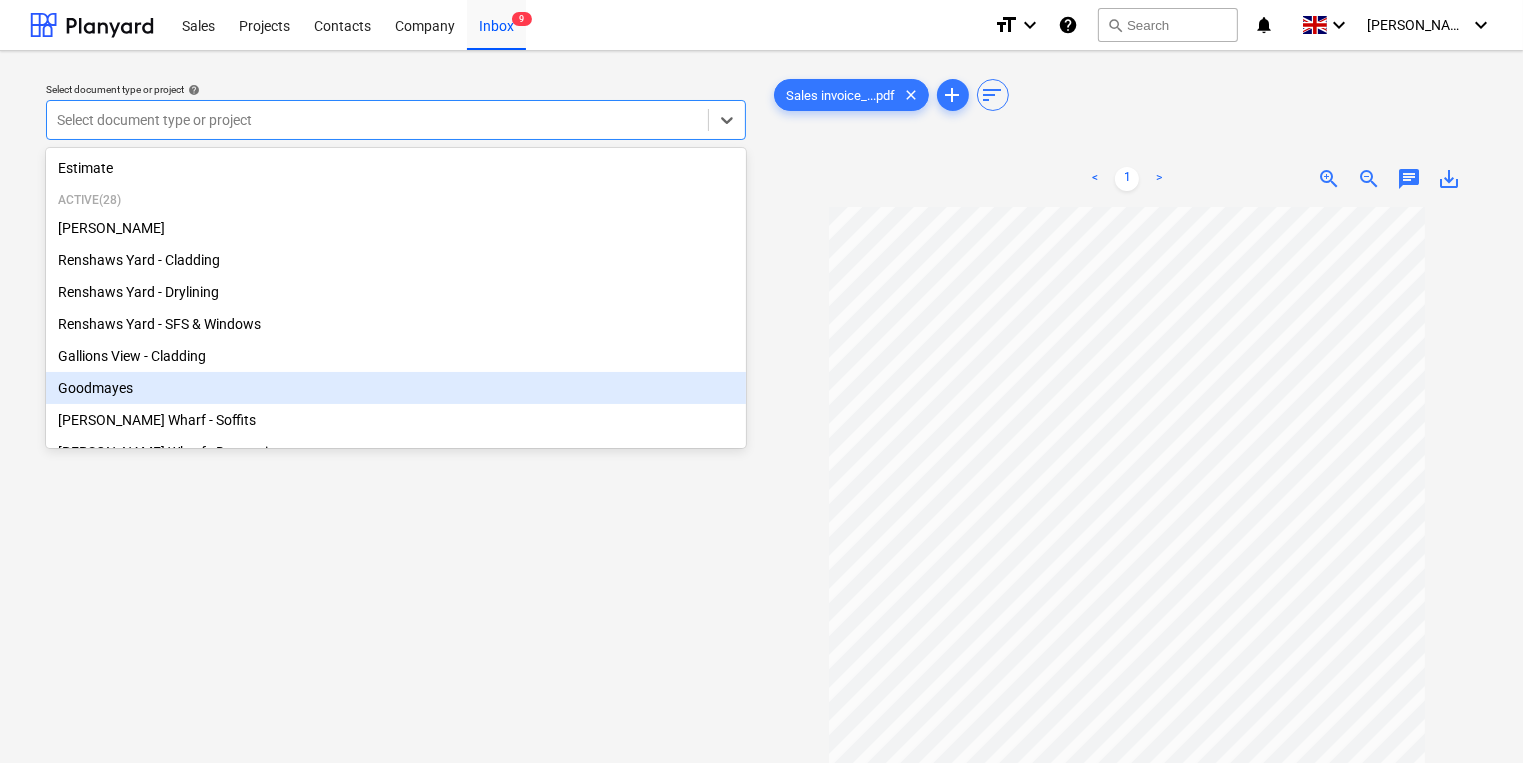 click on "Select document type or project help option Goodmayes focused, 7 of 29. 29 results available. Use Up and Down to choose options, press Enter to select the currently focused option, press Escape to exit the menu, press Tab to select the option and exit the menu. Select document type or project" at bounding box center (396, 494) 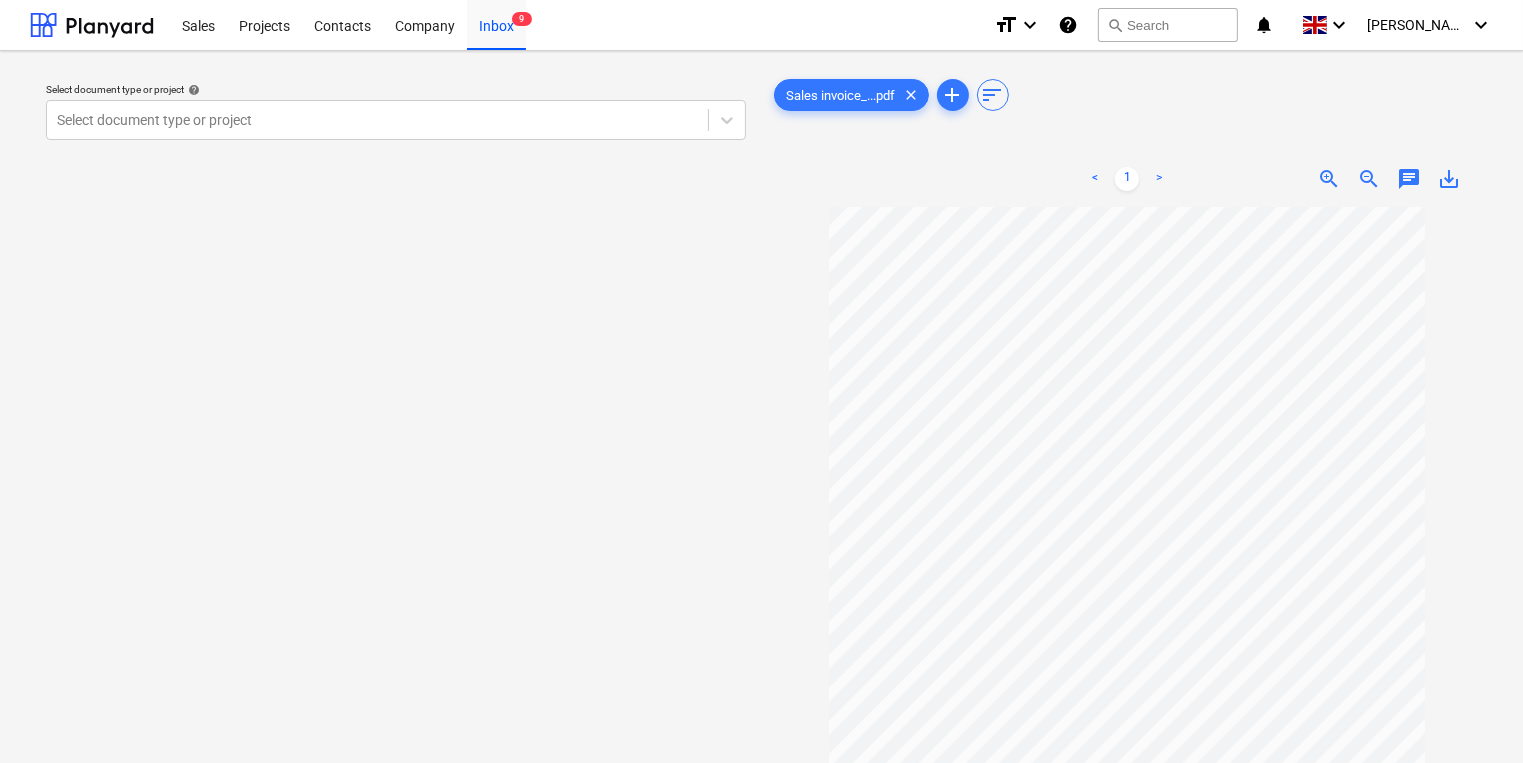 scroll, scrollTop: 138, scrollLeft: 0, axis: vertical 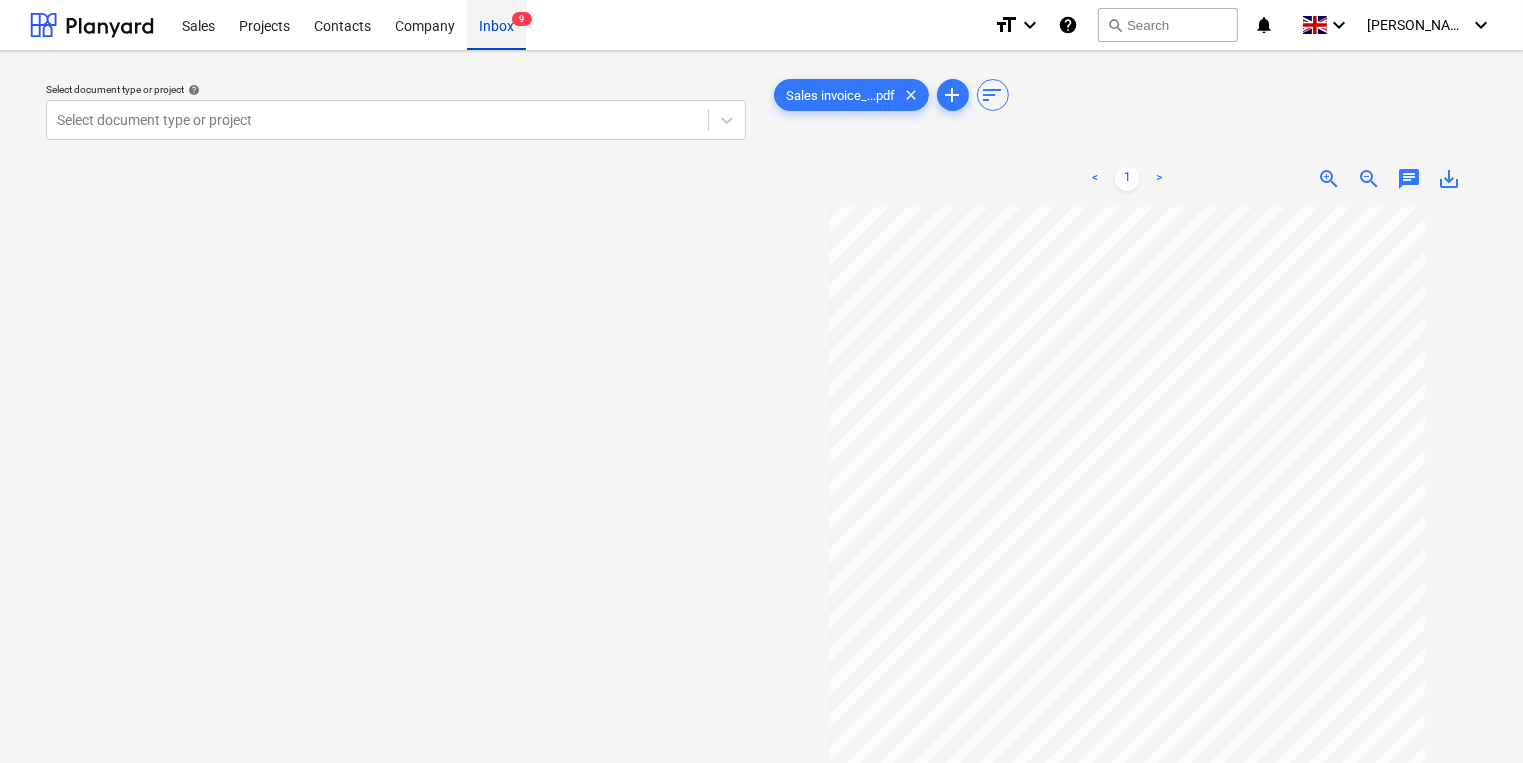 click on "Inbox 9" at bounding box center (496, 24) 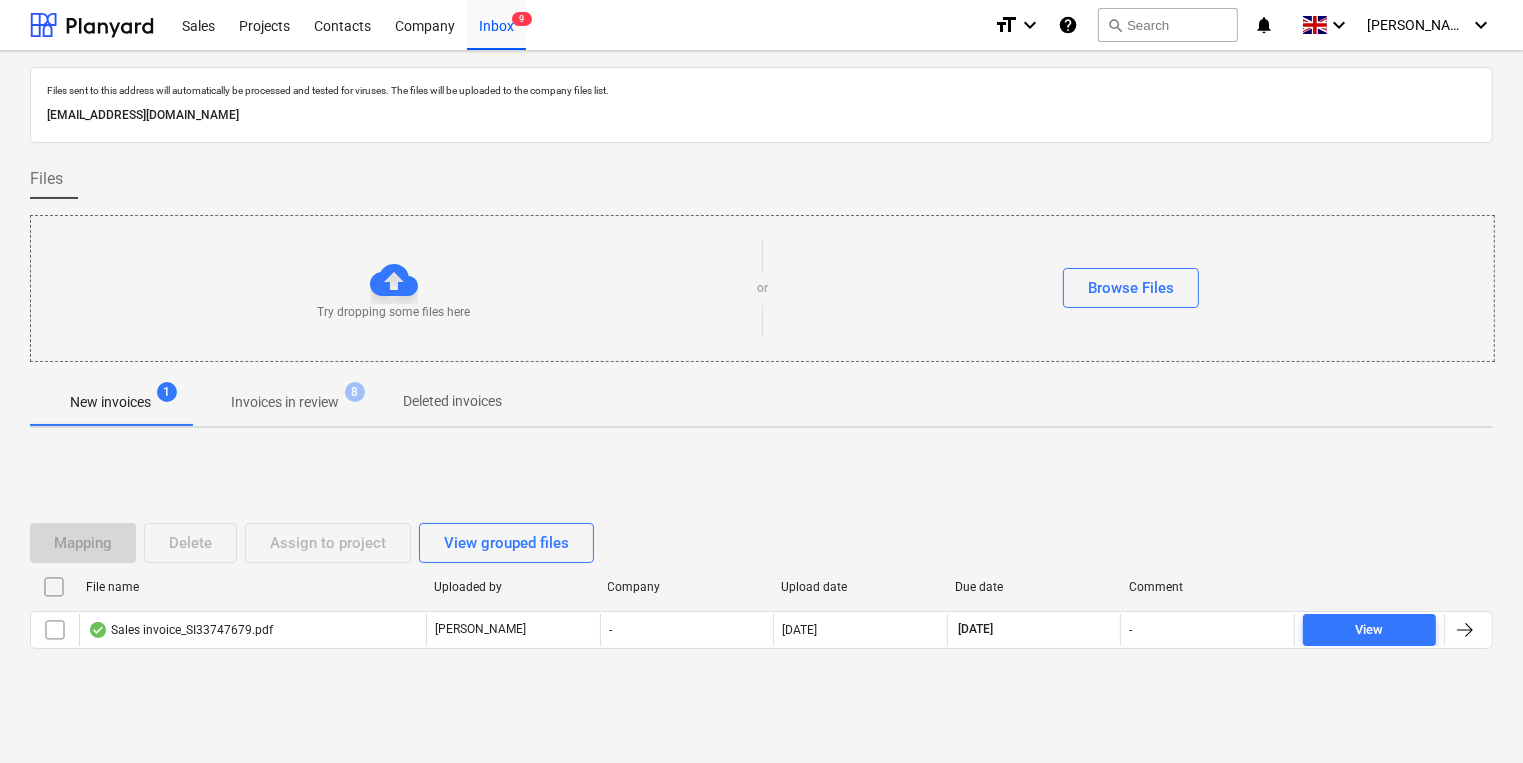 click on "Invoices in review" at bounding box center [285, 402] 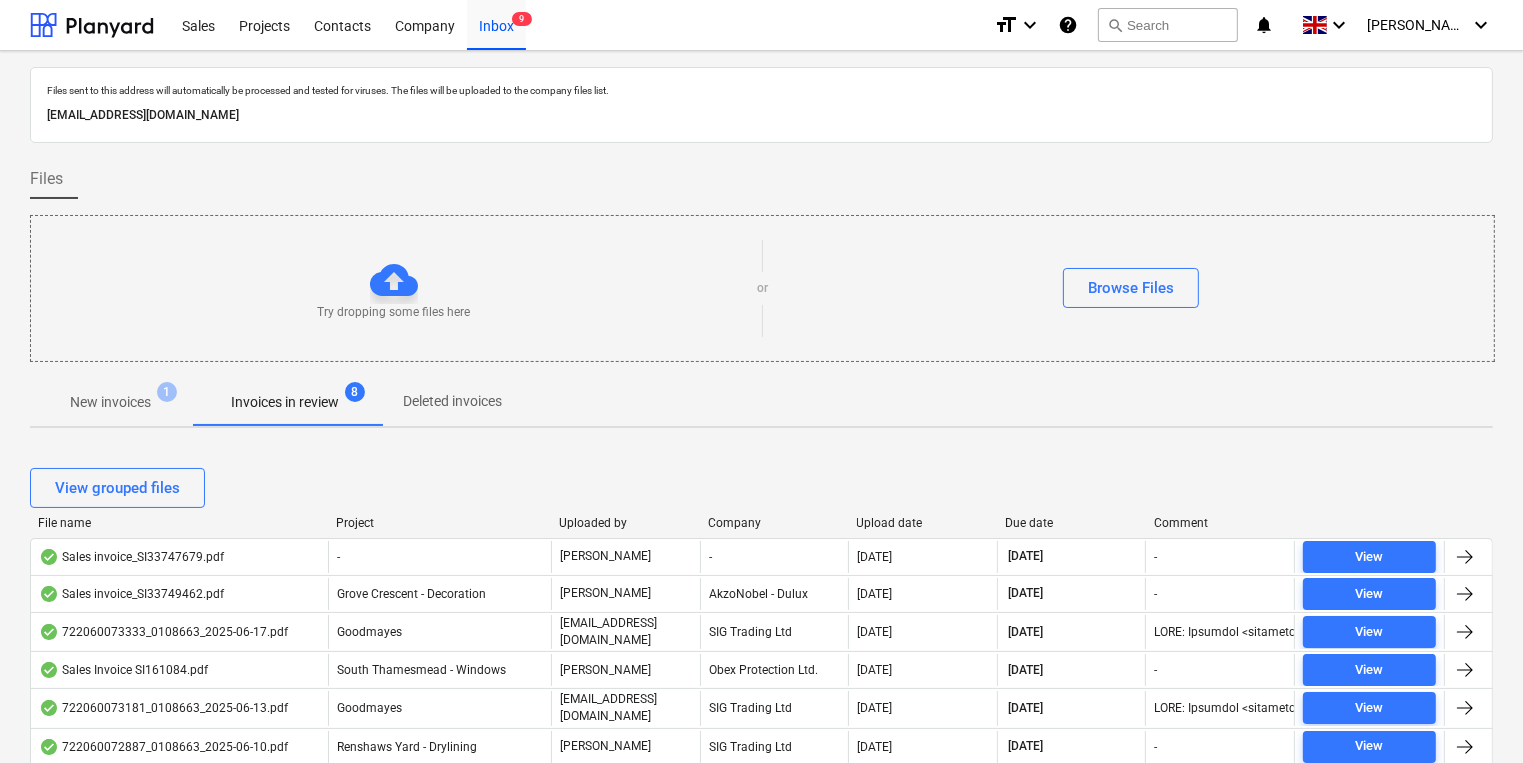 click on "Company" at bounding box center (774, 523) 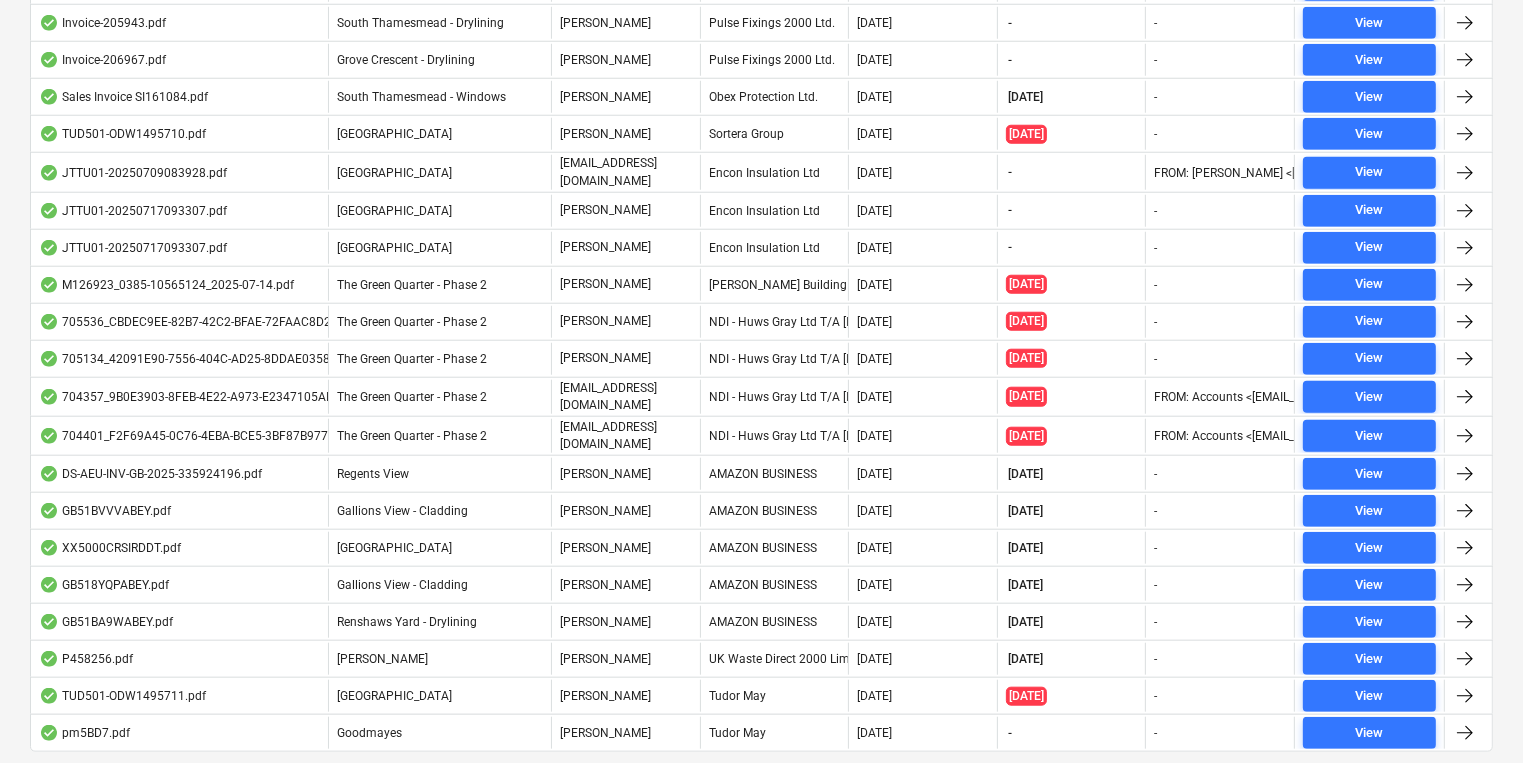 scroll, scrollTop: 1833, scrollLeft: 0, axis: vertical 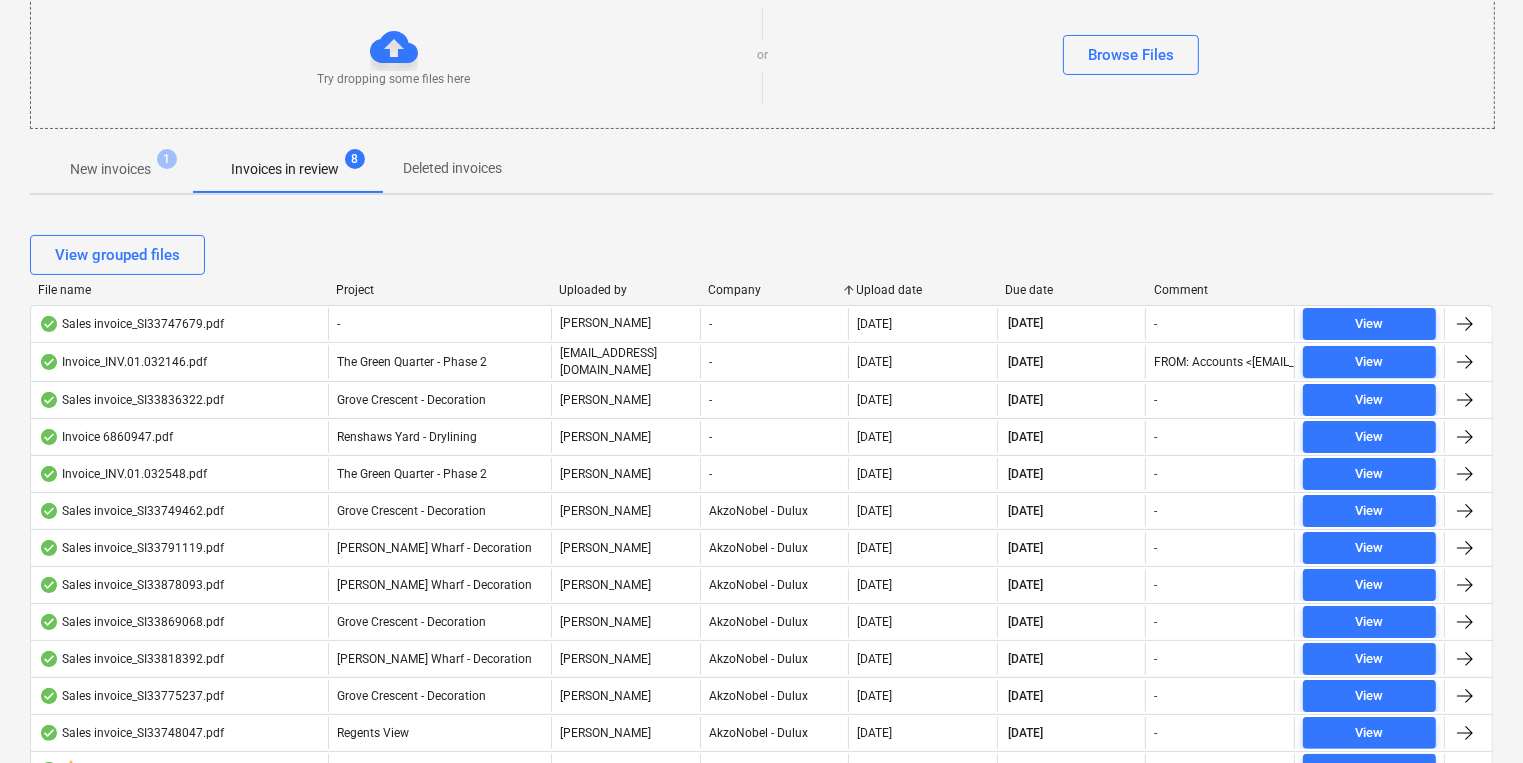 click on "New invoices 1" at bounding box center (110, 169) 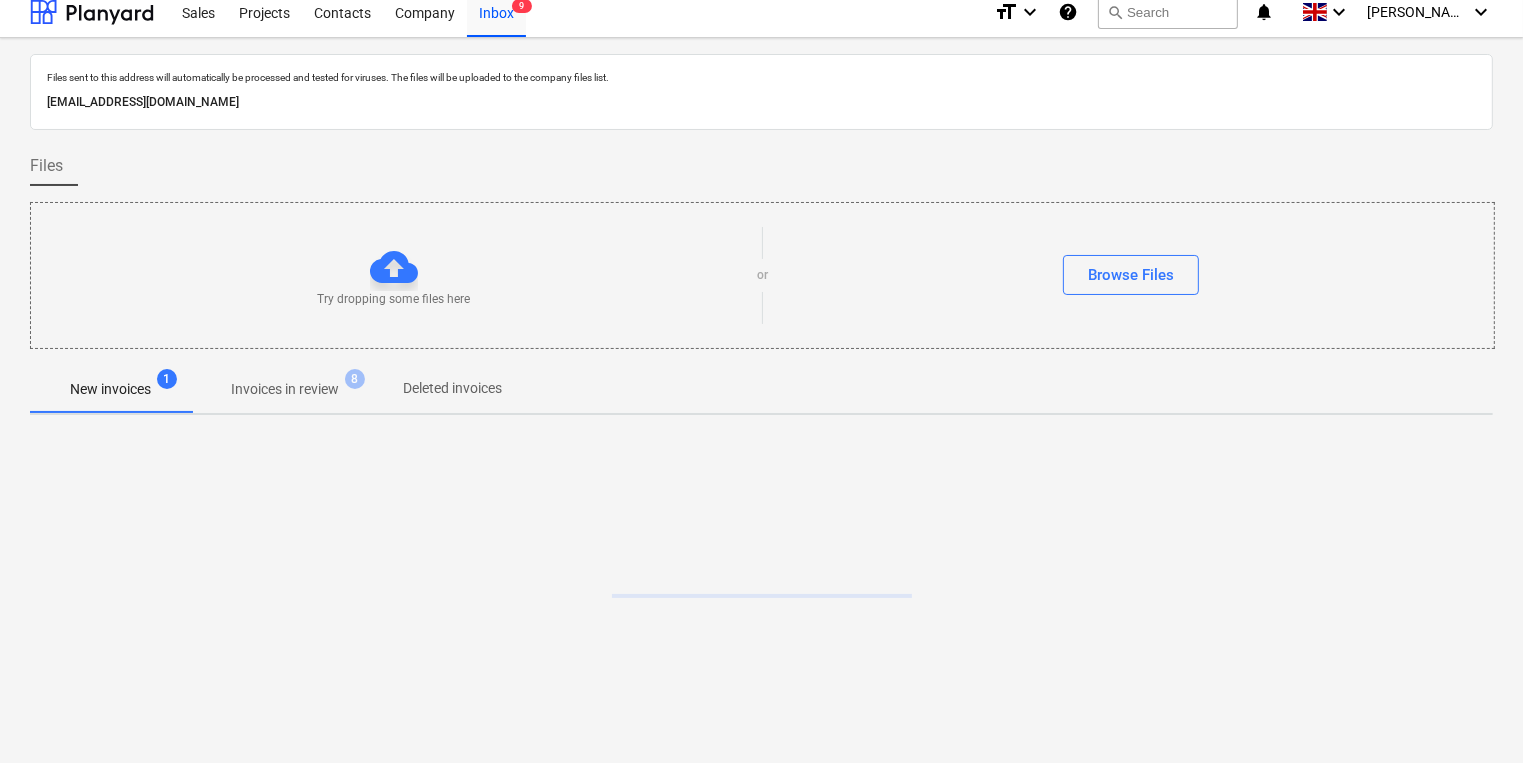 scroll, scrollTop: 11, scrollLeft: 0, axis: vertical 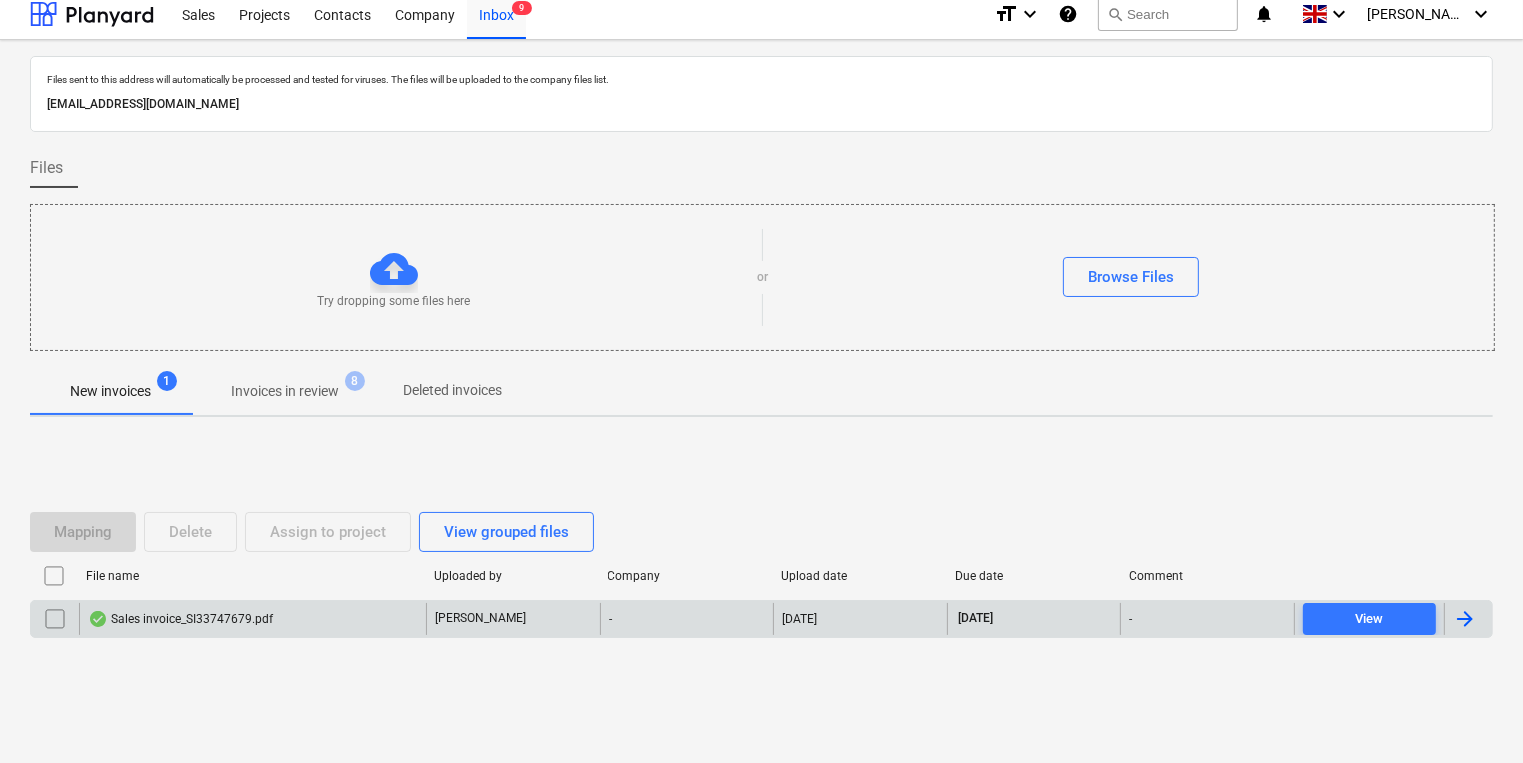 click on "Sales invoice_SI33747679.pdf" at bounding box center (180, 619) 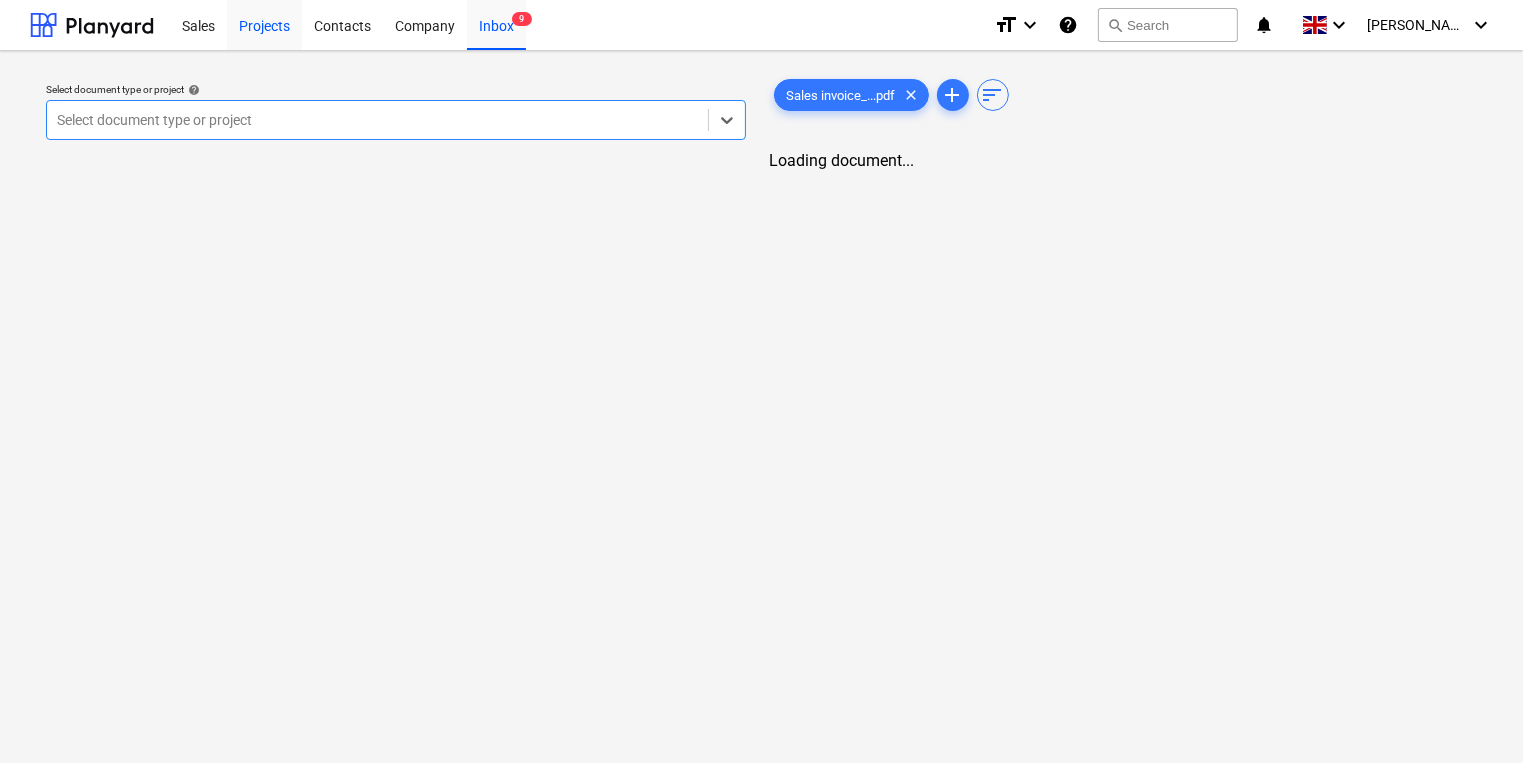 scroll, scrollTop: 0, scrollLeft: 0, axis: both 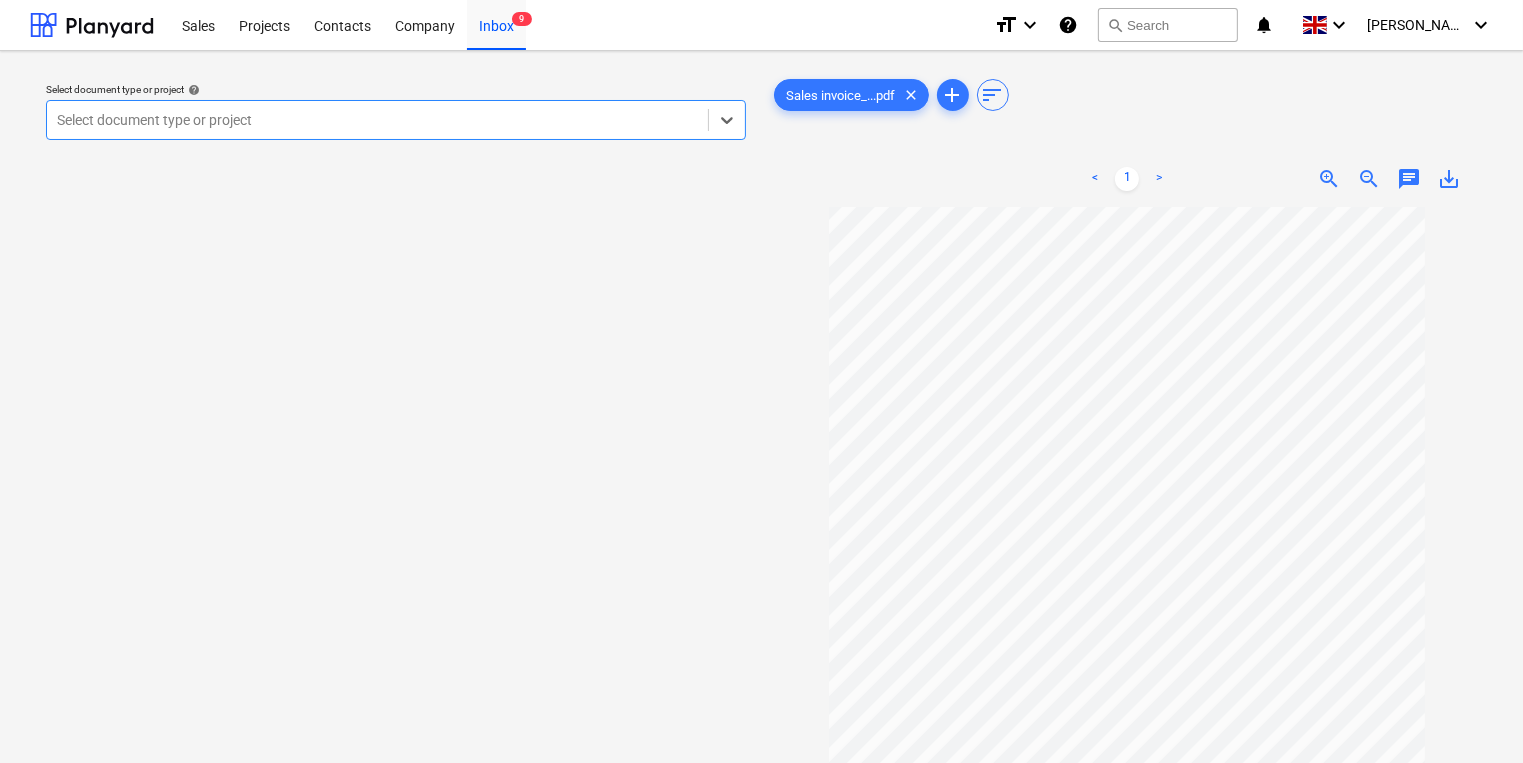 click on "save_alt" at bounding box center (1449, 179) 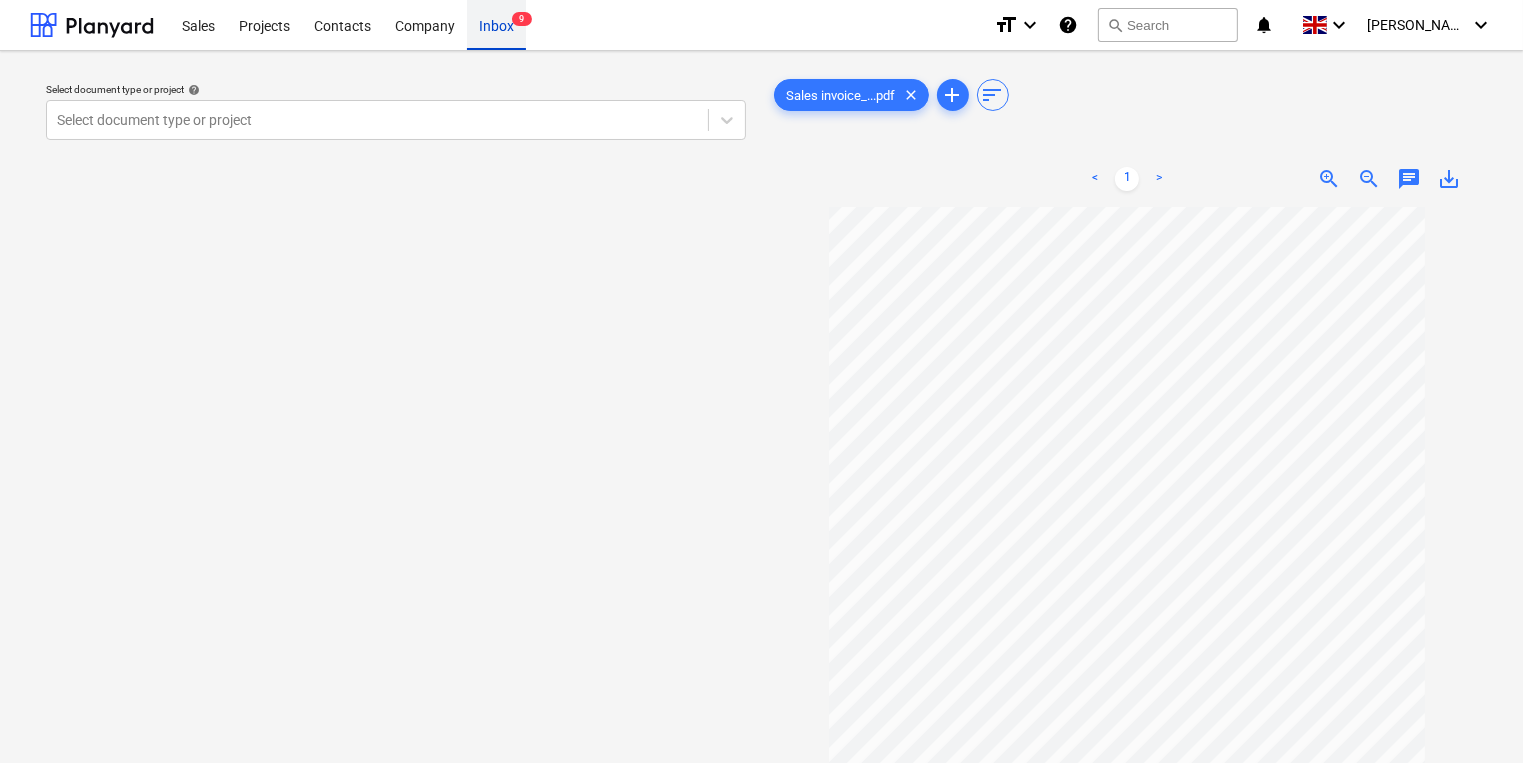 click on "Inbox 9" at bounding box center [496, 24] 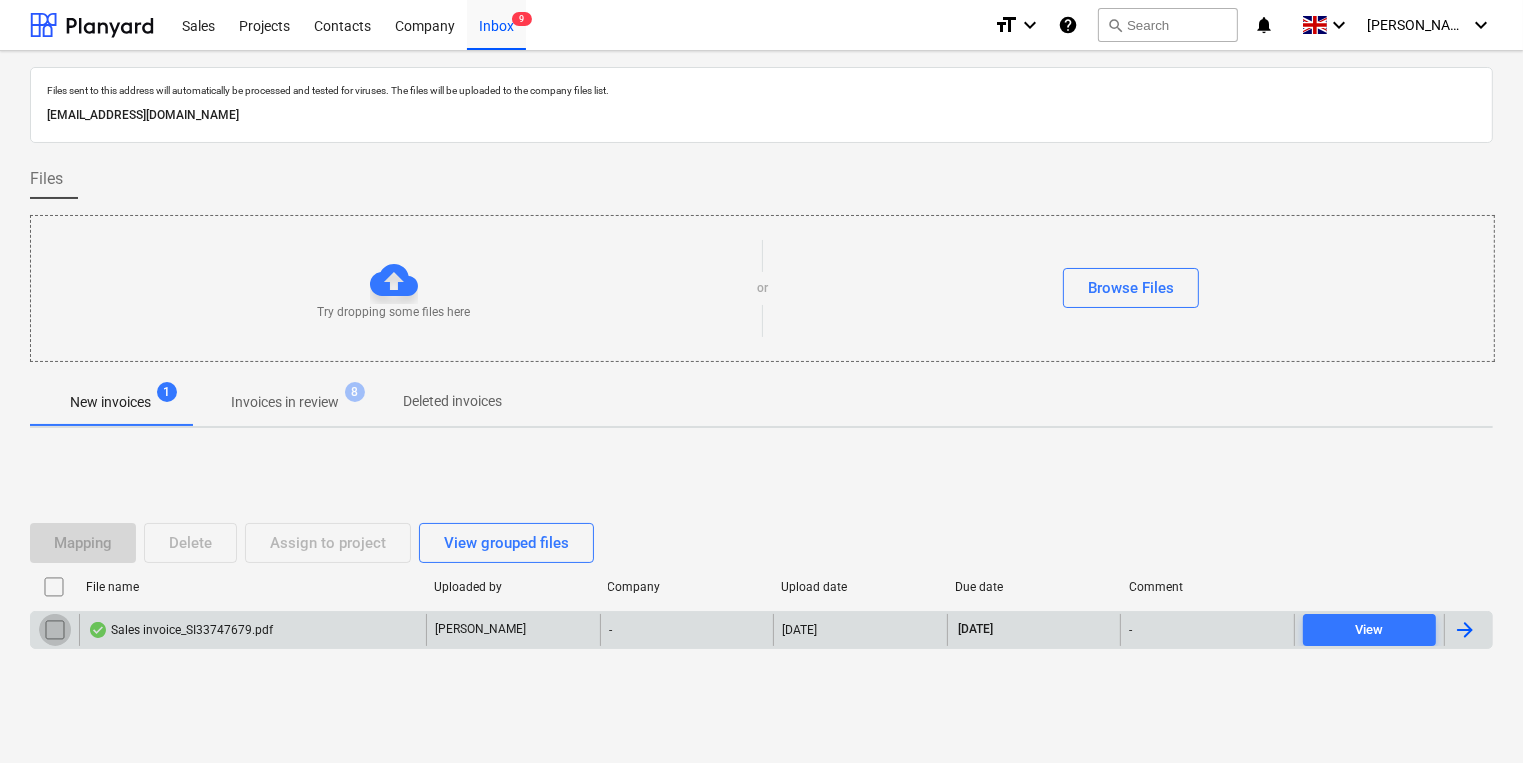 click at bounding box center (55, 630) 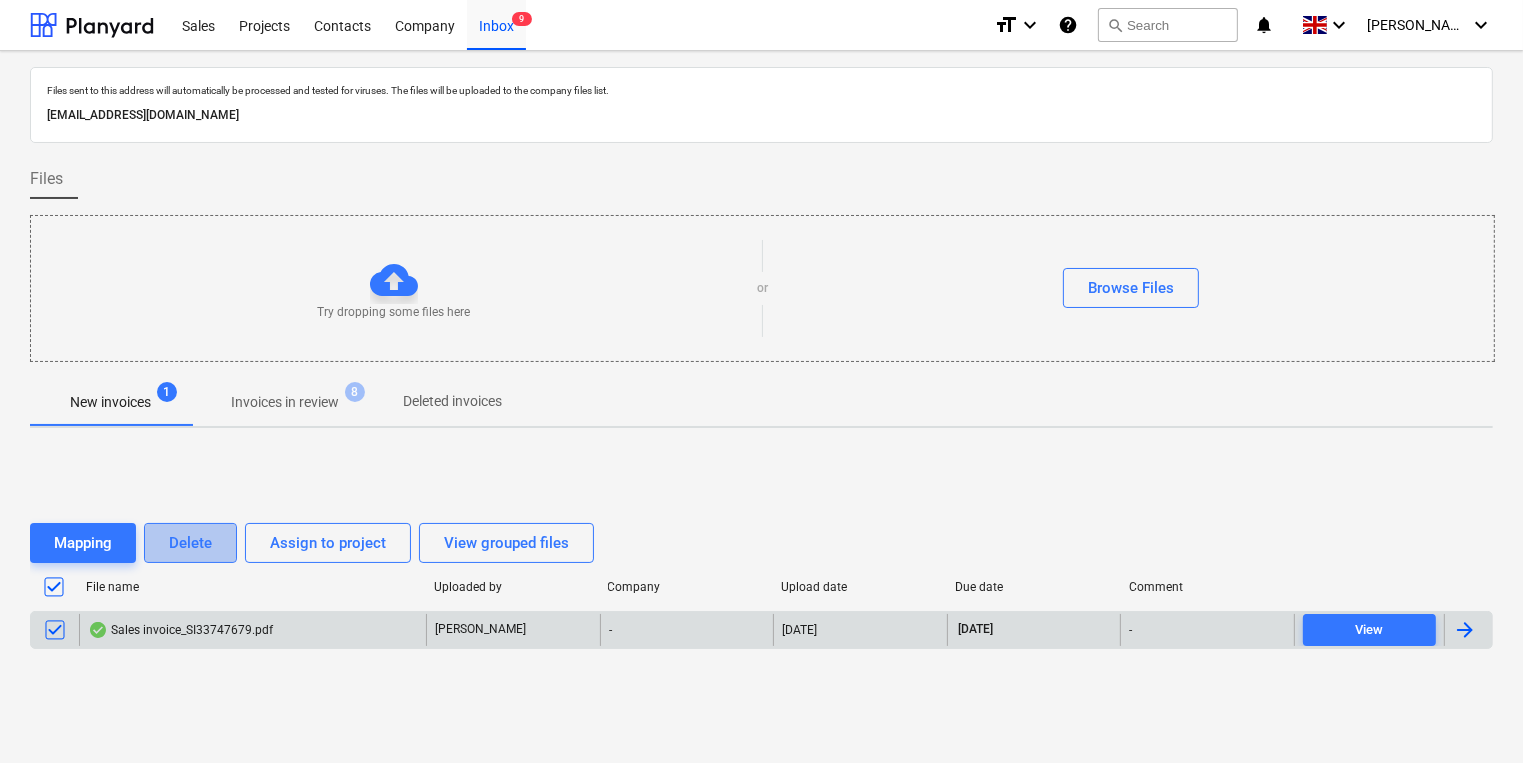 click on "Delete" at bounding box center [190, 543] 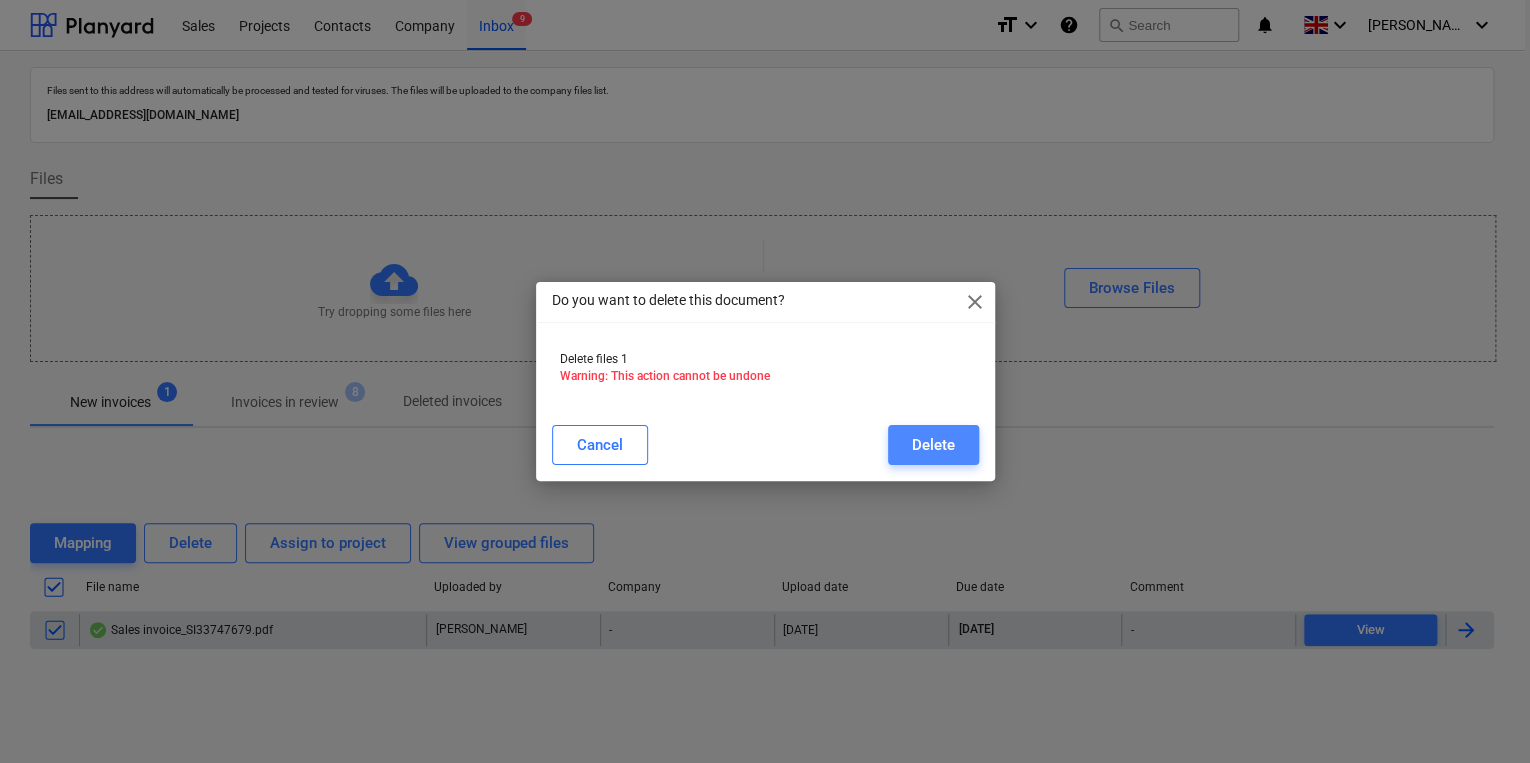 click on "Delete" at bounding box center [933, 445] 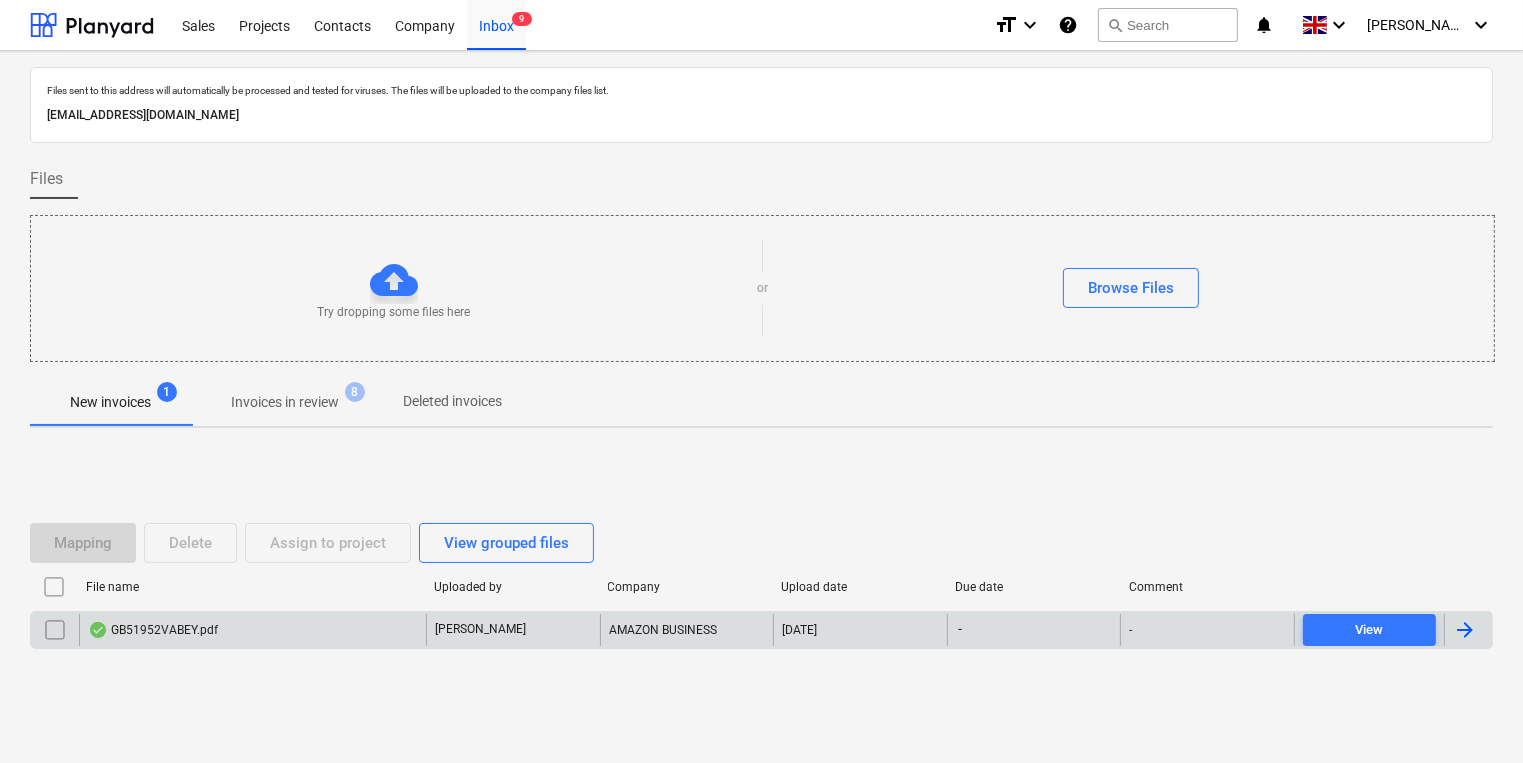 click on "GB51952VABEY.pdf" at bounding box center (252, 630) 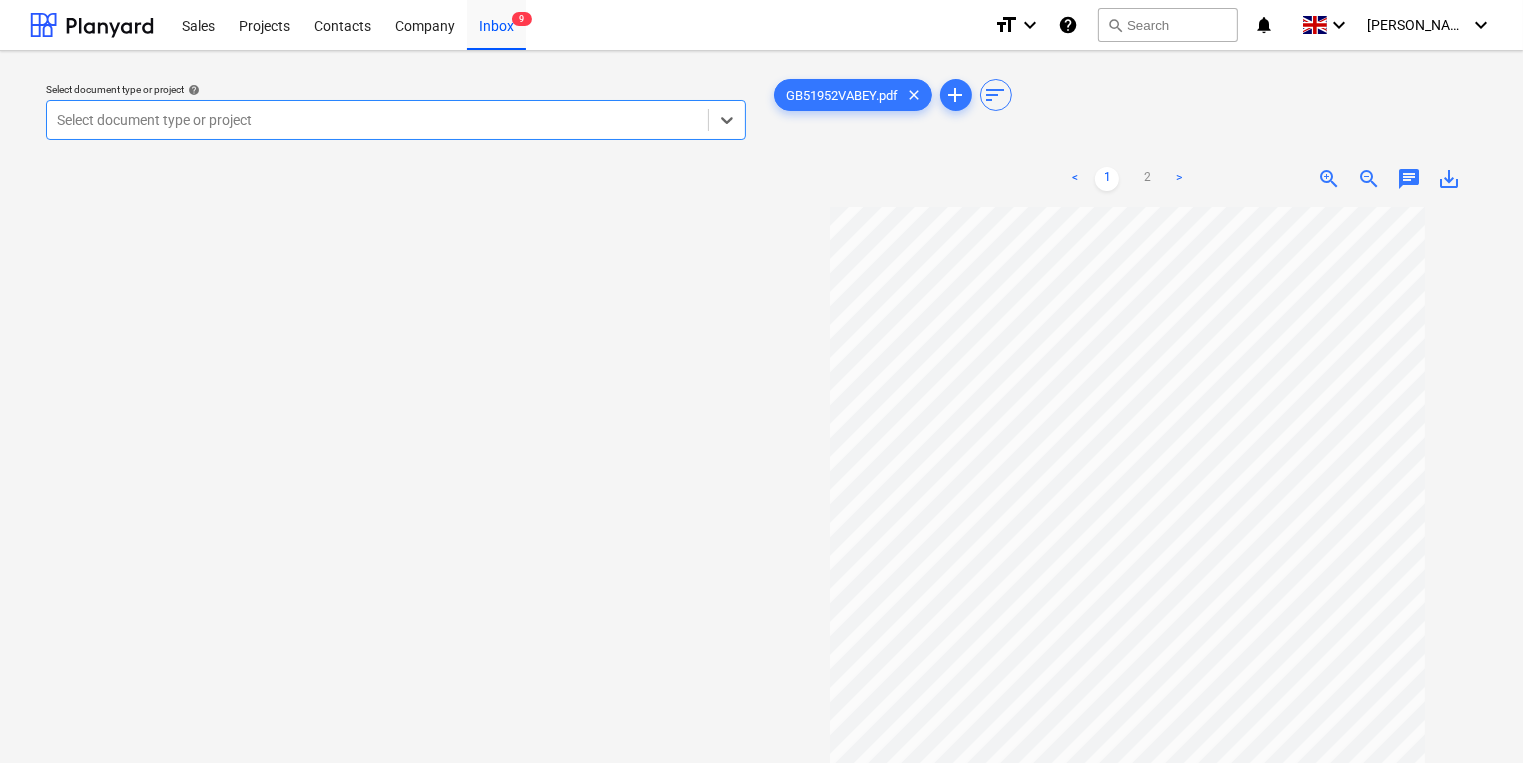 click at bounding box center (377, 120) 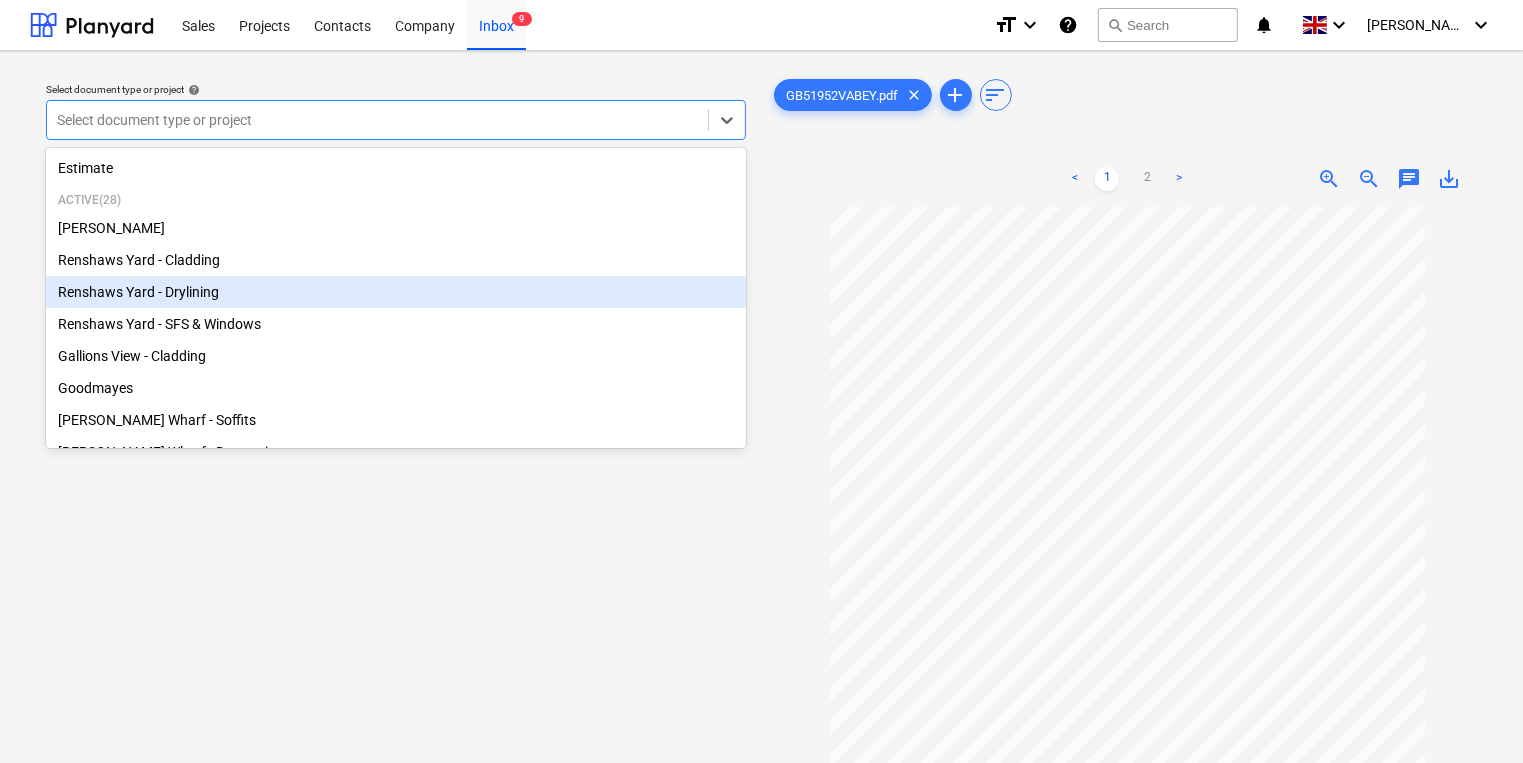 scroll, scrollTop: 400, scrollLeft: 0, axis: vertical 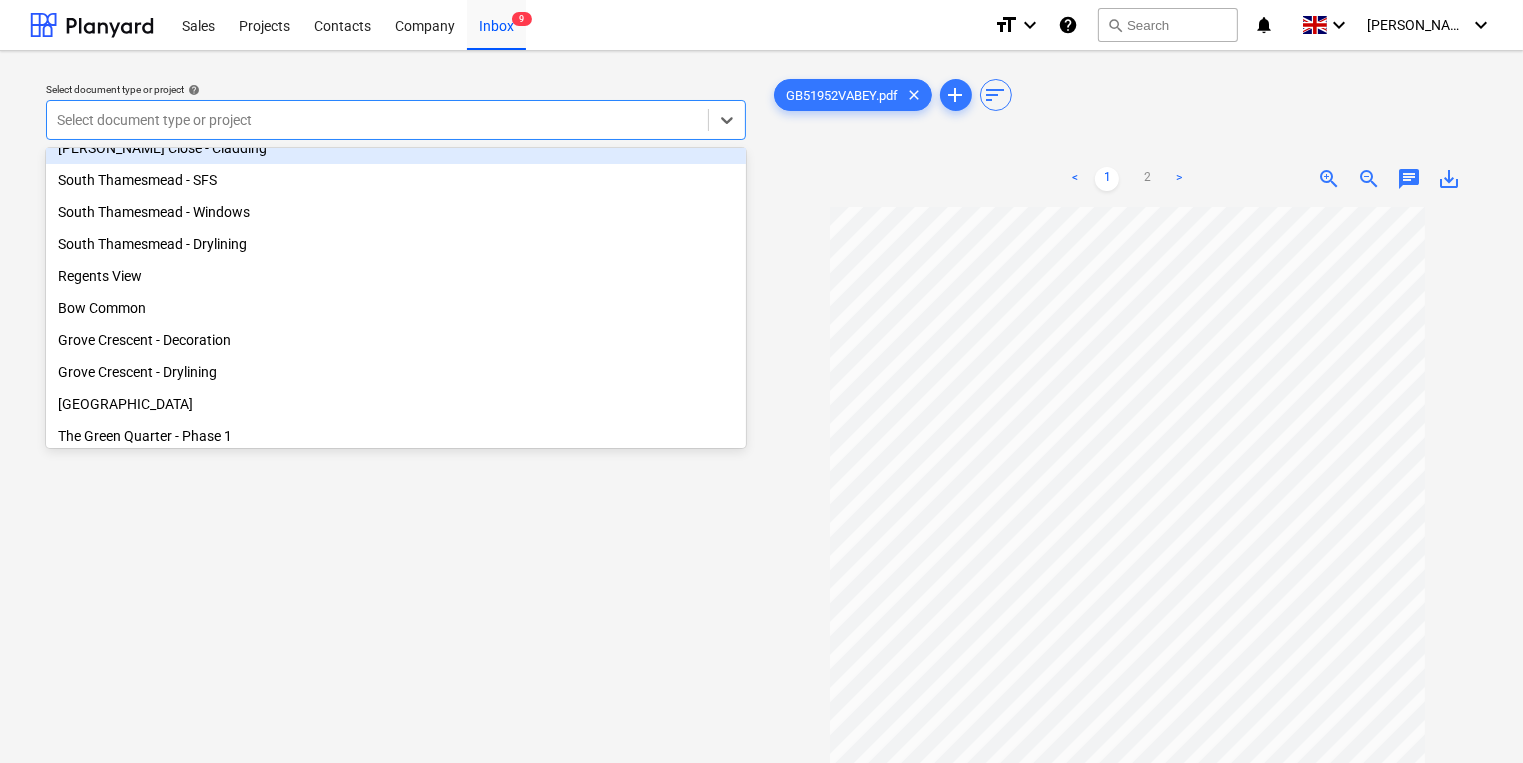 click on "[PERSON_NAME] Close - Cladding" at bounding box center [396, 148] 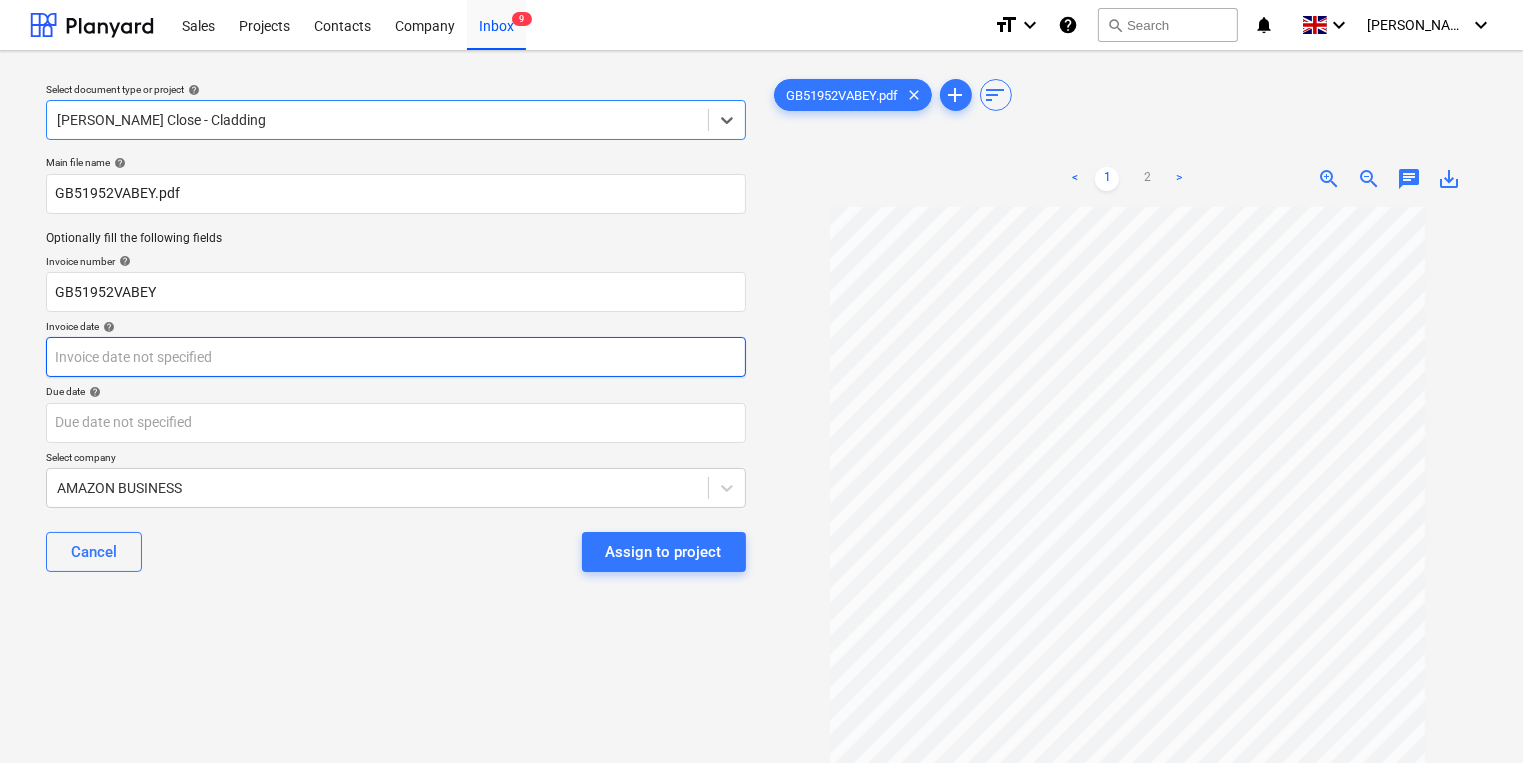 click on "Sales Projects Contacts Company Inbox 9 format_size keyboard_arrow_down help search Search notifications 0 keyboard_arrow_down [PERSON_NAME] keyboard_arrow_down Select document type or project help option [PERSON_NAME] Close - Cladding, selected.   Select is focused ,type to refine list, press Down to open the menu,  [PERSON_NAME] Close - Cladding Main file name help GB51952VABEY.pdf Optionally fill the following fields Invoice number help GB51952VABEY Invoice date help Press the down arrow key to interact with the calendar and
select a date. Press the question mark key to get the keyboard shortcuts for changing dates. Due date help Press the down arrow key to interact with the calendar and
select a date. Press the question mark key to get the keyboard shortcuts for changing dates. Select company AMAZON BUSINESS   Cancel Assign to project GB51952VABEY.pdf clear add sort < 1 2 > zoom_in zoom_out chat 0 save_alt" at bounding box center (761, 381) 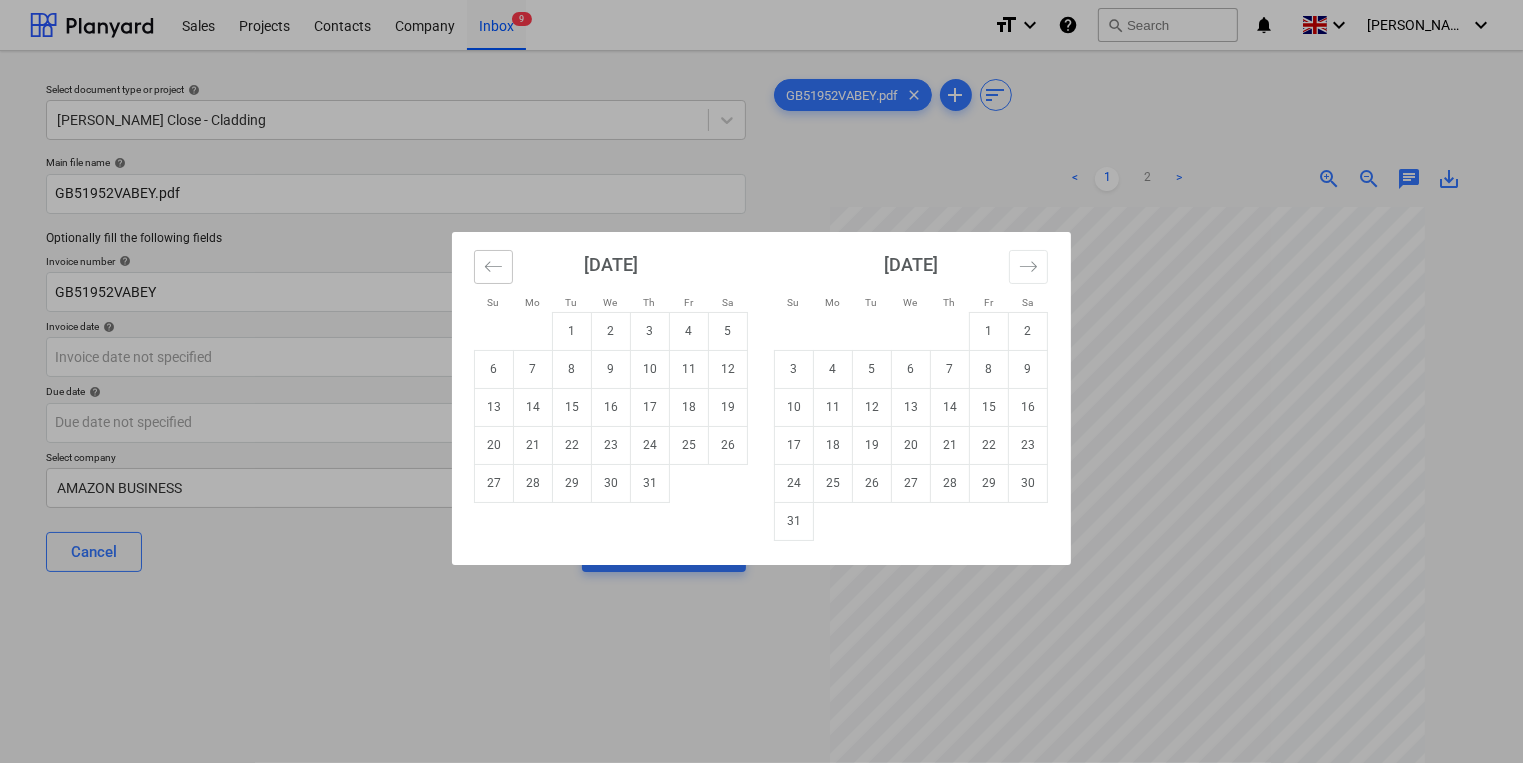 click 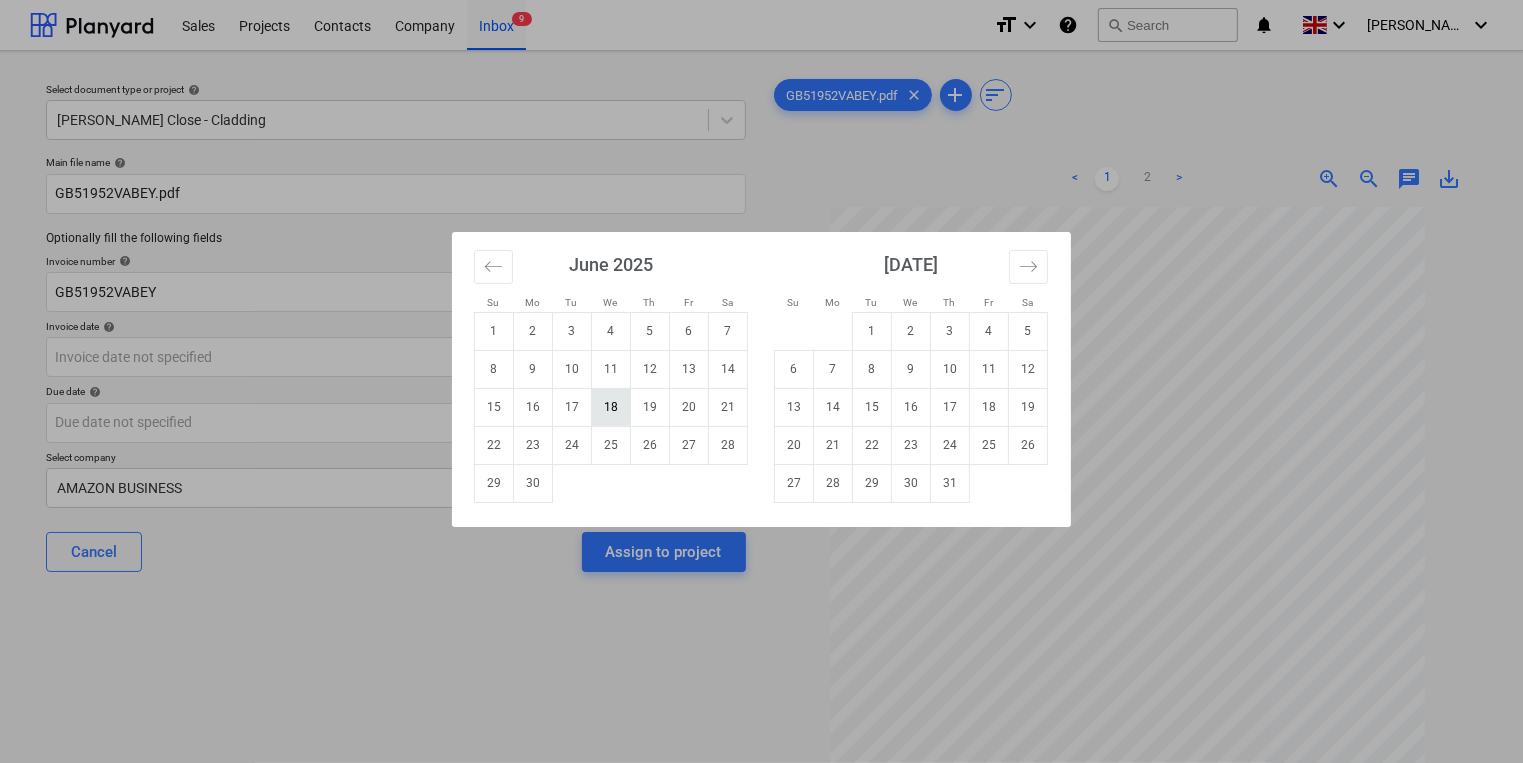 click on "18" at bounding box center (611, 407) 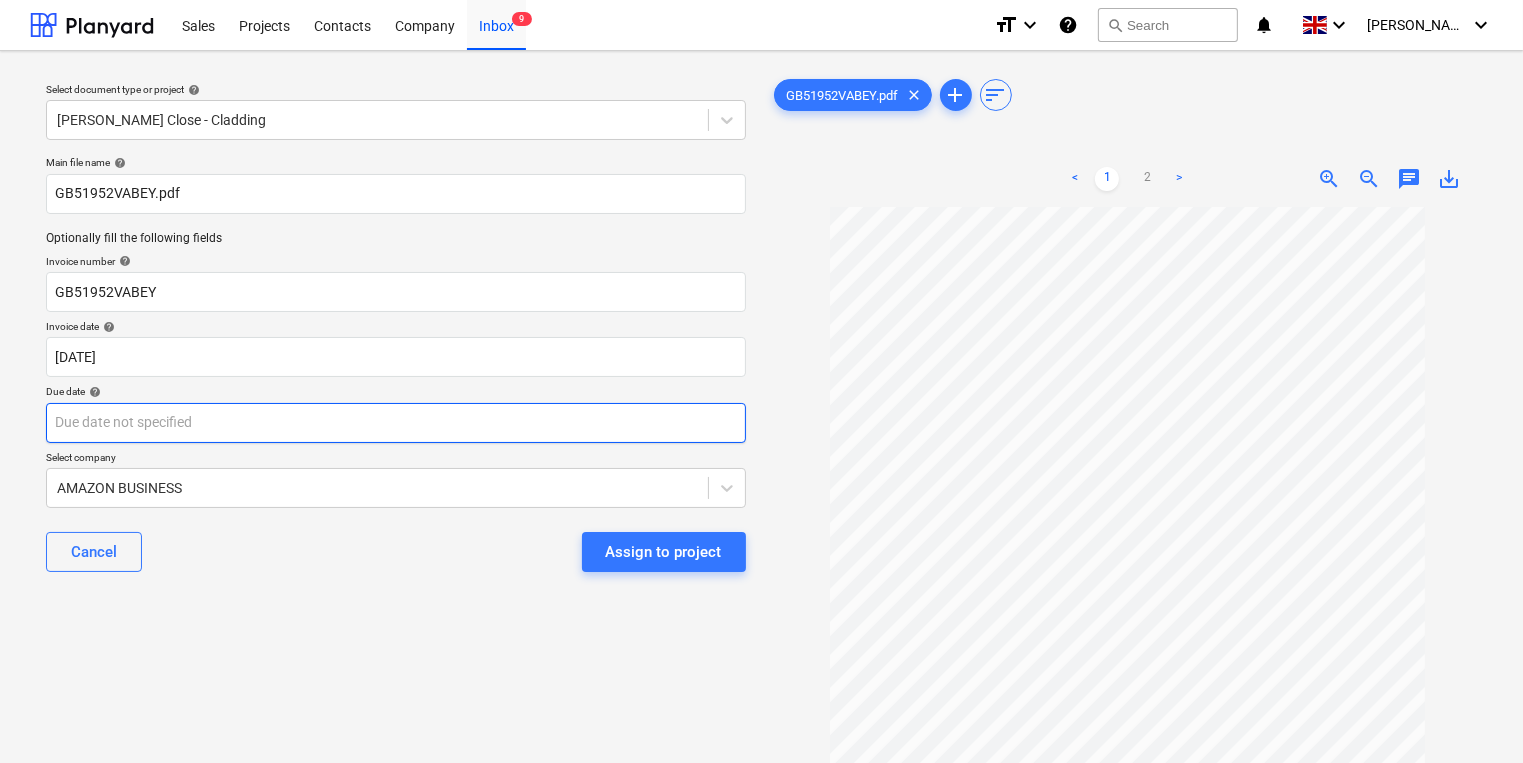 click on "Sales Projects Contacts Company Inbox 9 format_size keyboard_arrow_down help search Search notifications 0 keyboard_arrow_down [PERSON_NAME] keyboard_arrow_down Select document type or project help [PERSON_NAME] Close - Cladding Main file name help GB51952VABEY.pdf Optionally fill the following fields Invoice number help GB51952VABEY Invoice date help [DATE] 18.06.2025 Press the down arrow key to interact with the calendar and
select a date. Press the question mark key to get the keyboard shortcuts for changing dates. Due date help Press the down arrow key to interact with the calendar and
select a date. Press the question mark key to get the keyboard shortcuts for changing dates. Select company AMAZON BUSINESS   Cancel Assign to project GB51952VABEY.pdf clear add sort < 1 2 > zoom_in zoom_out chat 0 save_alt" at bounding box center (761, 381) 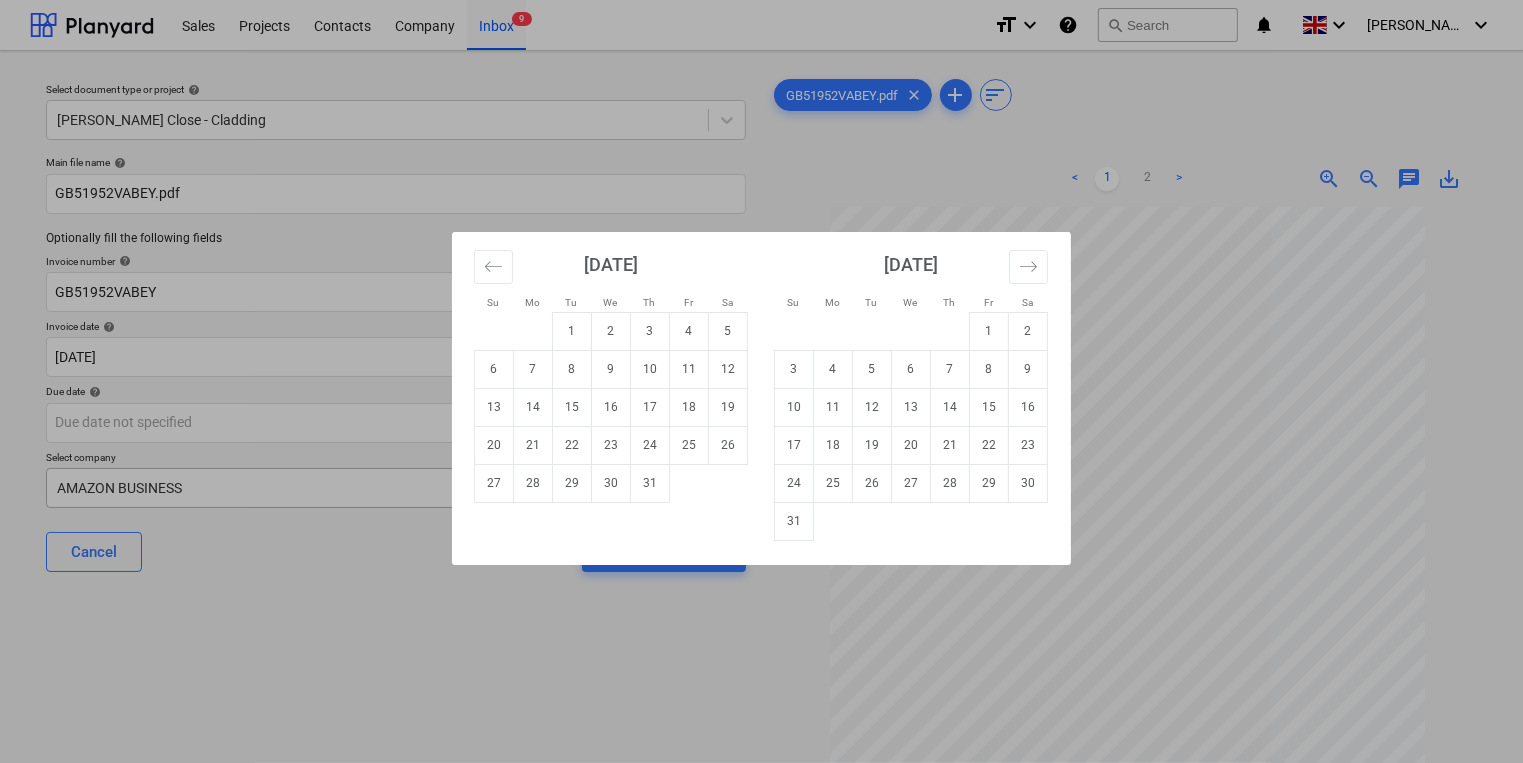 click on "31" at bounding box center [650, 483] 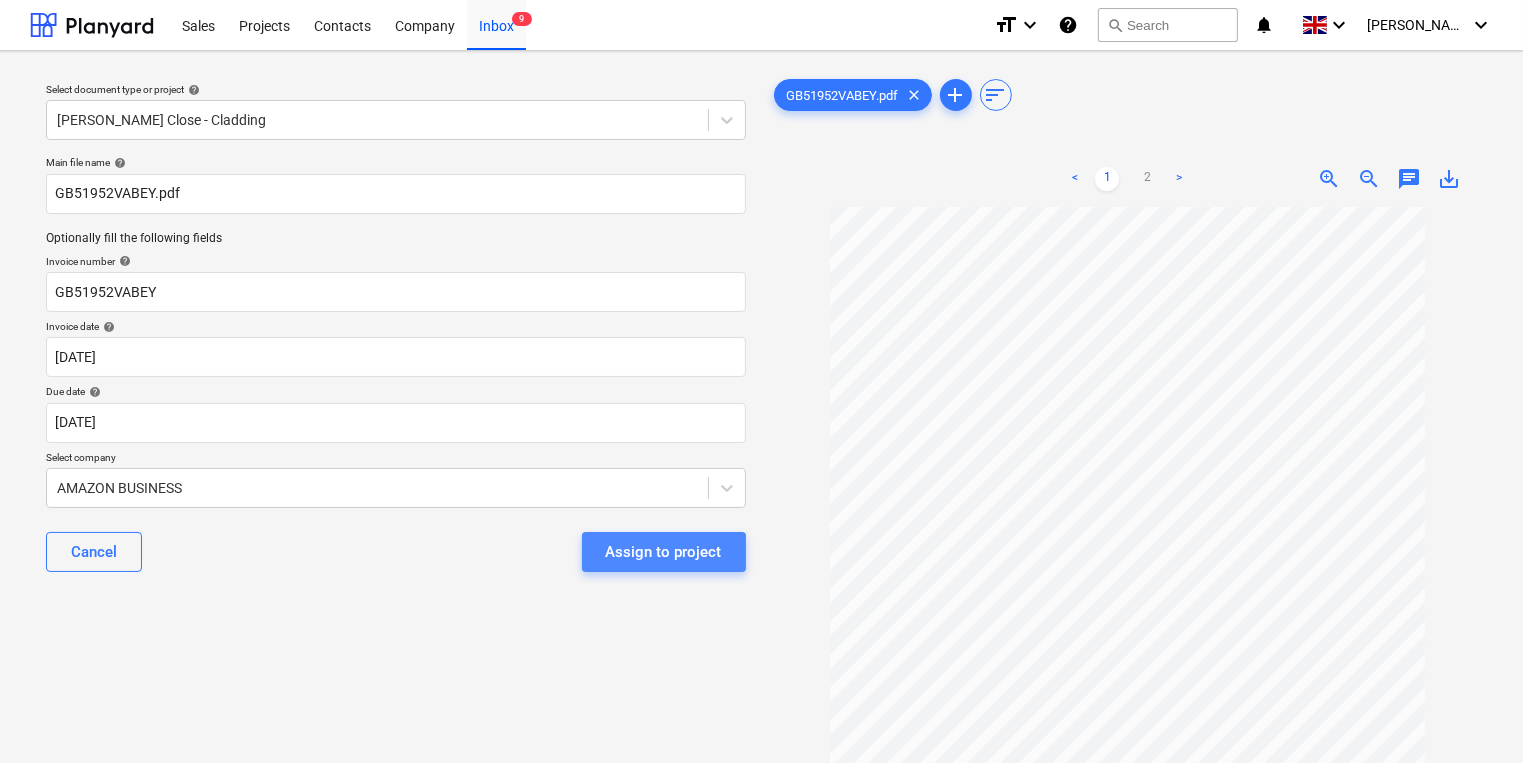 click on "Assign to project" at bounding box center [664, 552] 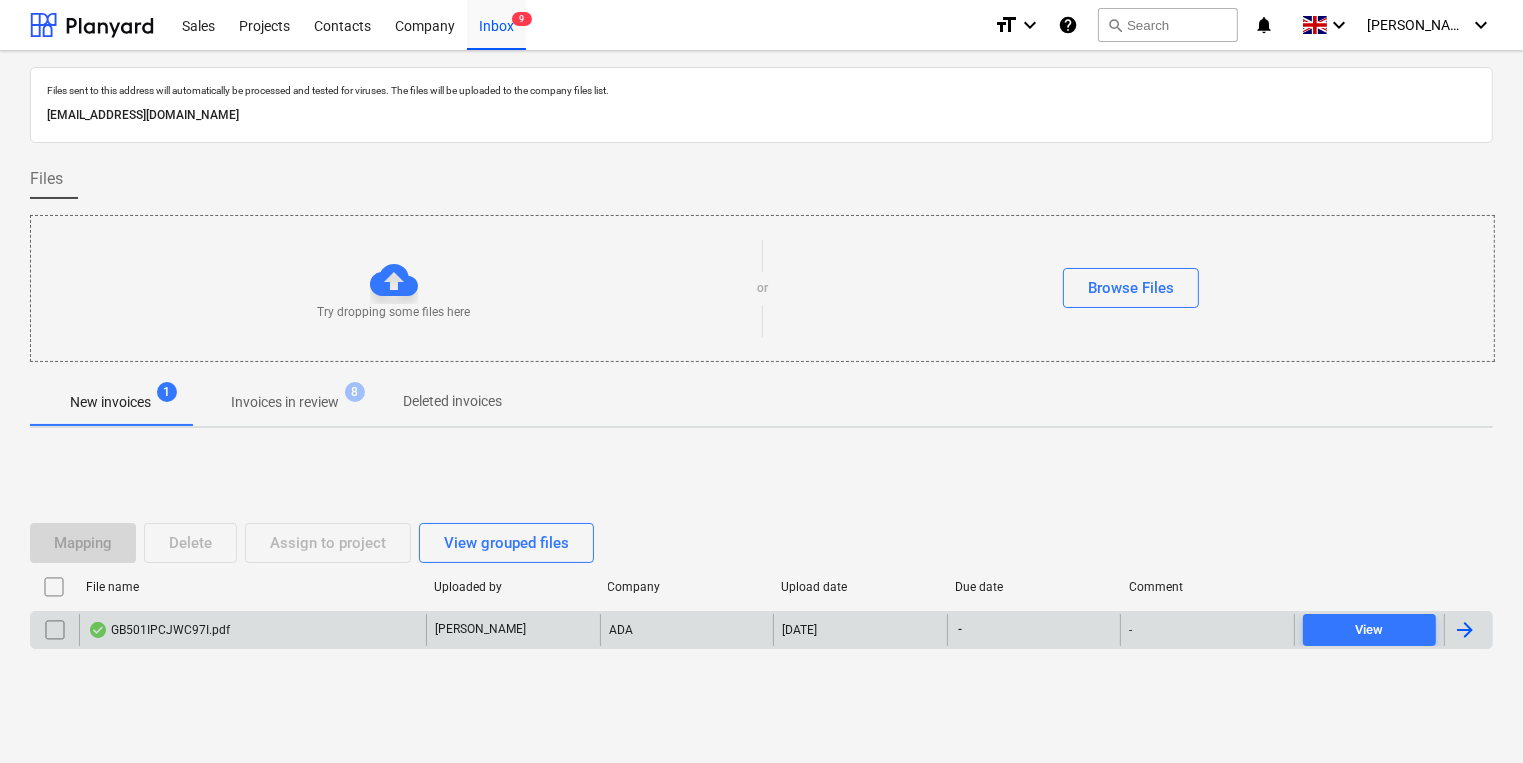 click on "GB501IPCJWC97I.pdf" at bounding box center [252, 630] 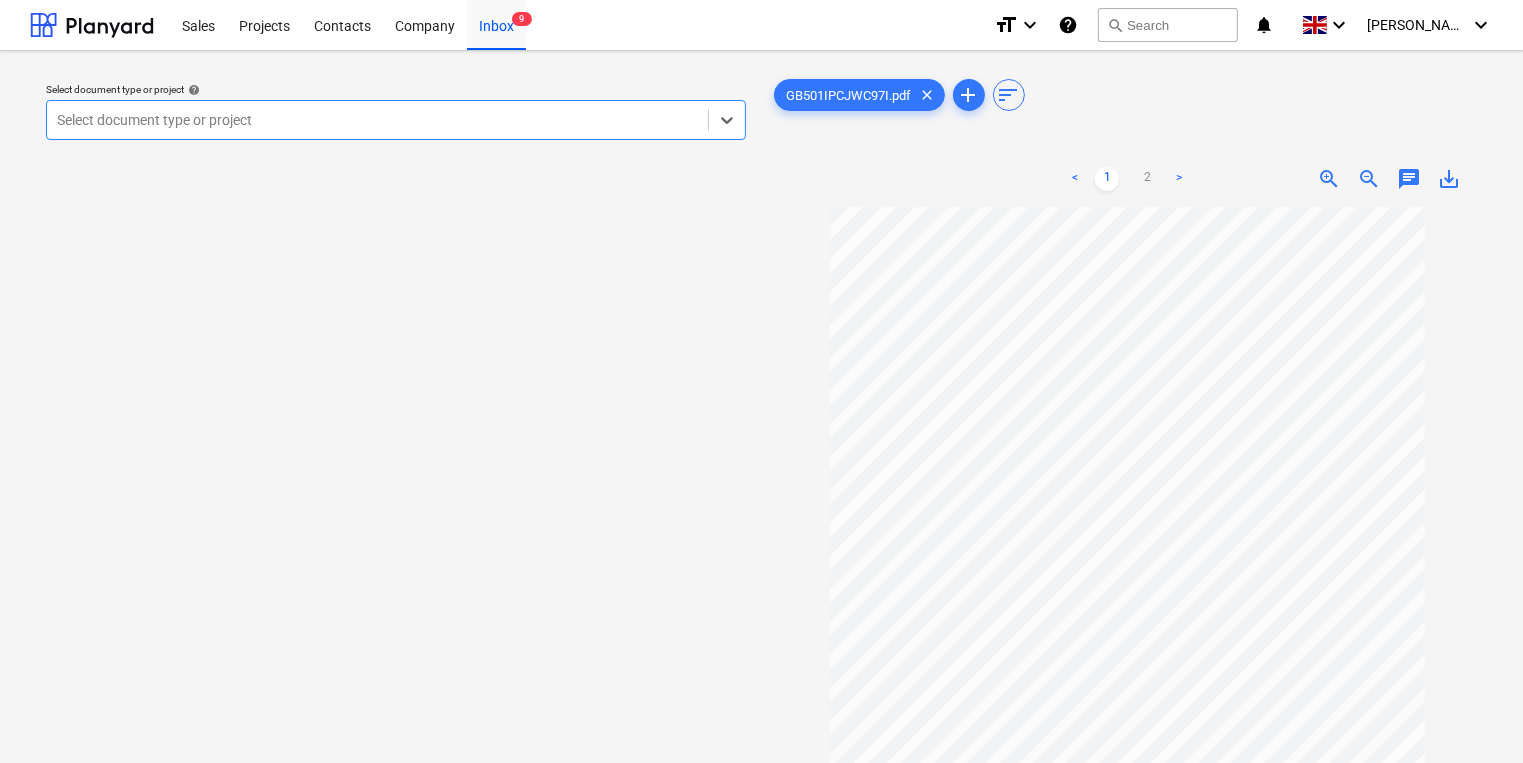 click at bounding box center [377, 120] 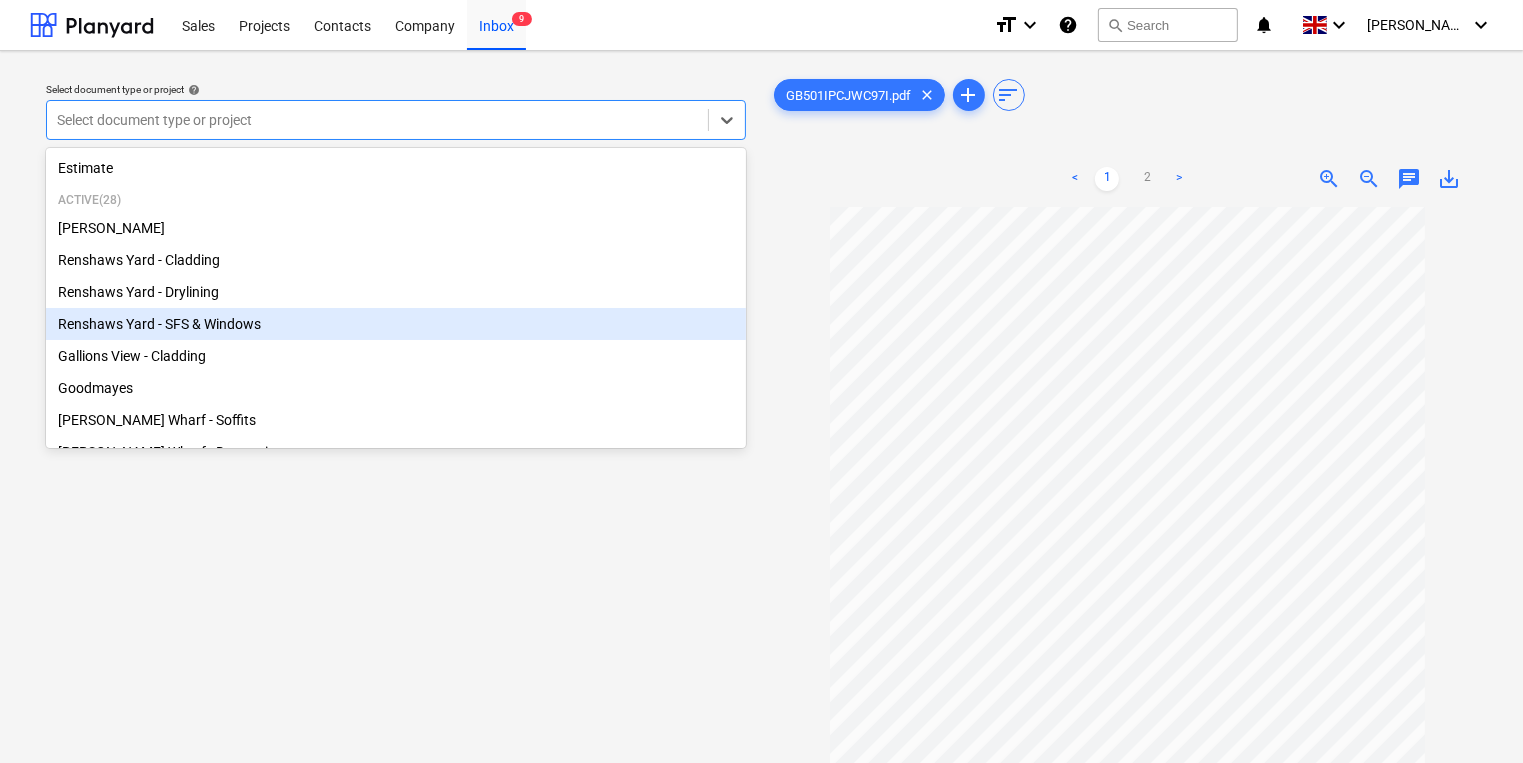 scroll, scrollTop: 400, scrollLeft: 0, axis: vertical 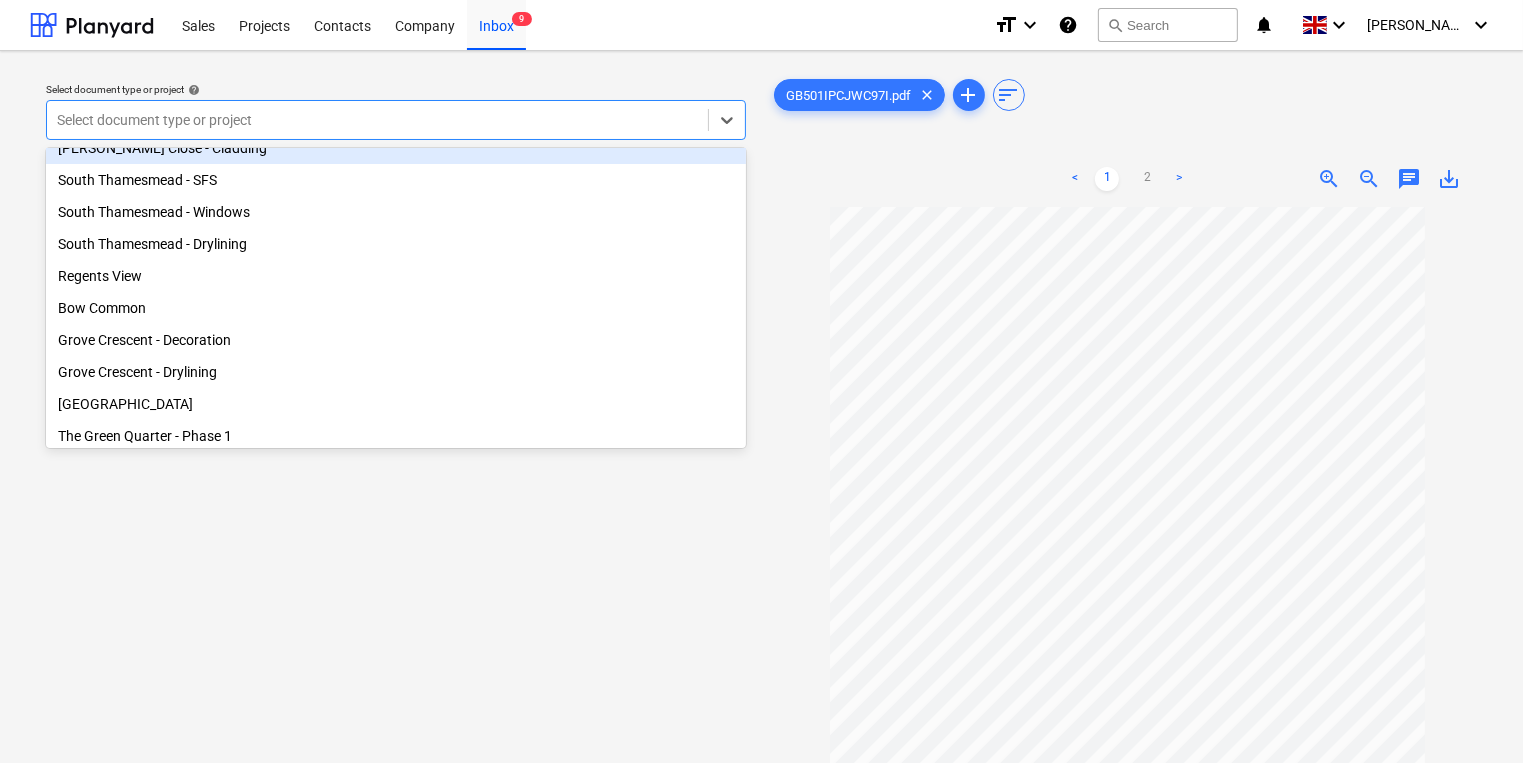 click on "[PERSON_NAME] Close - Cladding" at bounding box center [396, 148] 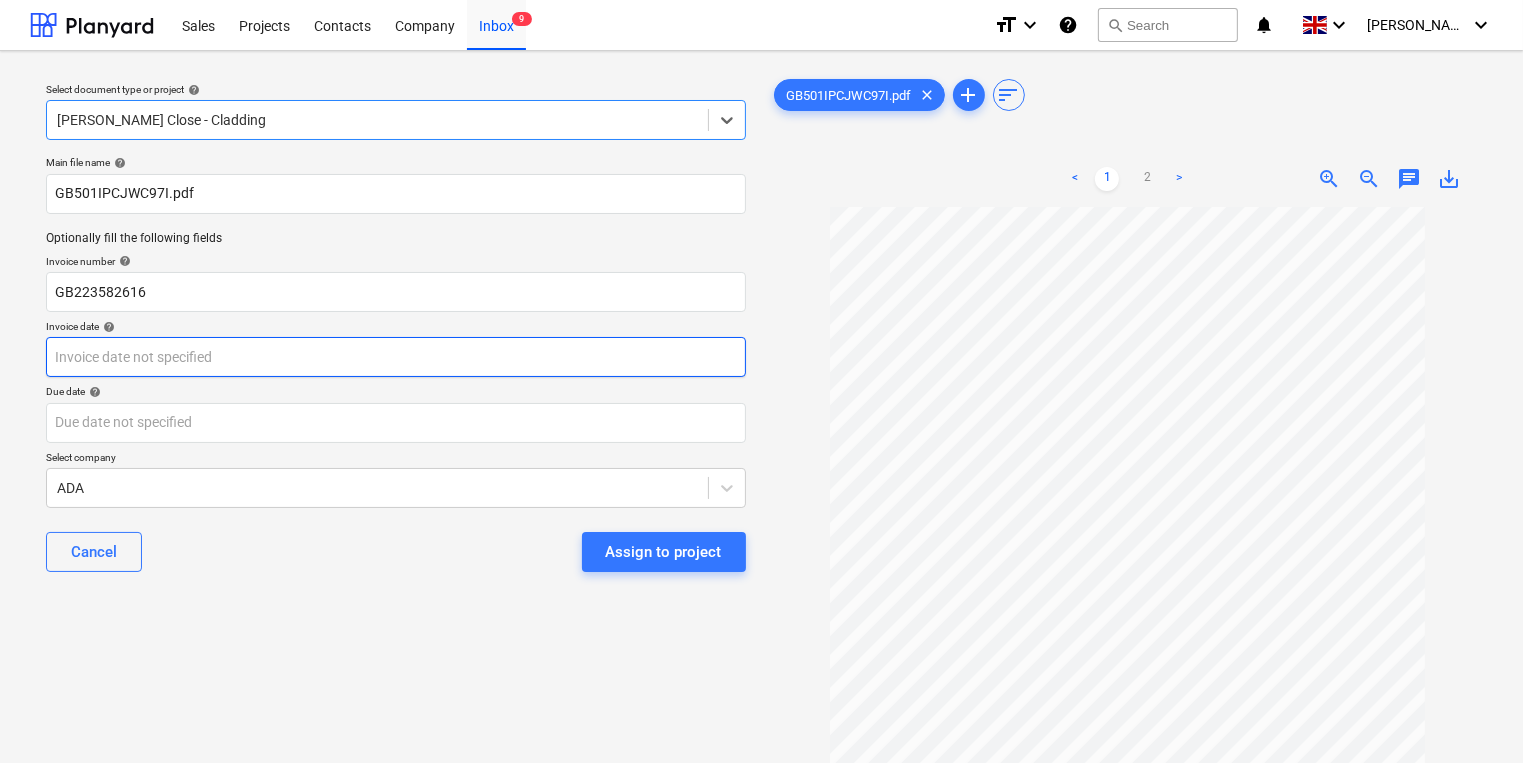 click on "Sales Projects Contacts Company Inbox 9 format_size keyboard_arrow_down help search Search notifications 0 keyboard_arrow_down [PERSON_NAME] keyboard_arrow_down Select document type or project help option [PERSON_NAME] Close - Cladding, selected.   Select is focused ,type to refine list, press Down to open the menu,  [PERSON_NAME] Close - Cladding Main file name help GB501IPCJWC97I.pdf Optionally fill the following fields Invoice number help GB223582616 Invoice date help Press the down arrow key to interact with the calendar and
select a date. Press the question mark key to get the keyboard shortcuts for changing dates. Due date help Press the down arrow key to interact with the calendar and
select a date. Press the question mark key to get the keyboard shortcuts for changing dates. Select company ADA    Cancel Assign to project GB501IPCJWC97I.pdf clear add sort < 1 2 > zoom_in zoom_out chat 0 save_alt" at bounding box center (761, 381) 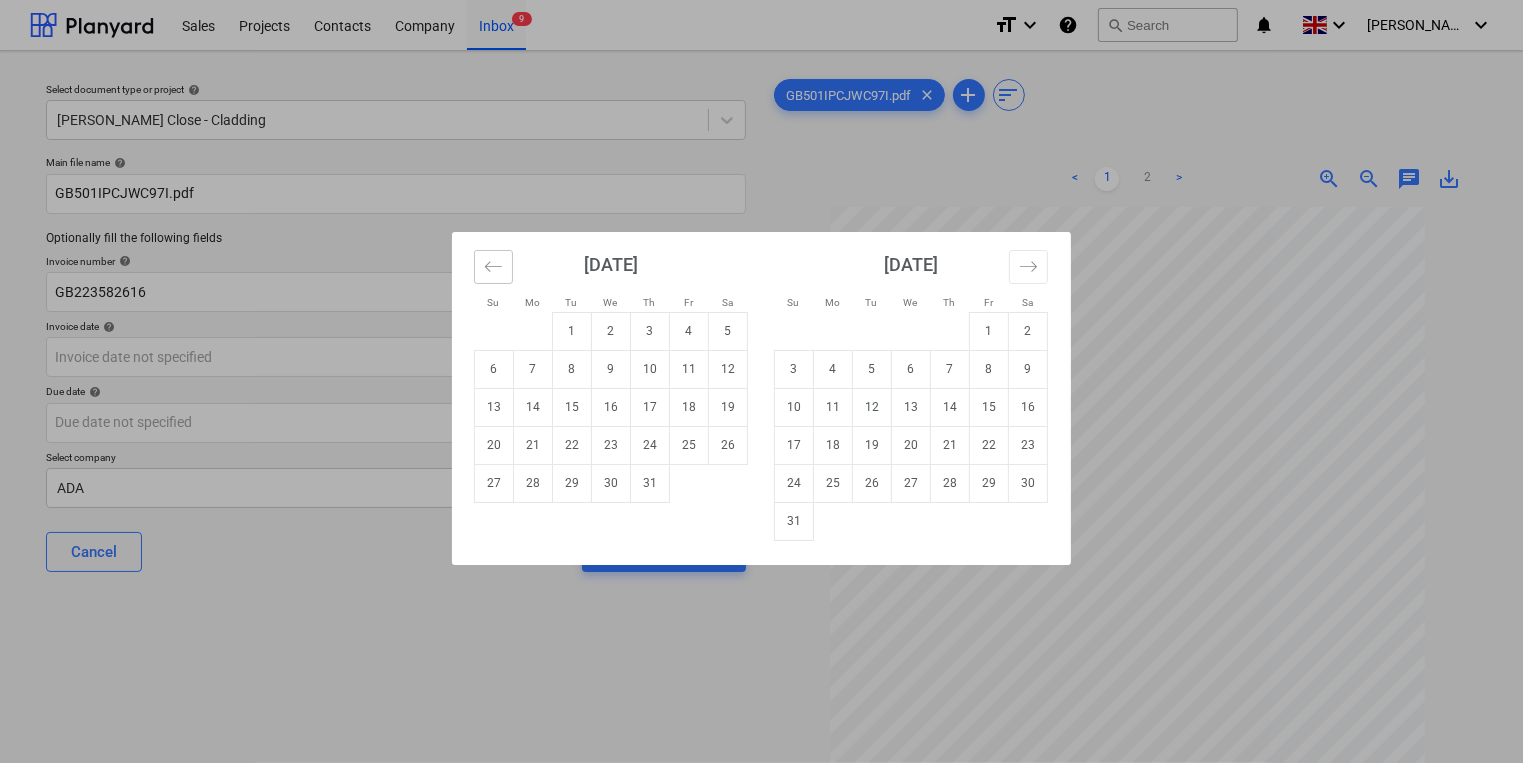 click 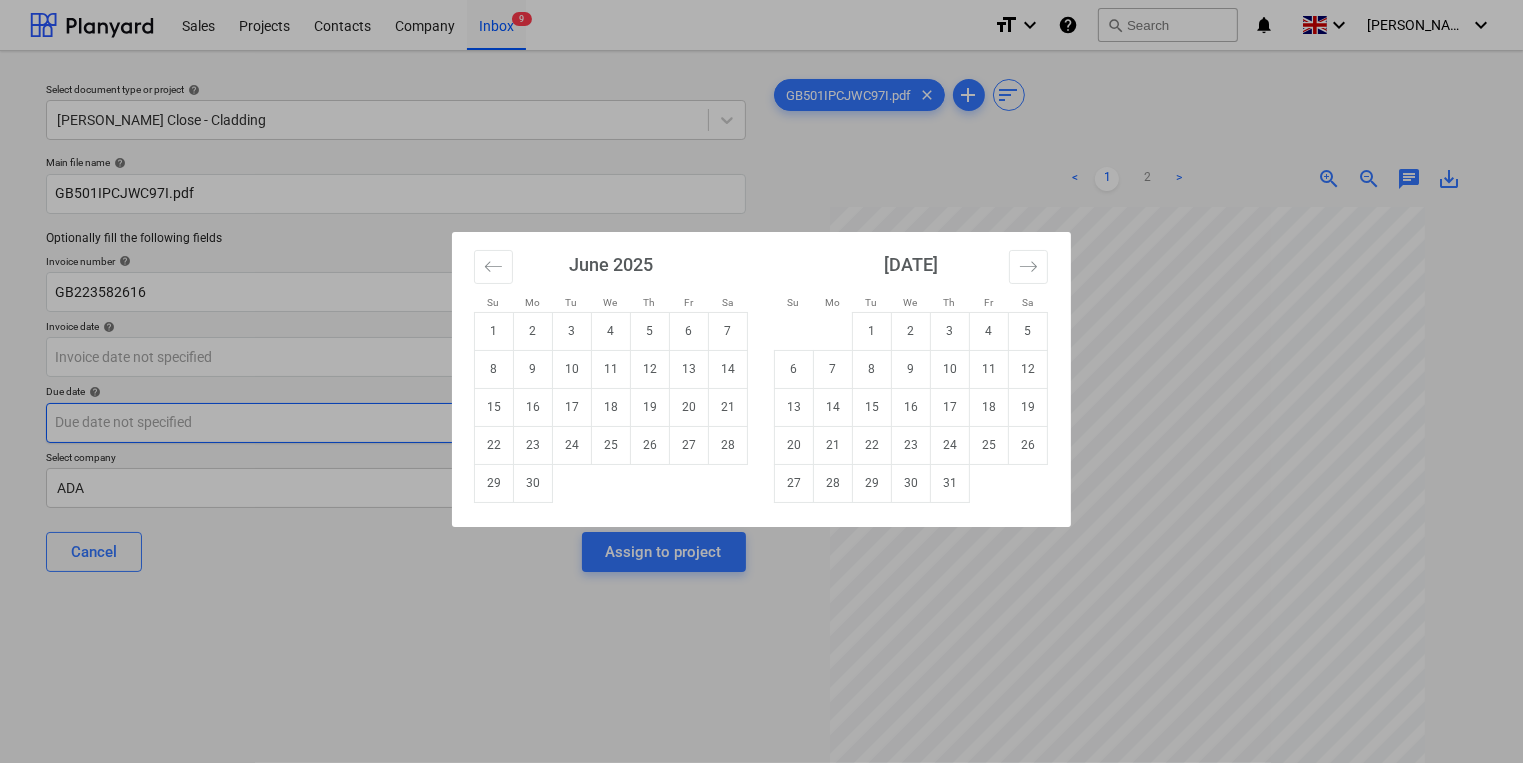 click on "17" at bounding box center [572, 407] 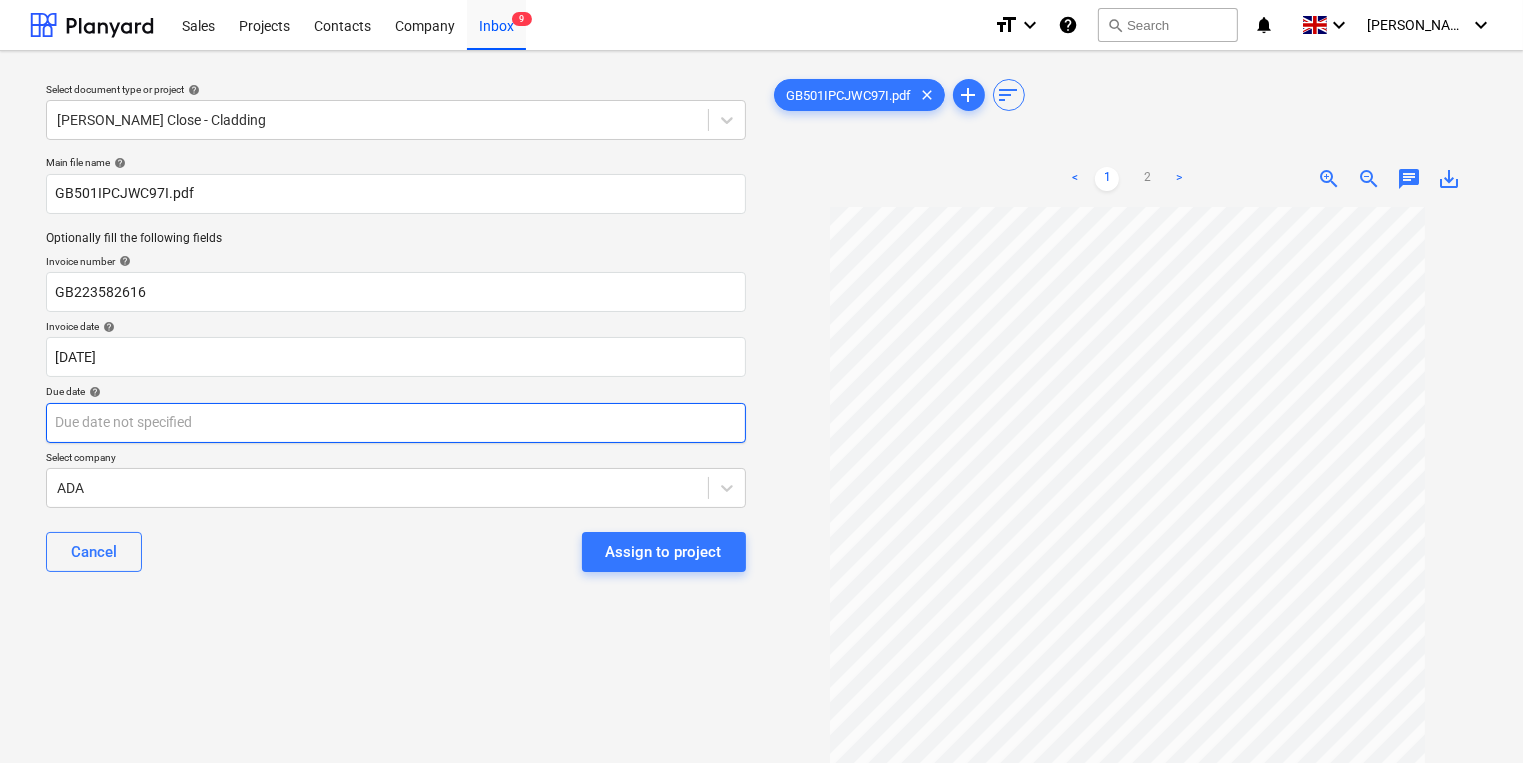click on "Sales Projects Contacts Company Inbox 9 format_size keyboard_arrow_down help search Search notifications 0 keyboard_arrow_down [PERSON_NAME] keyboard_arrow_down Select document type or project help [PERSON_NAME] Close - Cladding Main file name help GB501IPCJWC97I.pdf Optionally fill the following fields Invoice number help GB223582616 Invoice date help [DATE] 17.06.2025 Press the down arrow key to interact with the calendar and
select a date. Press the question mark key to get the keyboard shortcuts for changing dates. Due date help Press the down arrow key to interact with the calendar and
select a date. Press the question mark key to get the keyboard shortcuts for changing dates. Select company ADA    Cancel Assign to project GB501IPCJWC97I.pdf clear add sort < 1 2 > zoom_in zoom_out chat 0 save_alt" at bounding box center (761, 381) 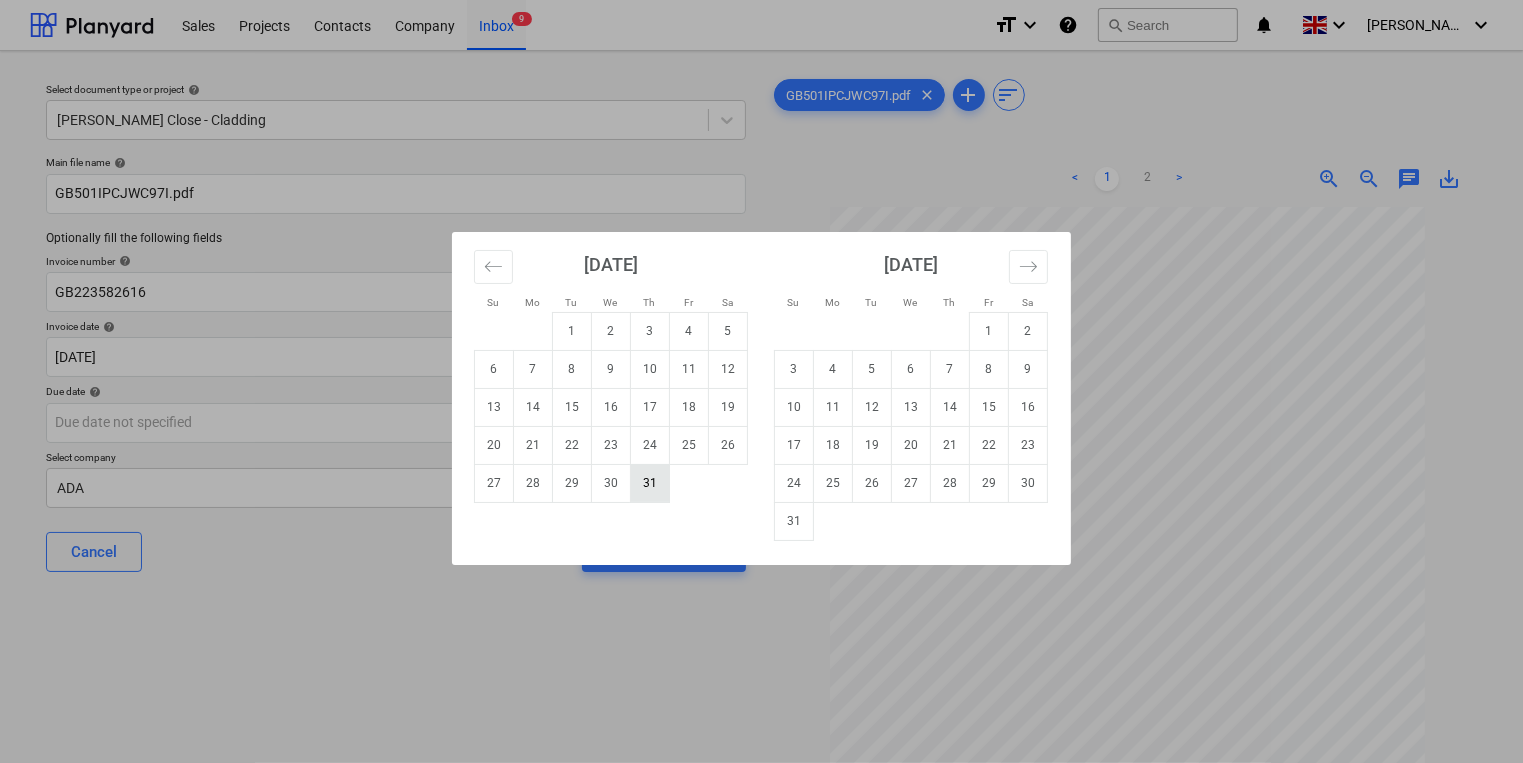 click on "31" at bounding box center (650, 483) 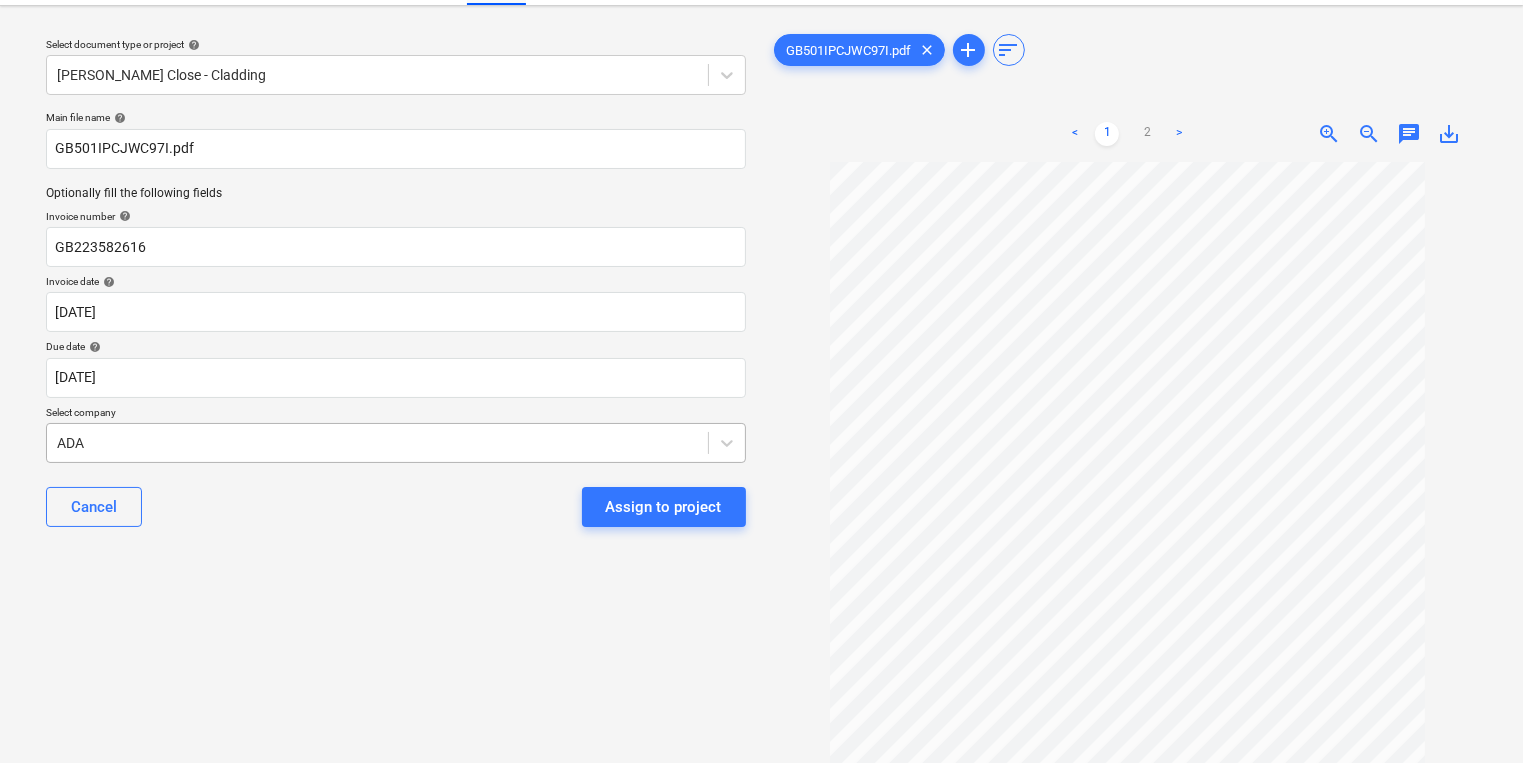 click on "Sales Projects Contacts Company Inbox 9 format_size keyboard_arrow_down help search Search notifications 0 keyboard_arrow_down [PERSON_NAME] keyboard_arrow_down Select document type or project help [PERSON_NAME] Close - Cladding Main file name help GB501IPCJWC97I.pdf Optionally fill the following fields Invoice number help GB223582616 Invoice date help [DATE] 17.06.2025 Press the down arrow key to interact with the calendar and
select a date. Press the question mark key to get the keyboard shortcuts for changing dates. Due date help [DATE] [DATE] Press the down arrow key to interact with the calendar and
select a date. Press the question mark key to get the keyboard shortcuts for changing dates. Select company ADA    Cancel Assign to project GB501IPCJWC97I.pdf clear add sort < 1 2 > zoom_in zoom_out chat 0 save_alt" at bounding box center (761, 336) 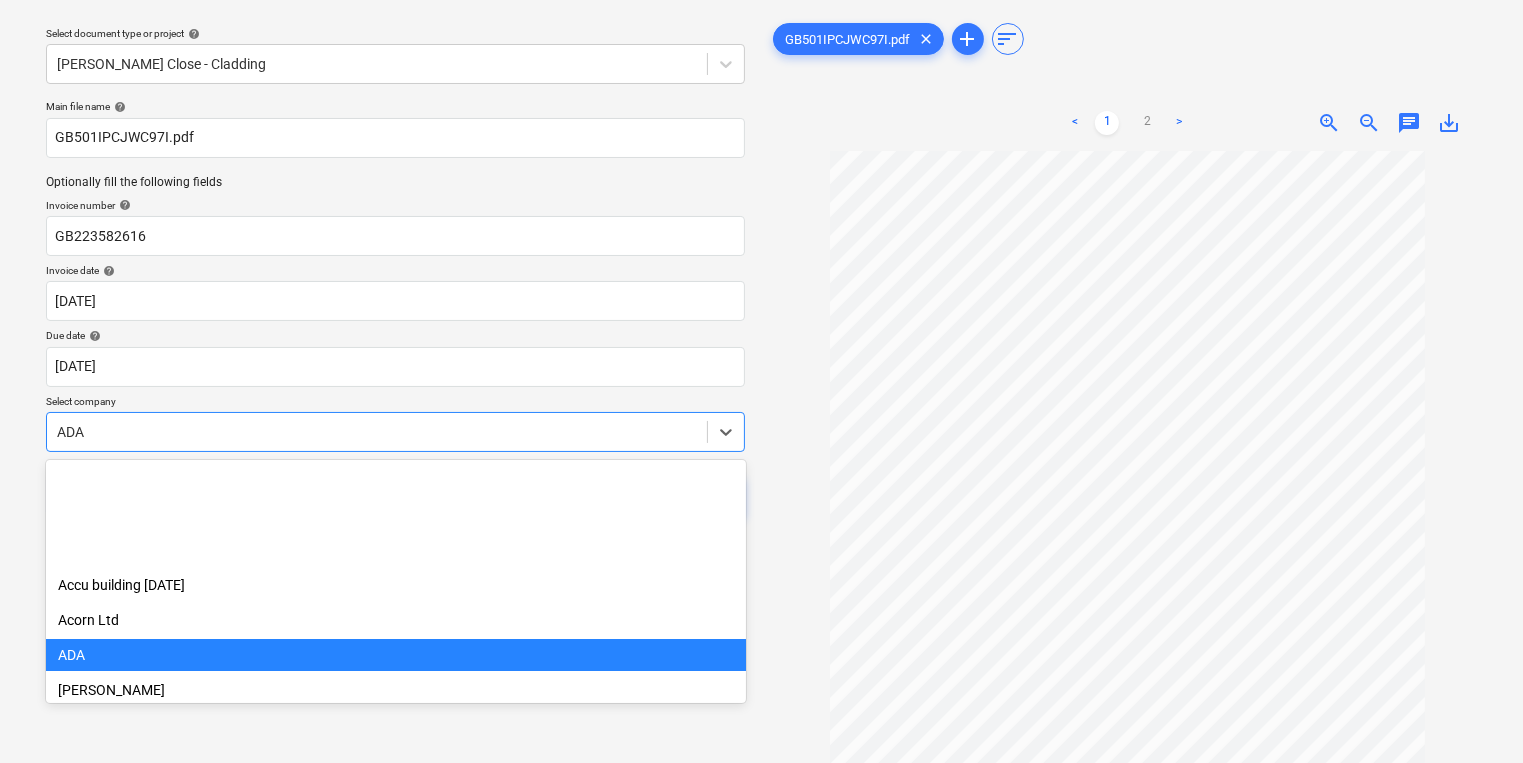 scroll, scrollTop: 64, scrollLeft: 0, axis: vertical 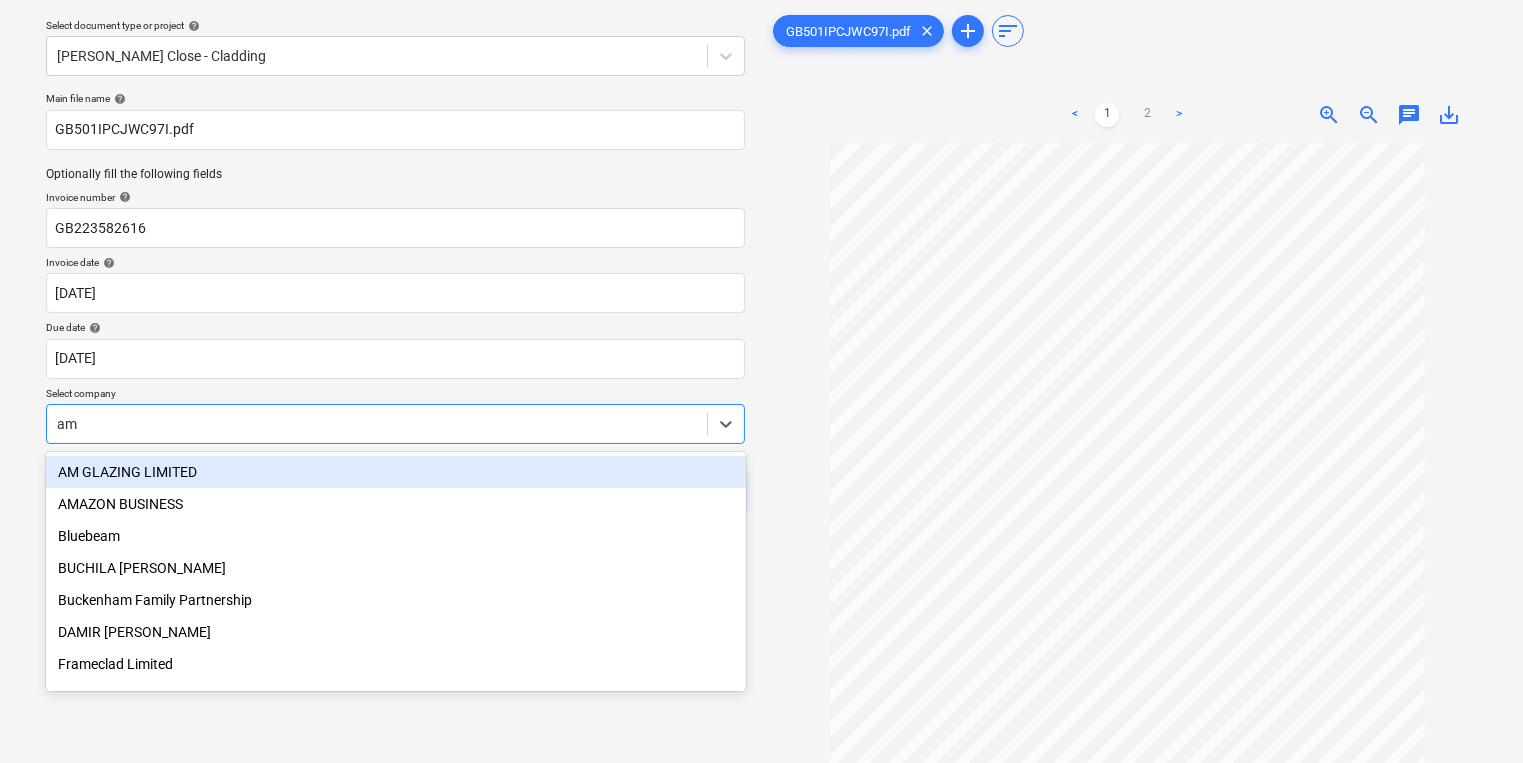 type on "ama" 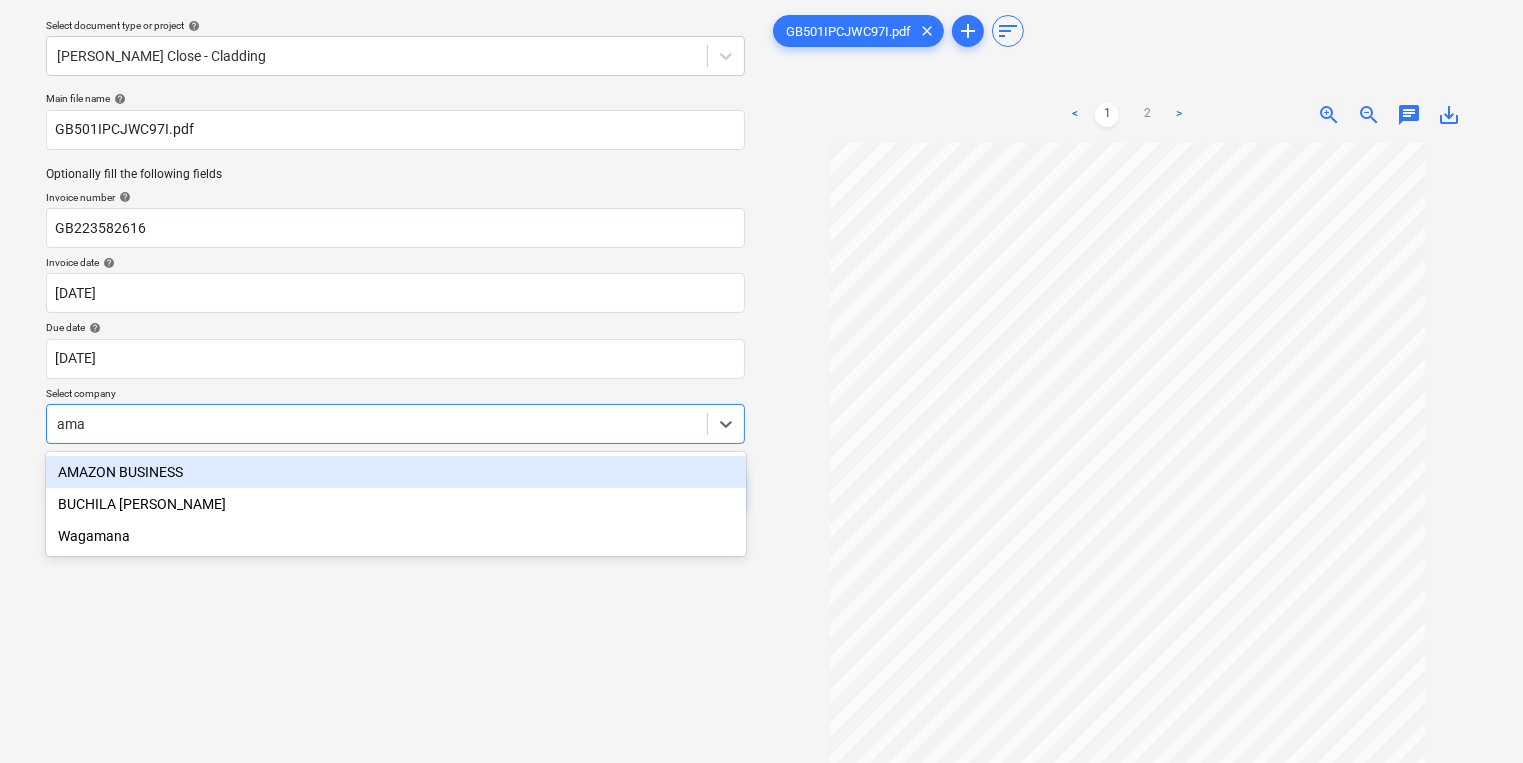 click on "AMAZON BUSINESS" at bounding box center (396, 472) 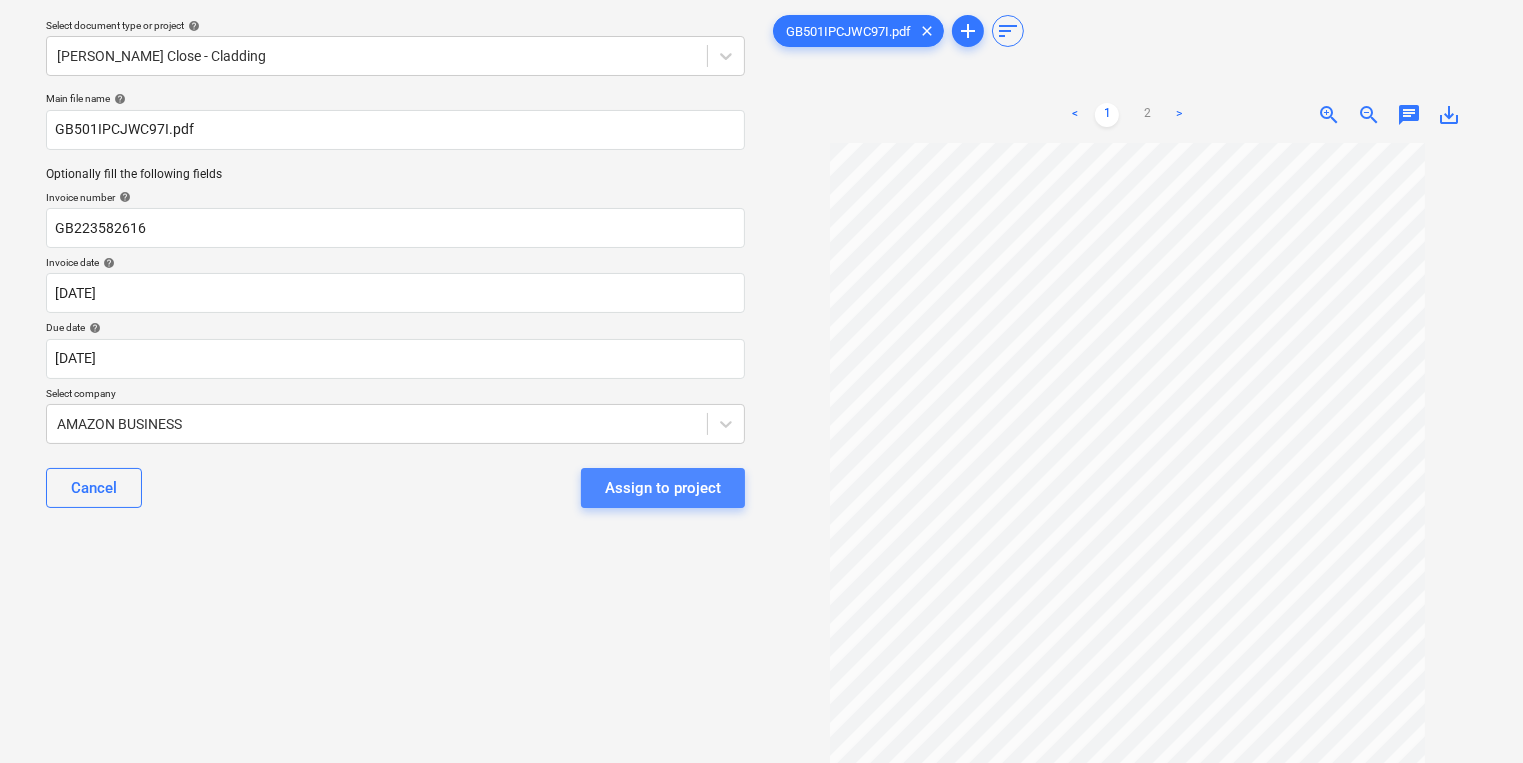 click on "Assign to project" at bounding box center (663, 488) 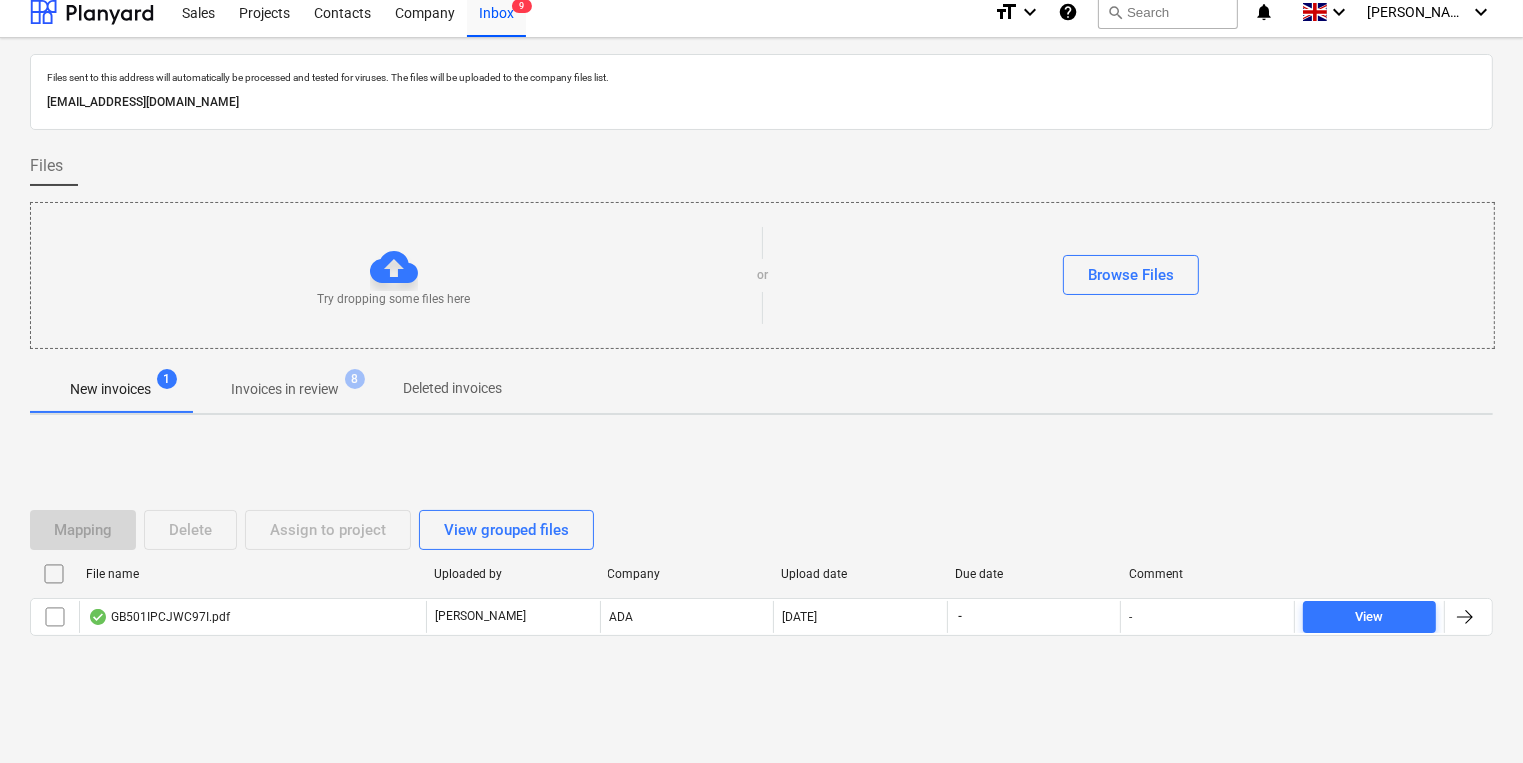scroll, scrollTop: 11, scrollLeft: 0, axis: vertical 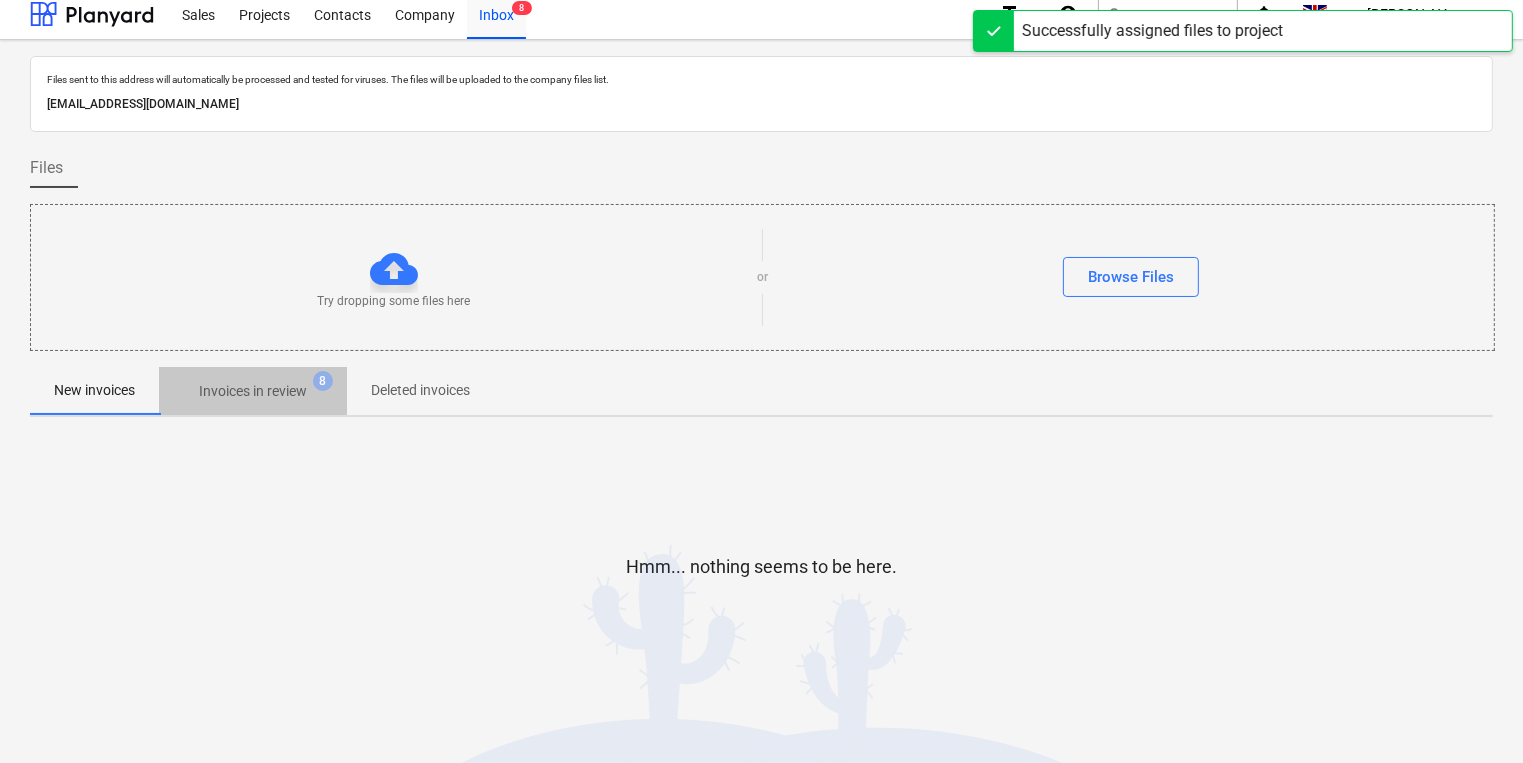 click on "Invoices in review" at bounding box center (253, 391) 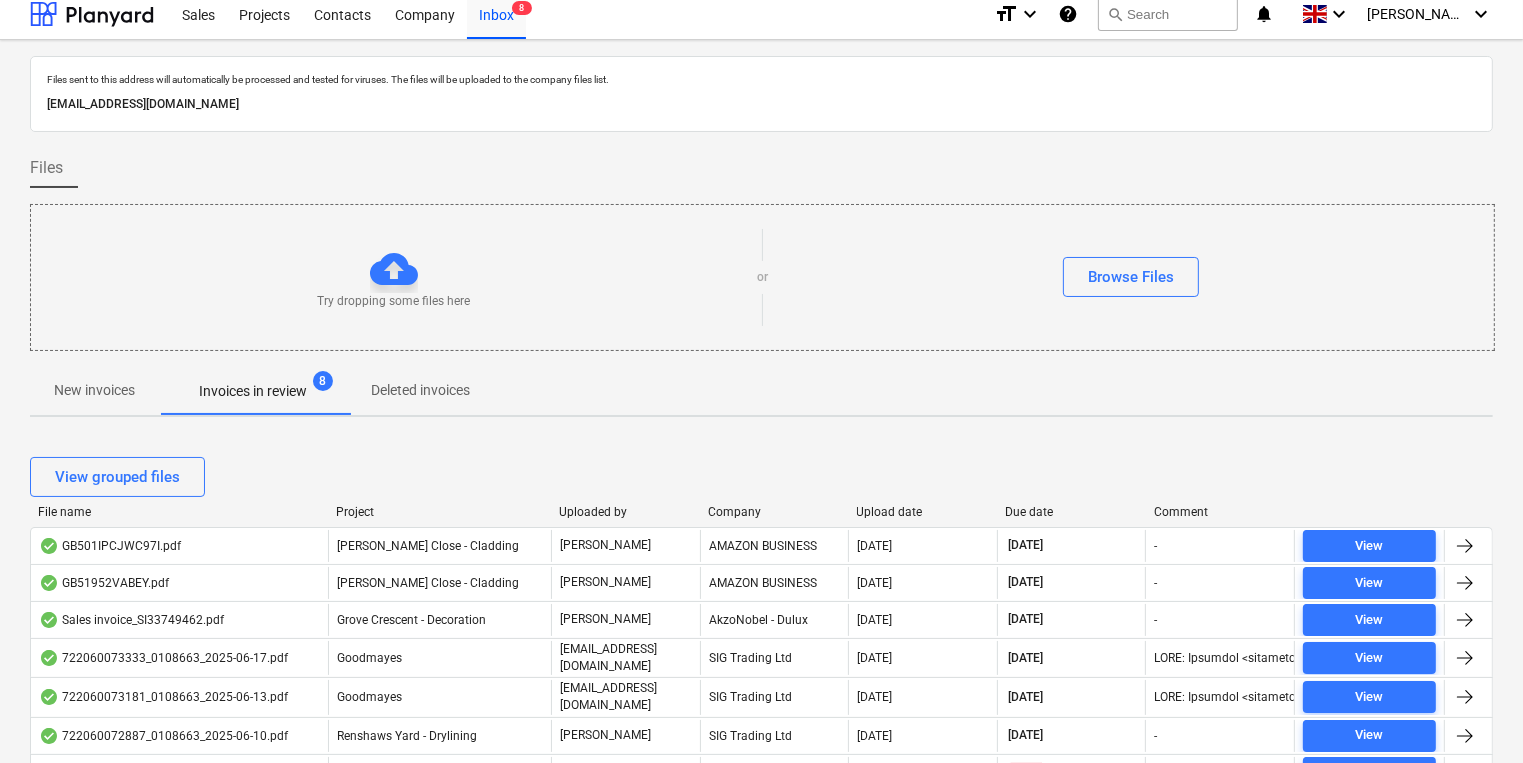 click on "New invoices" at bounding box center (94, 390) 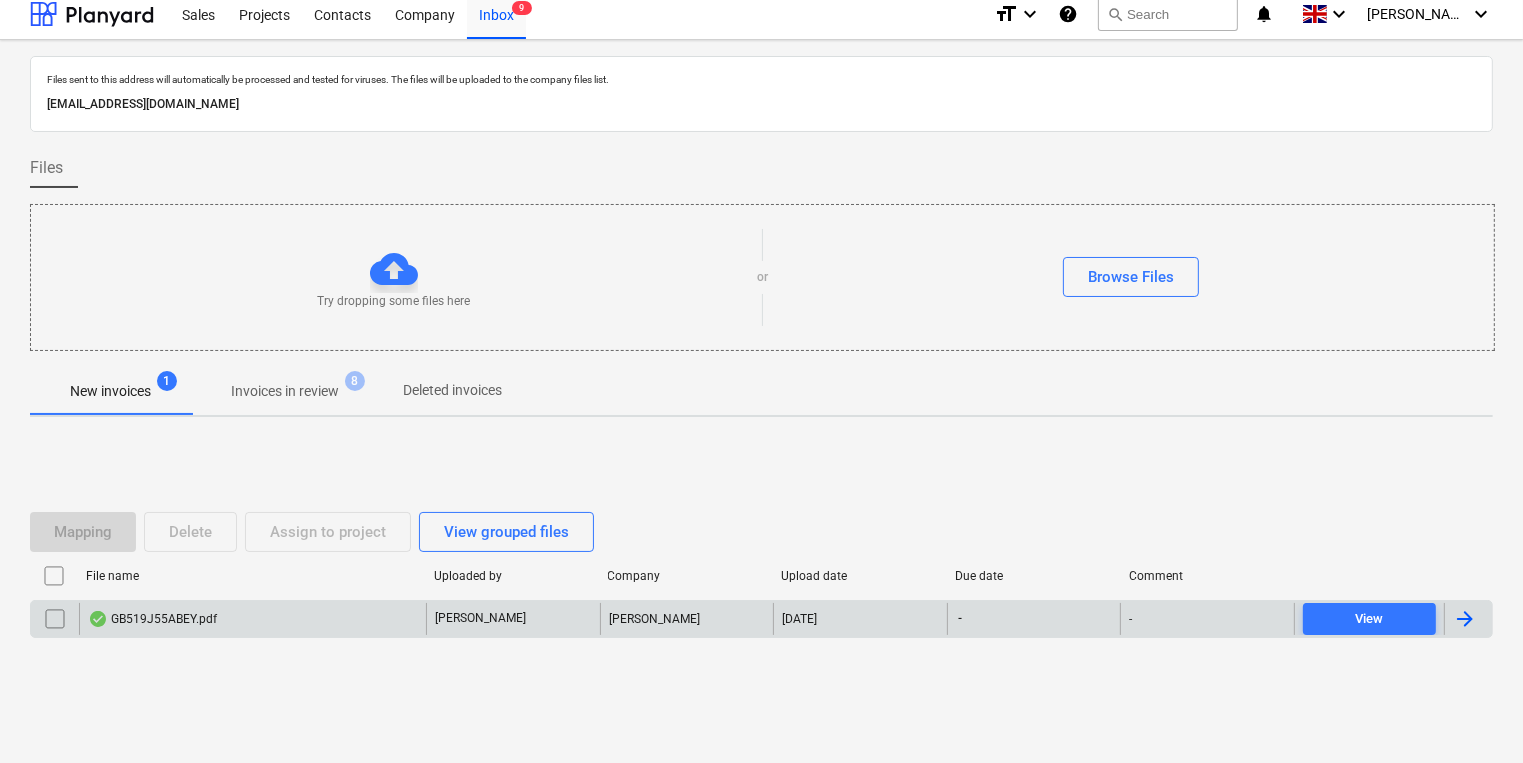 click on "GB519J55ABEY.pdf" at bounding box center [252, 619] 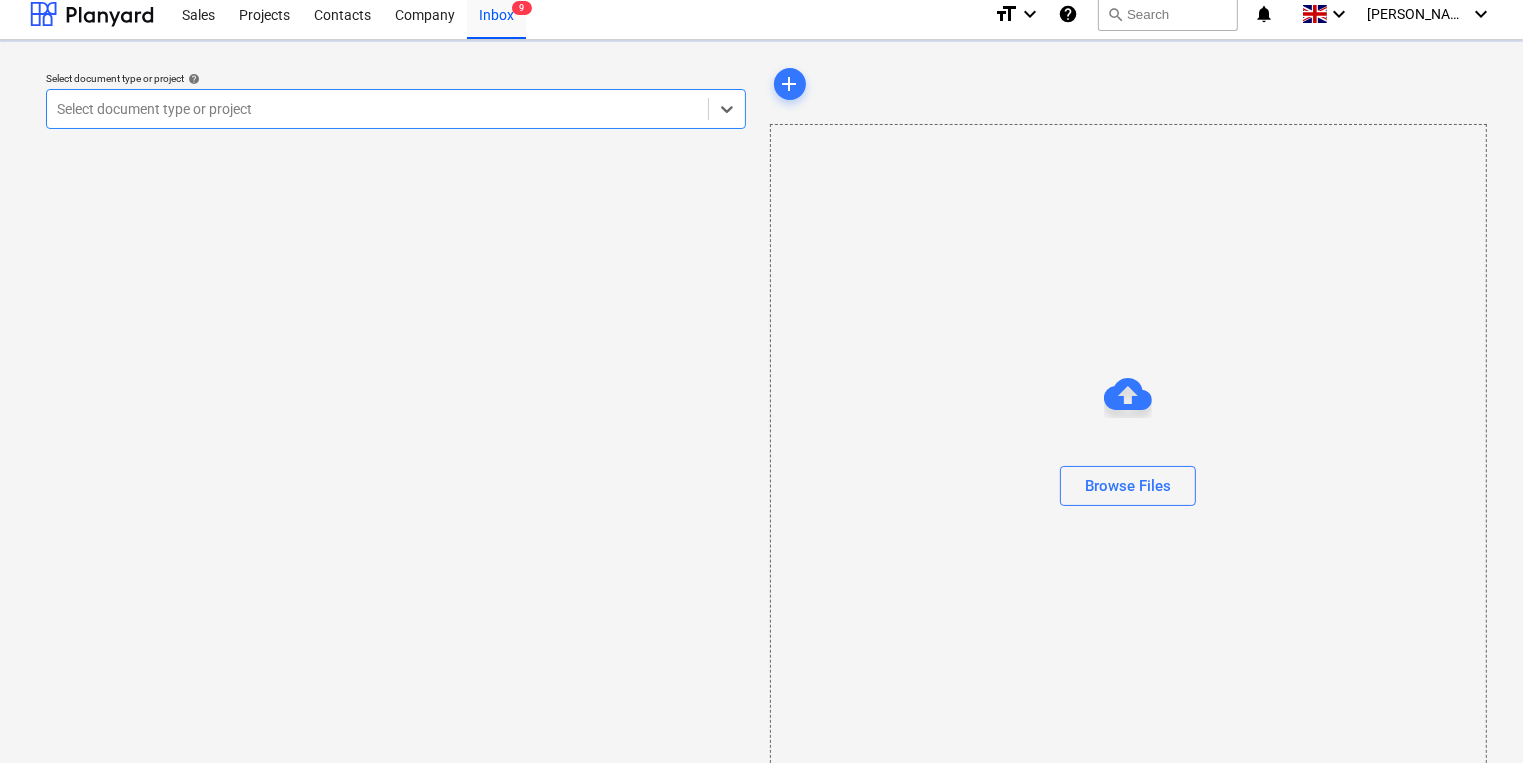 scroll, scrollTop: 0, scrollLeft: 0, axis: both 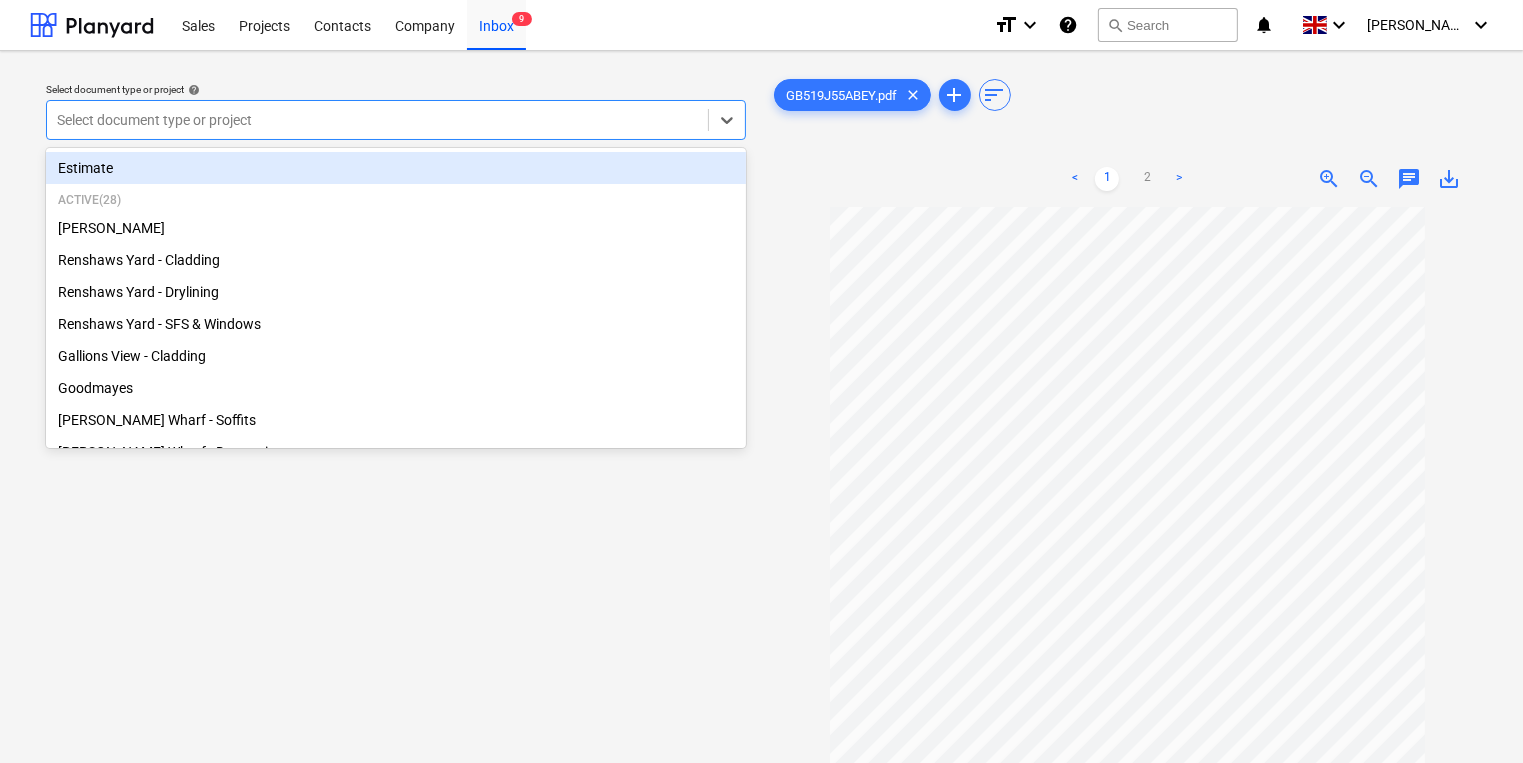 click at bounding box center (377, 120) 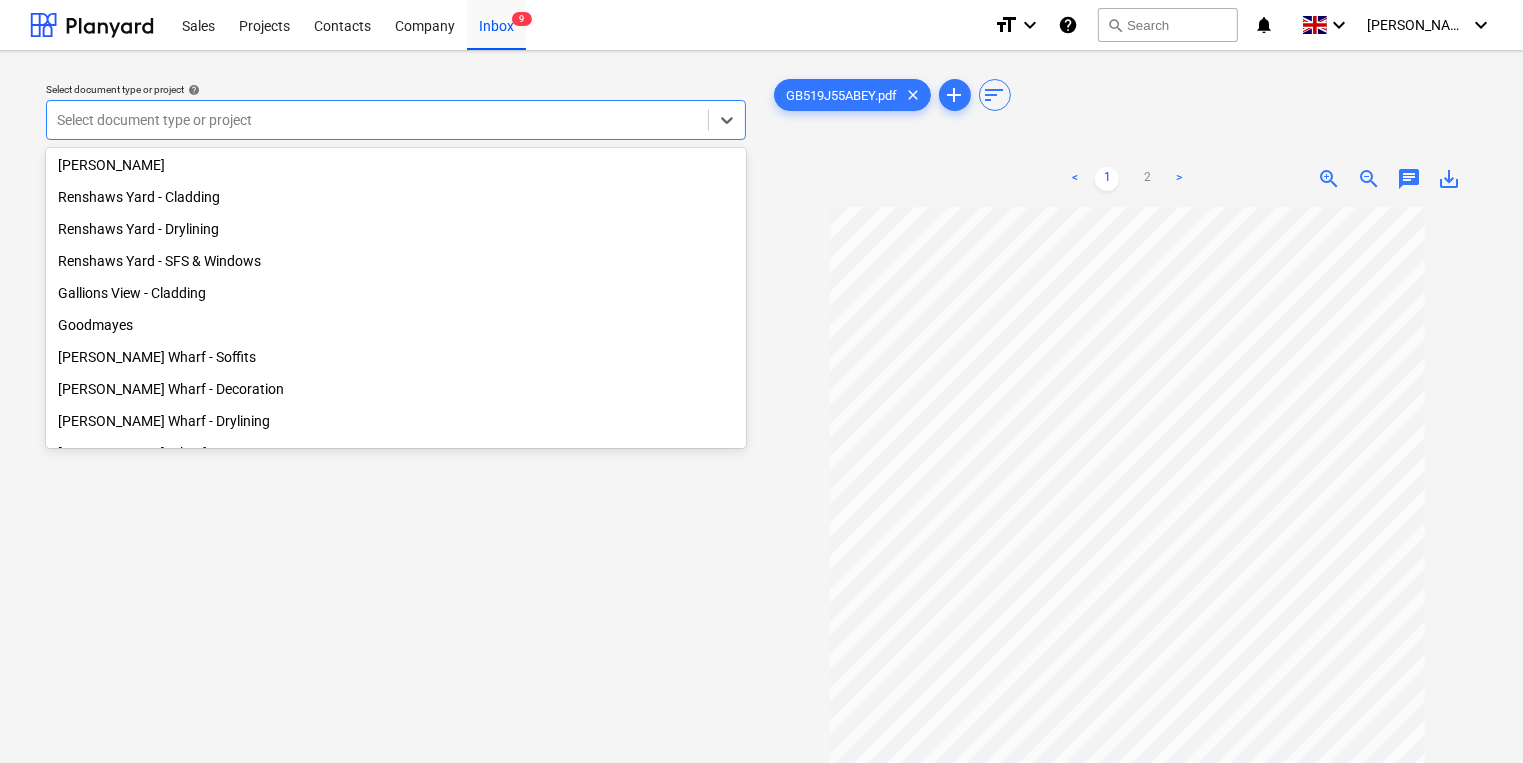 scroll, scrollTop: 69, scrollLeft: 0, axis: vertical 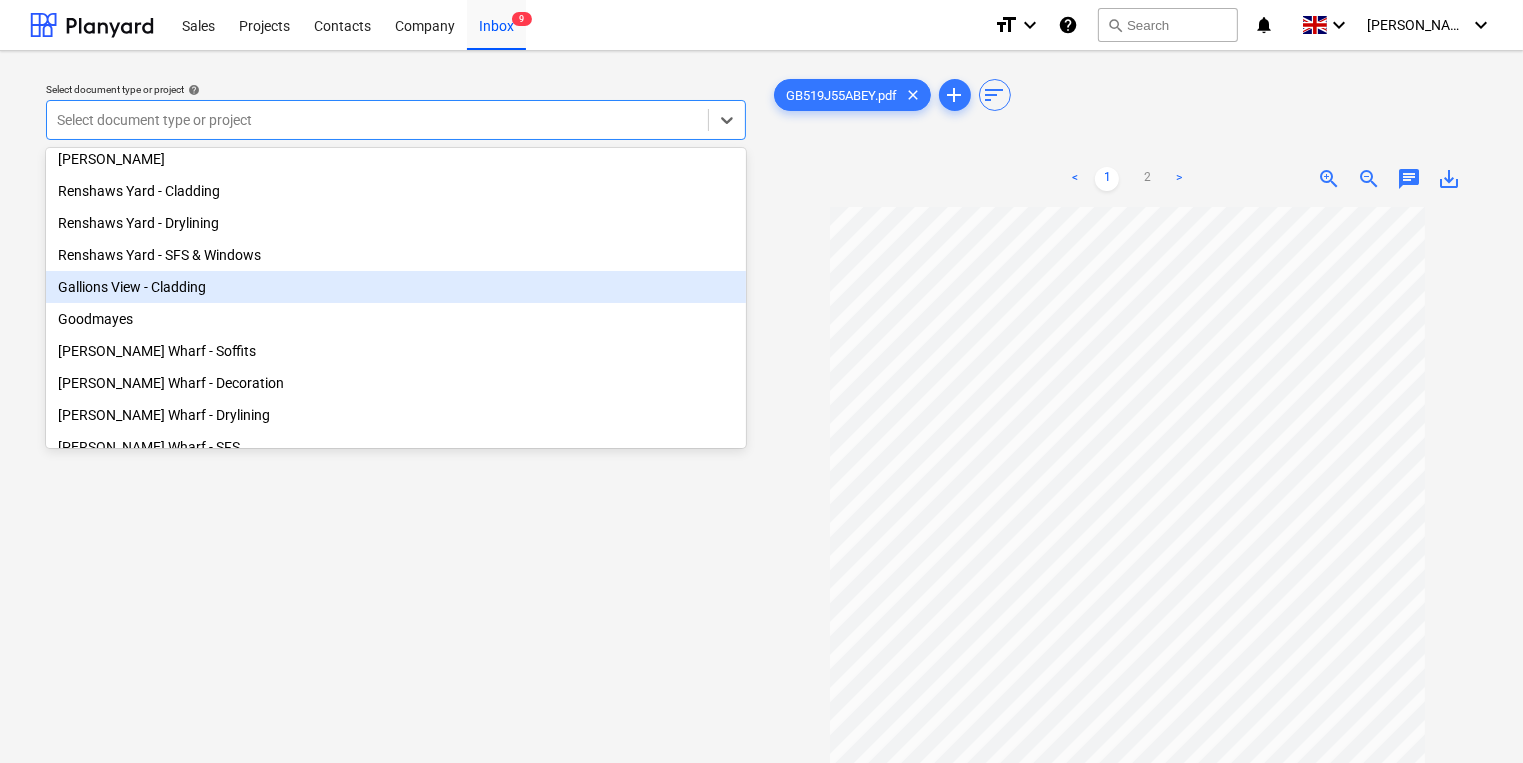 click on "Gallions View - Cladding" at bounding box center [396, 287] 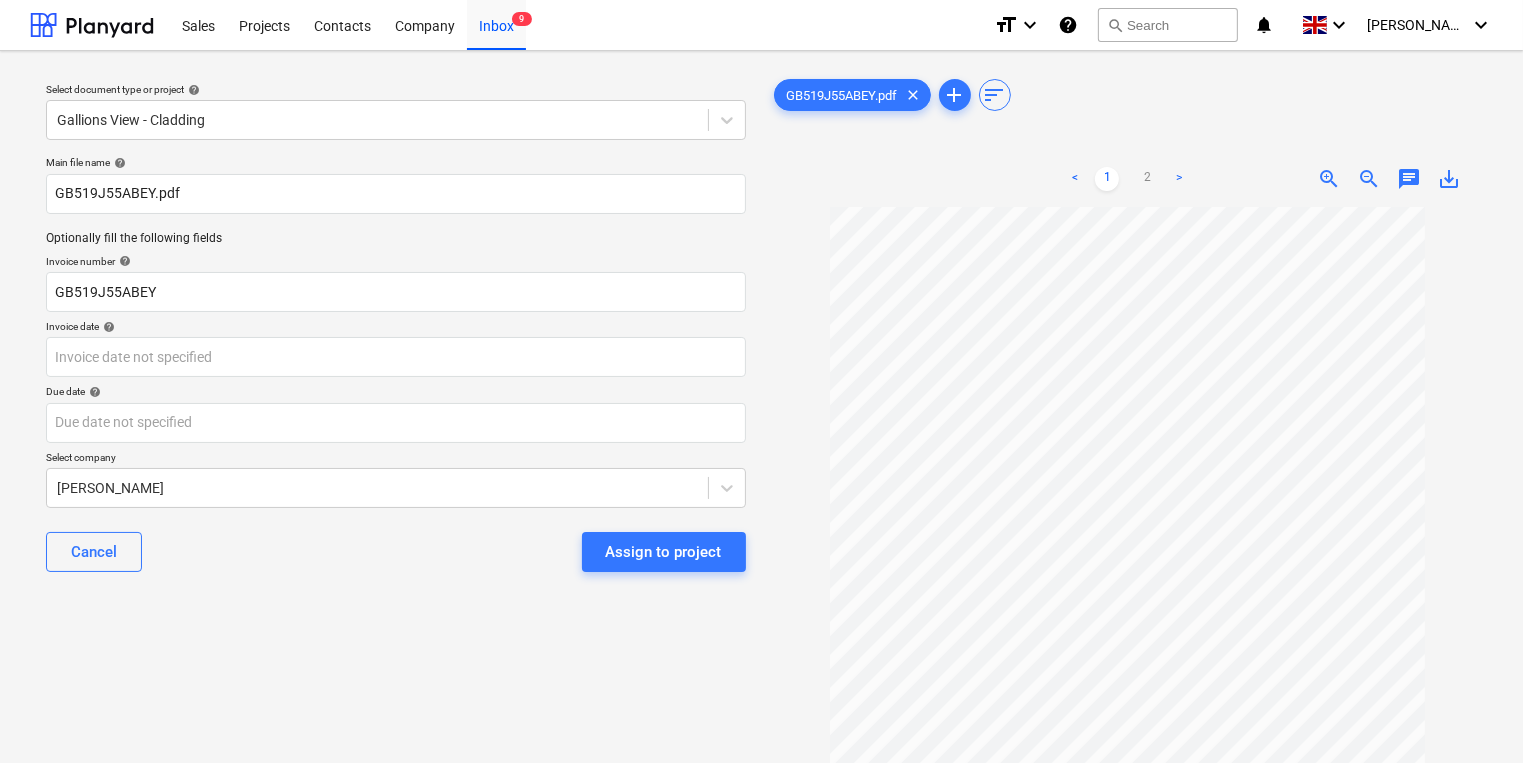 click on "GB519J55ABEY" at bounding box center (396, 292) 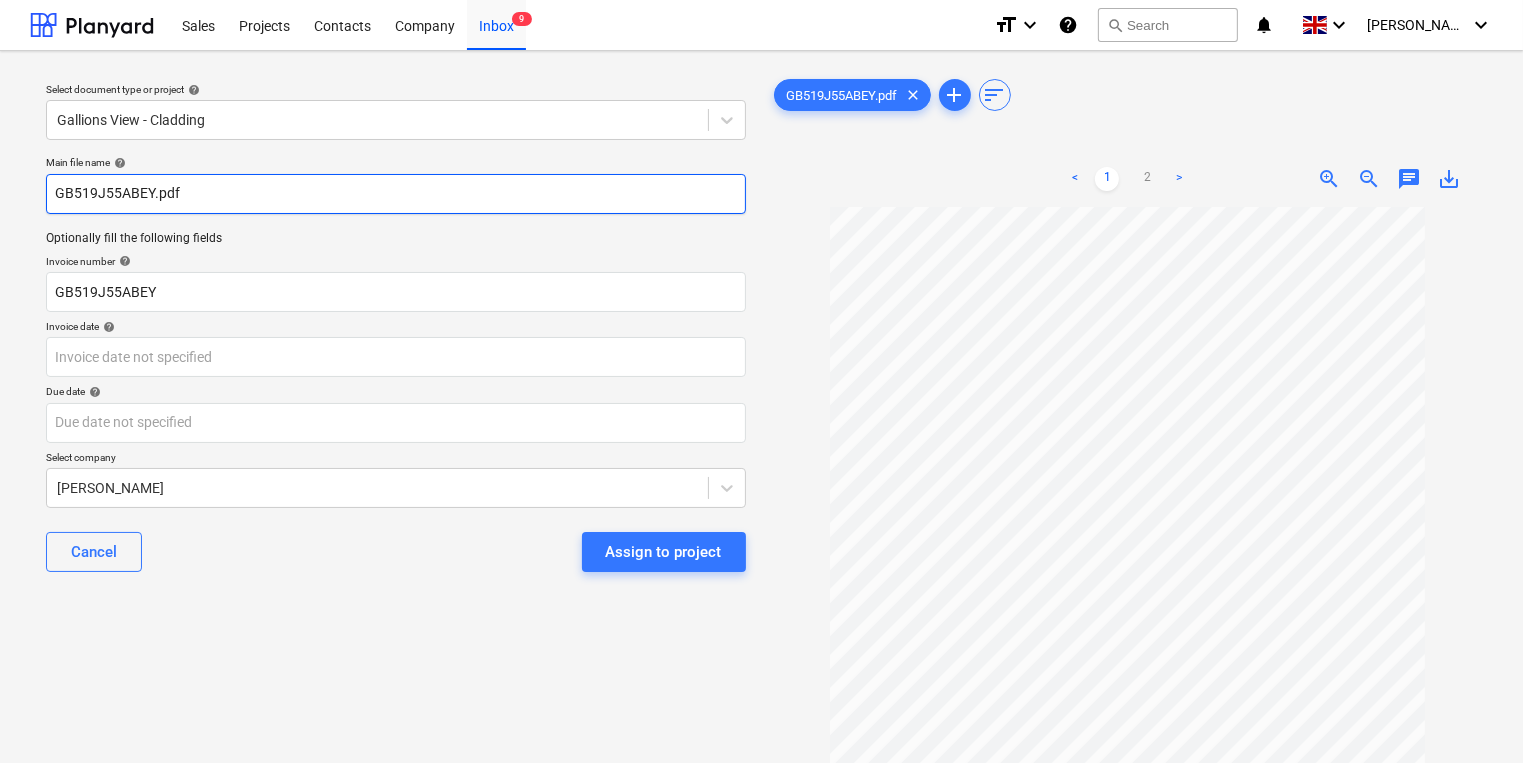 click on "GB519J55ABEY.pdf" at bounding box center [396, 194] 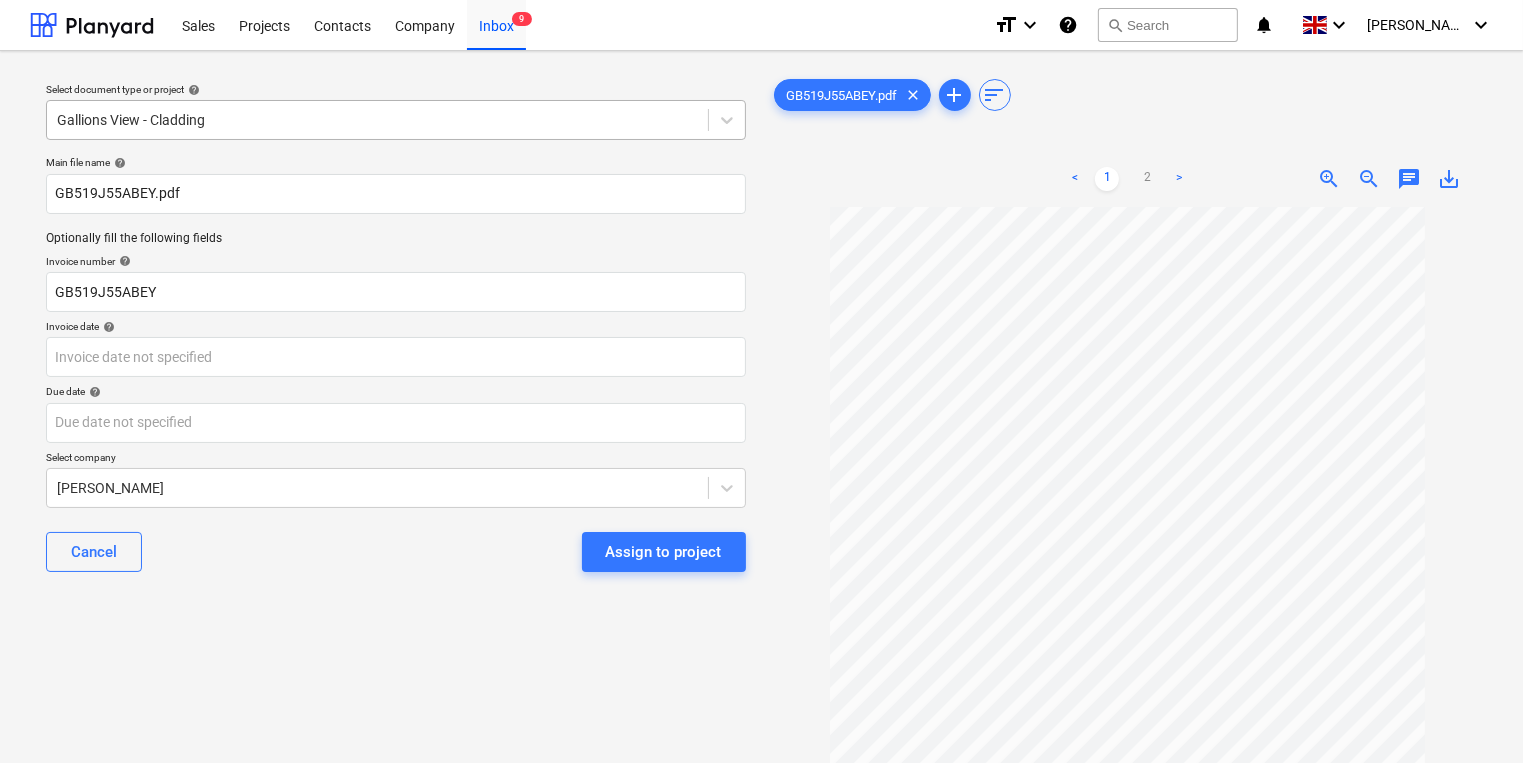 click at bounding box center [377, 120] 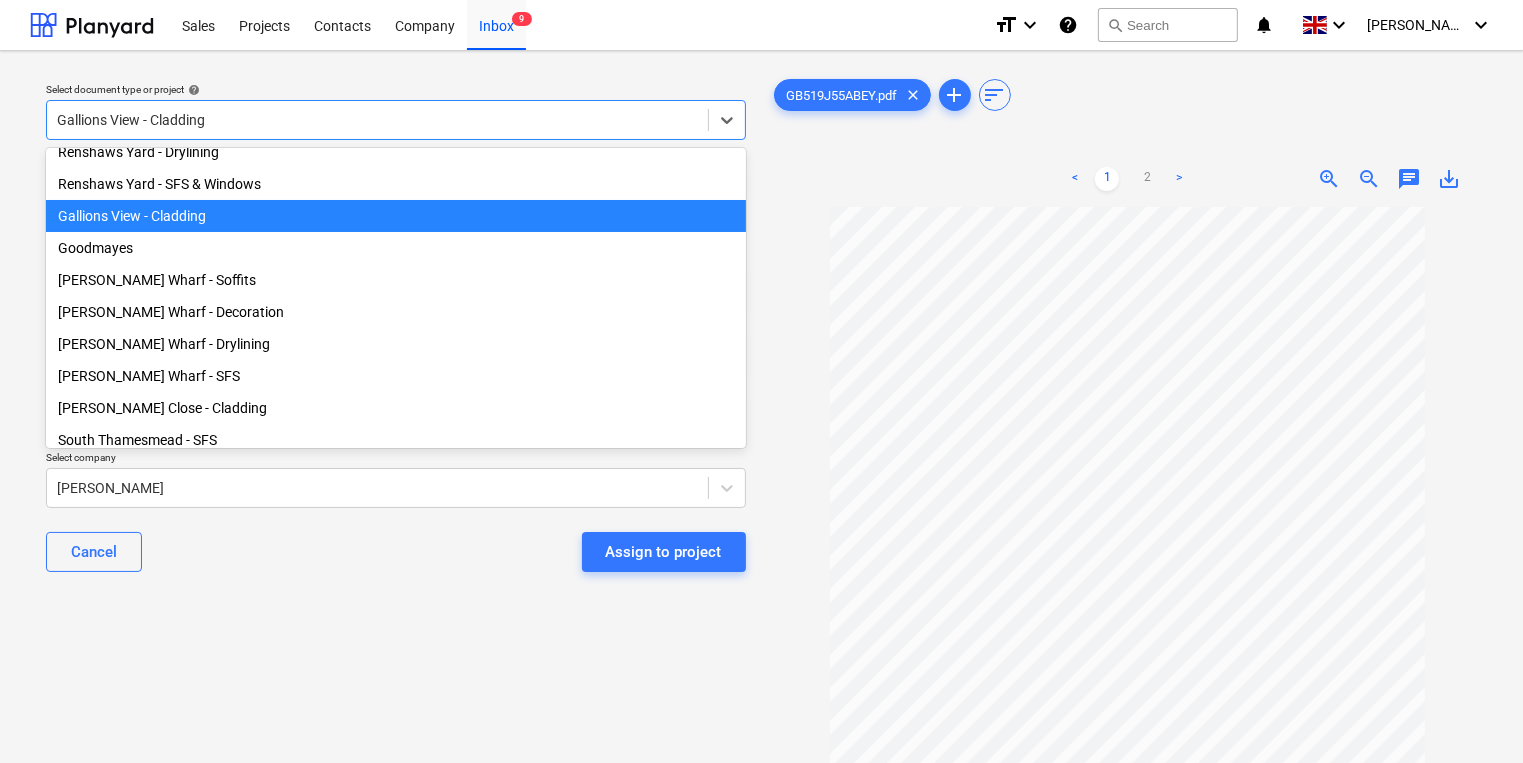 scroll, scrollTop: 148, scrollLeft: 0, axis: vertical 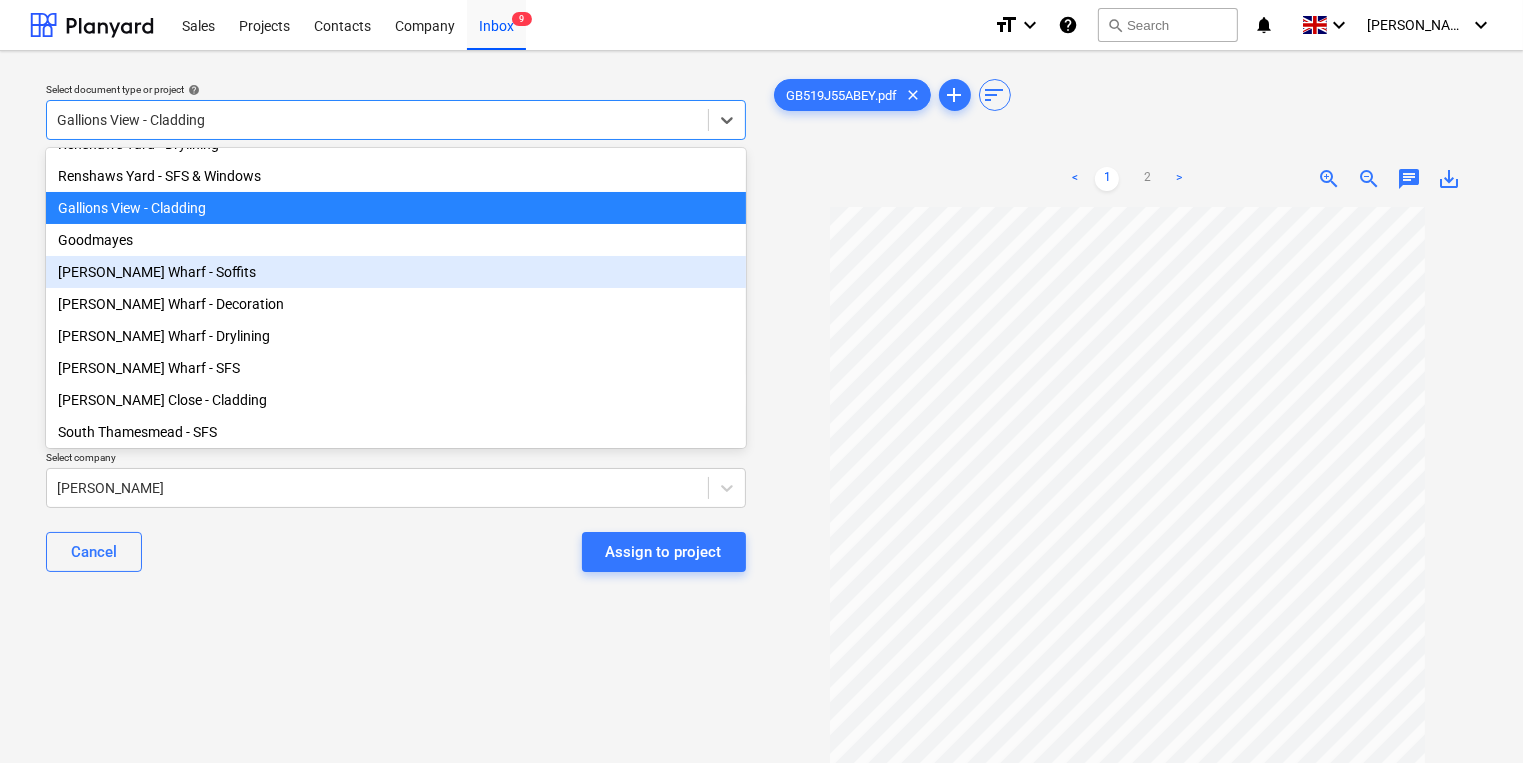 click on "[PERSON_NAME] Wharf - Soffits" at bounding box center (396, 272) 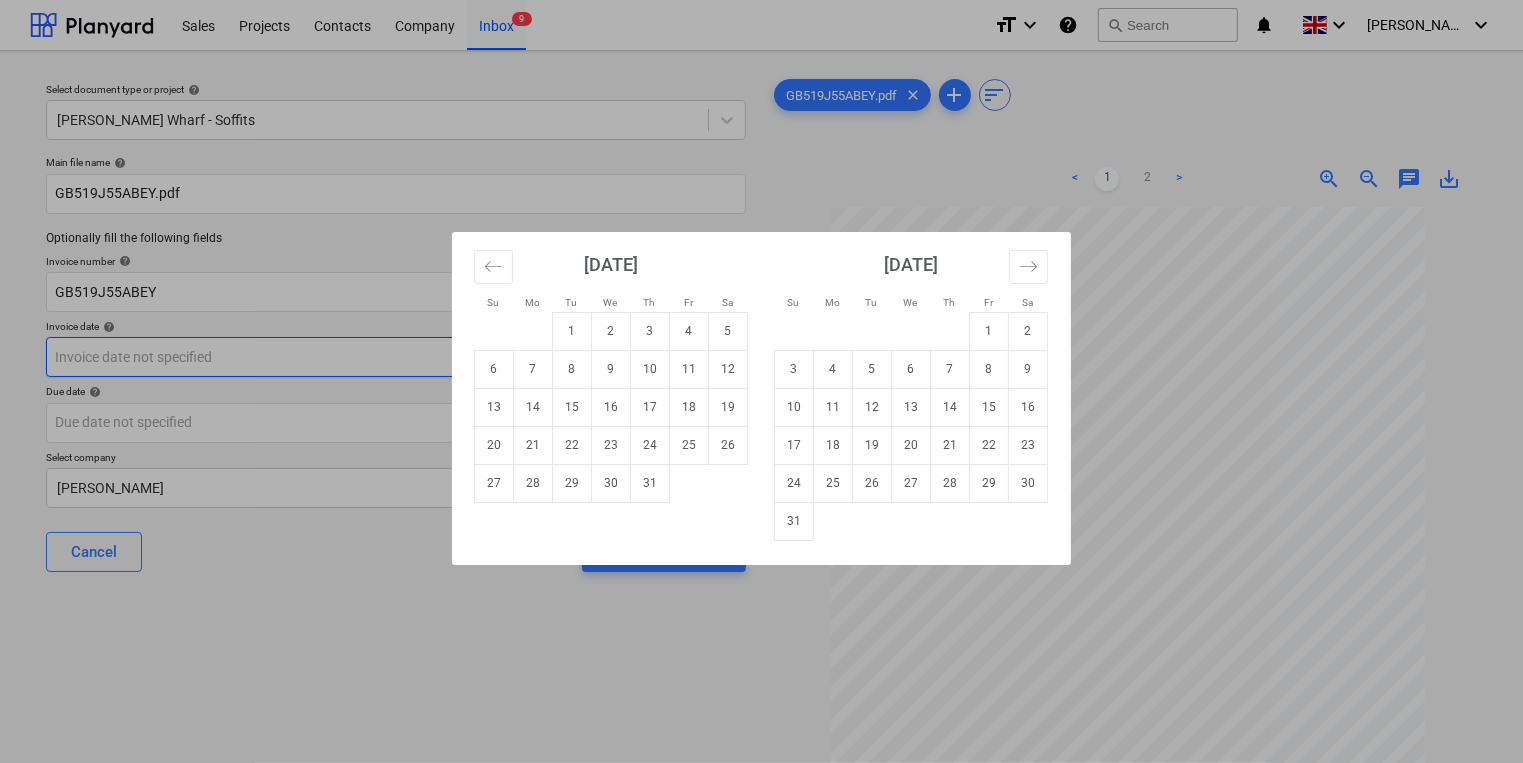 click on "Sales Projects Contacts Company Inbox 9 format_size keyboard_arrow_down help search Search notifications 0 keyboard_arrow_down [PERSON_NAME] keyboard_arrow_down Select document type or project help [PERSON_NAME] Wharf - Soffits Main file name help GB519J55ABEY.pdf Optionally fill the following fields Invoice number help GB519J55ABEY Invoice date help Press the down arrow key to interact with the calendar and
select a date. Press the question mark key to get the keyboard shortcuts for changing dates. Due date help Press the down arrow key to interact with the calendar and
select a date. Press the question mark key to get the keyboard shortcuts for changing dates. Select company [PERSON_NAME]   Cancel Assign to project GB519J55ABEY.pdf clear add sort < 1 2 > zoom_in zoom_out chat 0 save_alt
Su Mo Tu We Th Fr Sa Su Mo Tu We Th Fr Sa [DATE] 1 2 3 4 5 6 7 8 9 10 11 12 13 14 15 16 17 18 19 20 21 22 23 24 25 26 27 28 29 [DATE] 1 2 3 4 5 6 7 8 9 10 11 12 13 14 15 16 17 18 19 20 21 22 23" at bounding box center (761, 381) 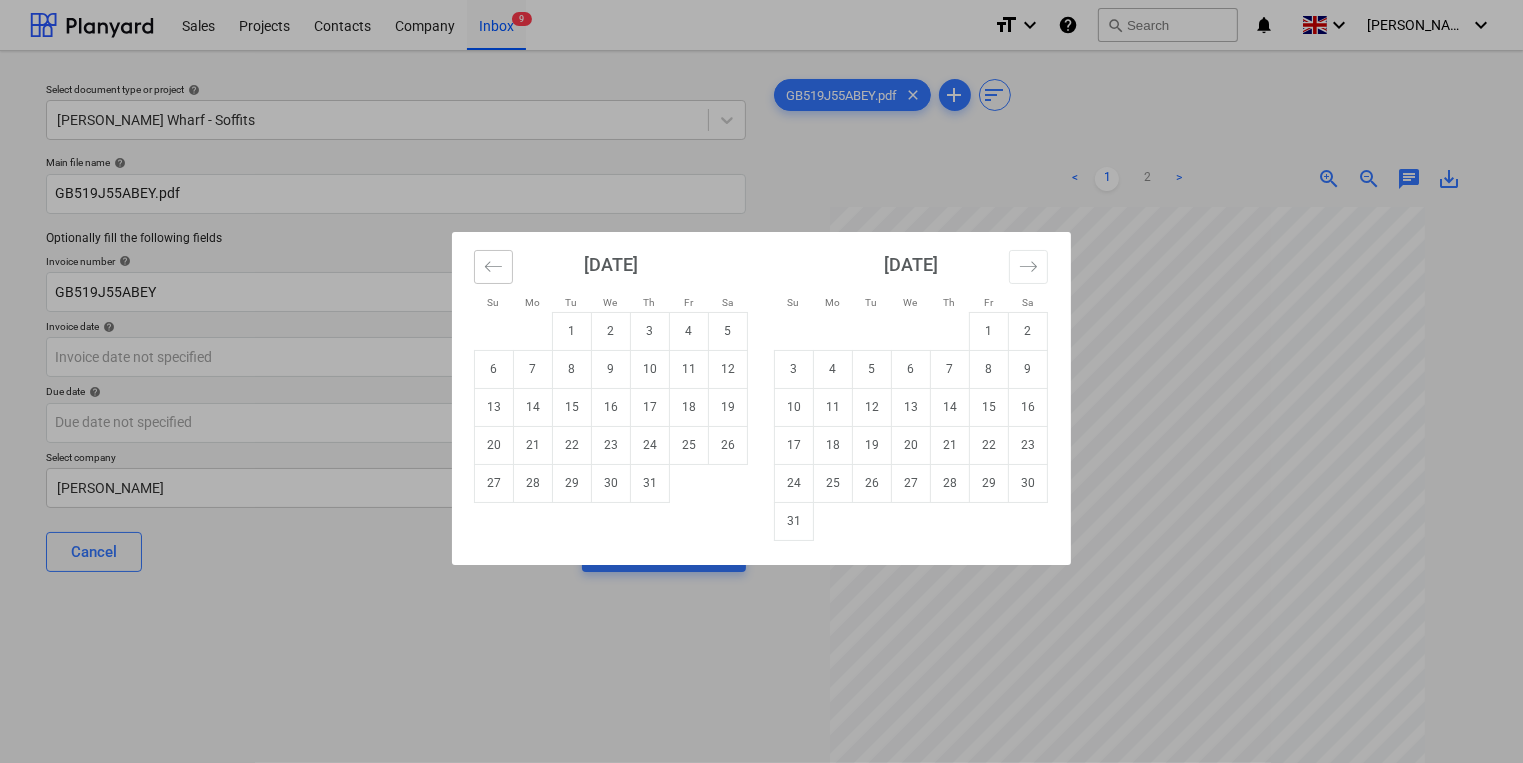 click 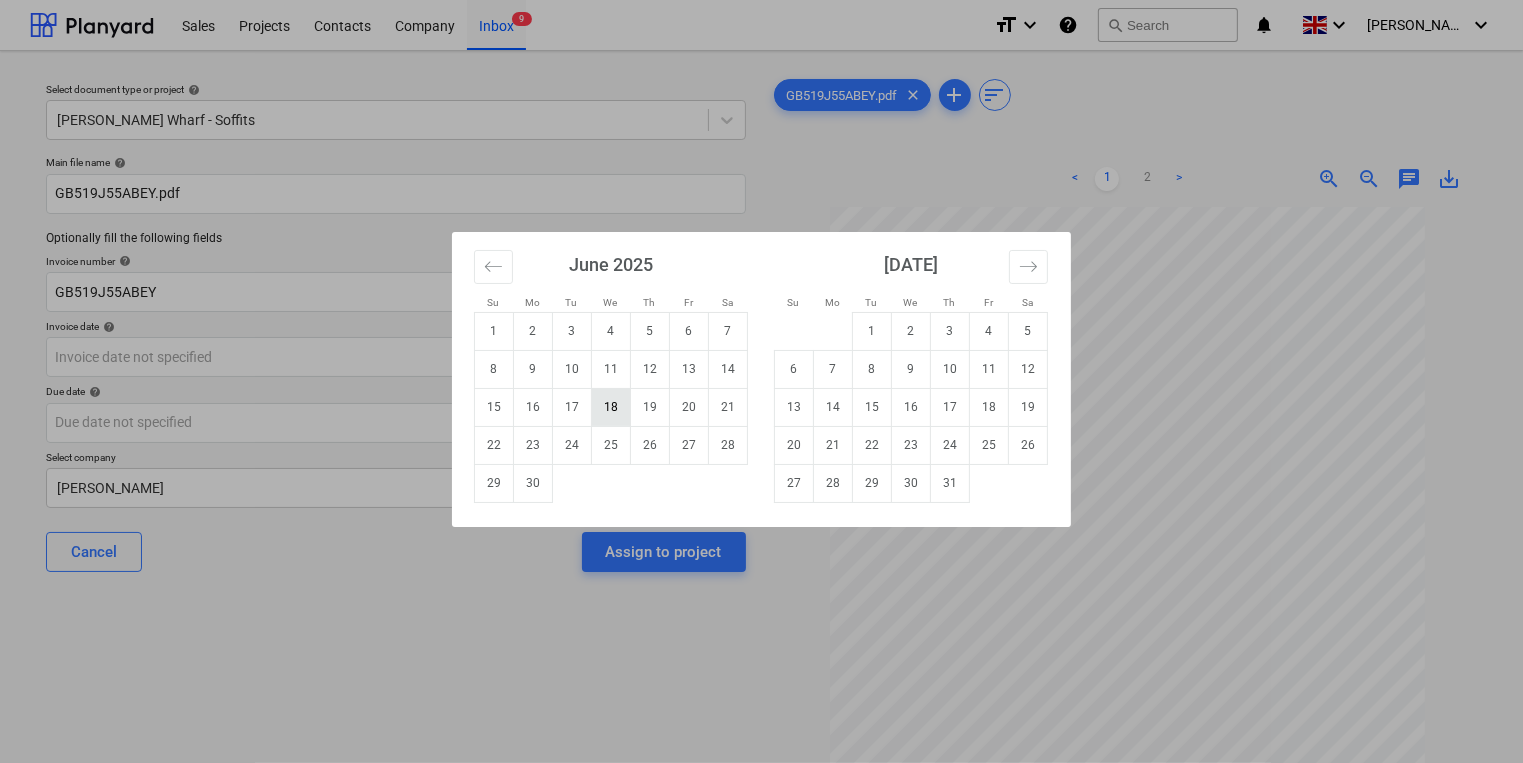 click on "18" at bounding box center [611, 407] 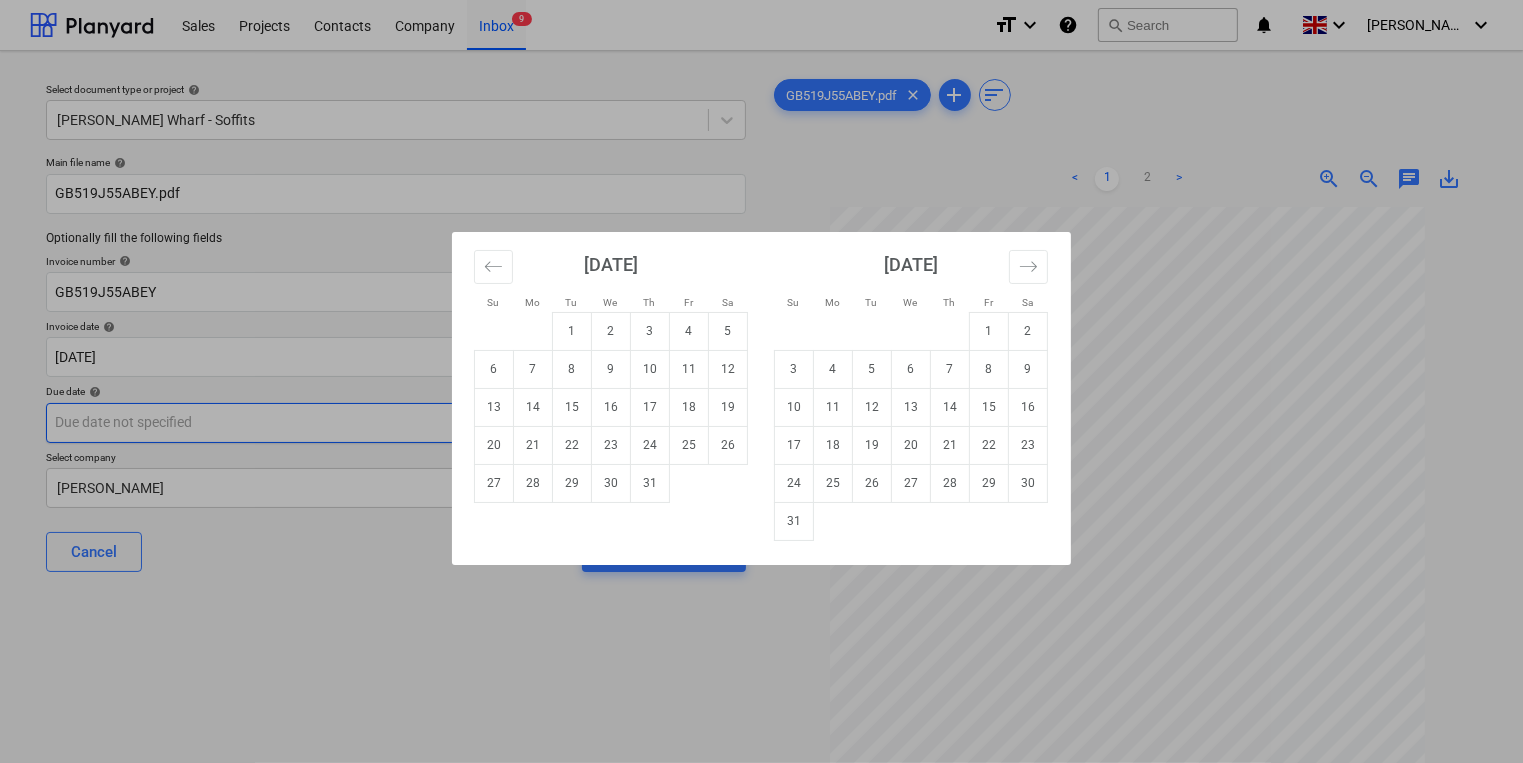 click on "Sales Projects Contacts Company Inbox 9 format_size keyboard_arrow_down help search Search notifications 0 keyboard_arrow_down [PERSON_NAME] keyboard_arrow_down Select document type or project help [PERSON_NAME] Wharf - Soffits Main file name help GB519J55ABEY.pdf Optionally fill the following fields Invoice number help GB519J55ABEY Invoice date help [DATE] 18.06.2025 Press the down arrow key to interact with the calendar and
select a date. Press the question mark key to get the keyboard shortcuts for changing dates. Due date help Press the down arrow key to interact with the calendar and
select a date. Press the question mark key to get the keyboard shortcuts for changing dates. Select company [PERSON_NAME]   Cancel Assign to project GB519J55ABEY.pdf clear add sort < 1 2 > zoom_in zoom_out chat 0 save_alt
Su Mo Tu We Th Fr Sa Su Mo Tu We Th Fr Sa [DATE] 1 2 3 4 5 6 7 8 9 10 11 12 13 14 15 16 17 18 19 20 21 22 23 24 25 26 27 28 29 [DATE] 1 2 3 4 5 6 7 8 9 10 11 12 13 14 15 1" at bounding box center (761, 381) 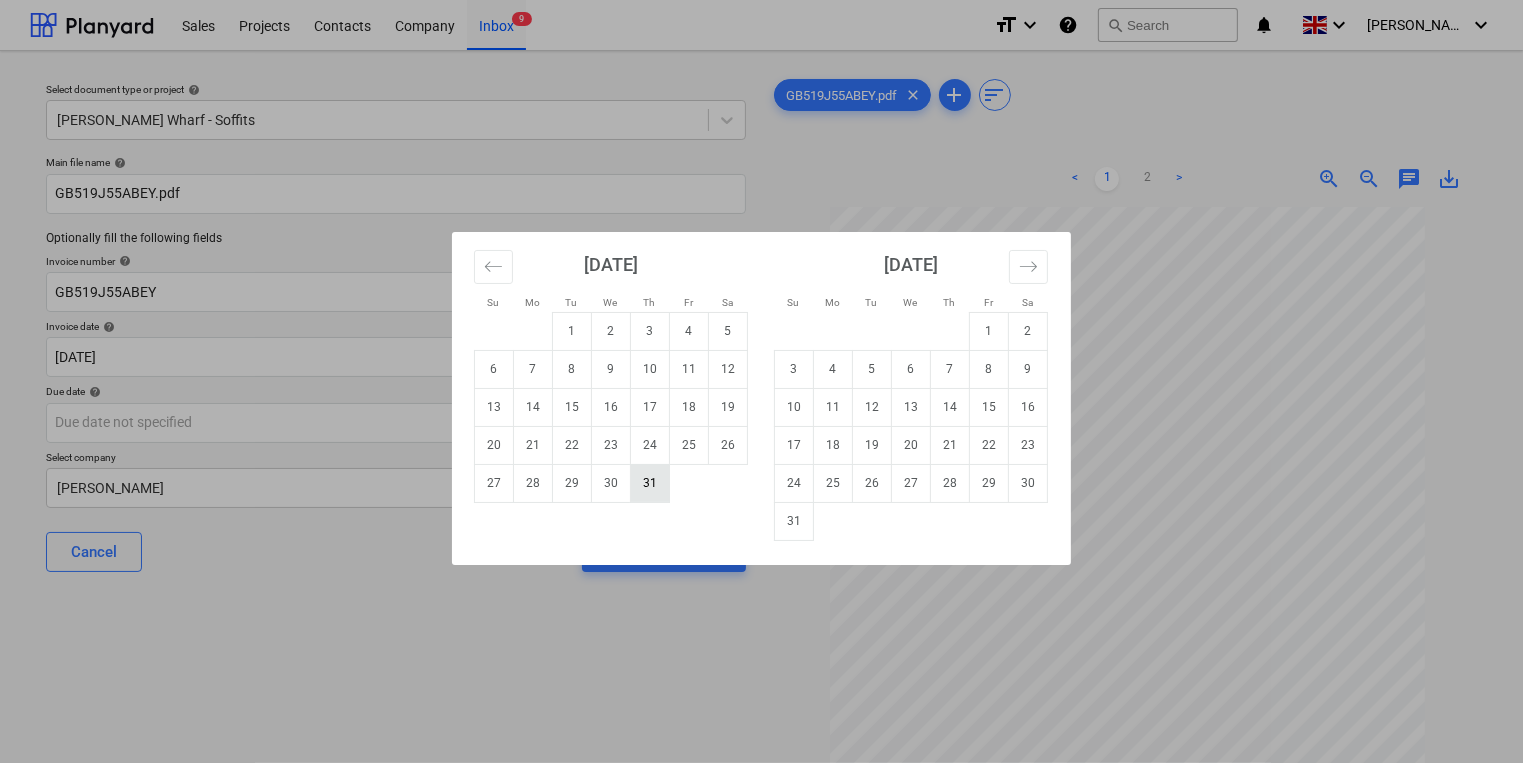 click on "31" at bounding box center [650, 483] 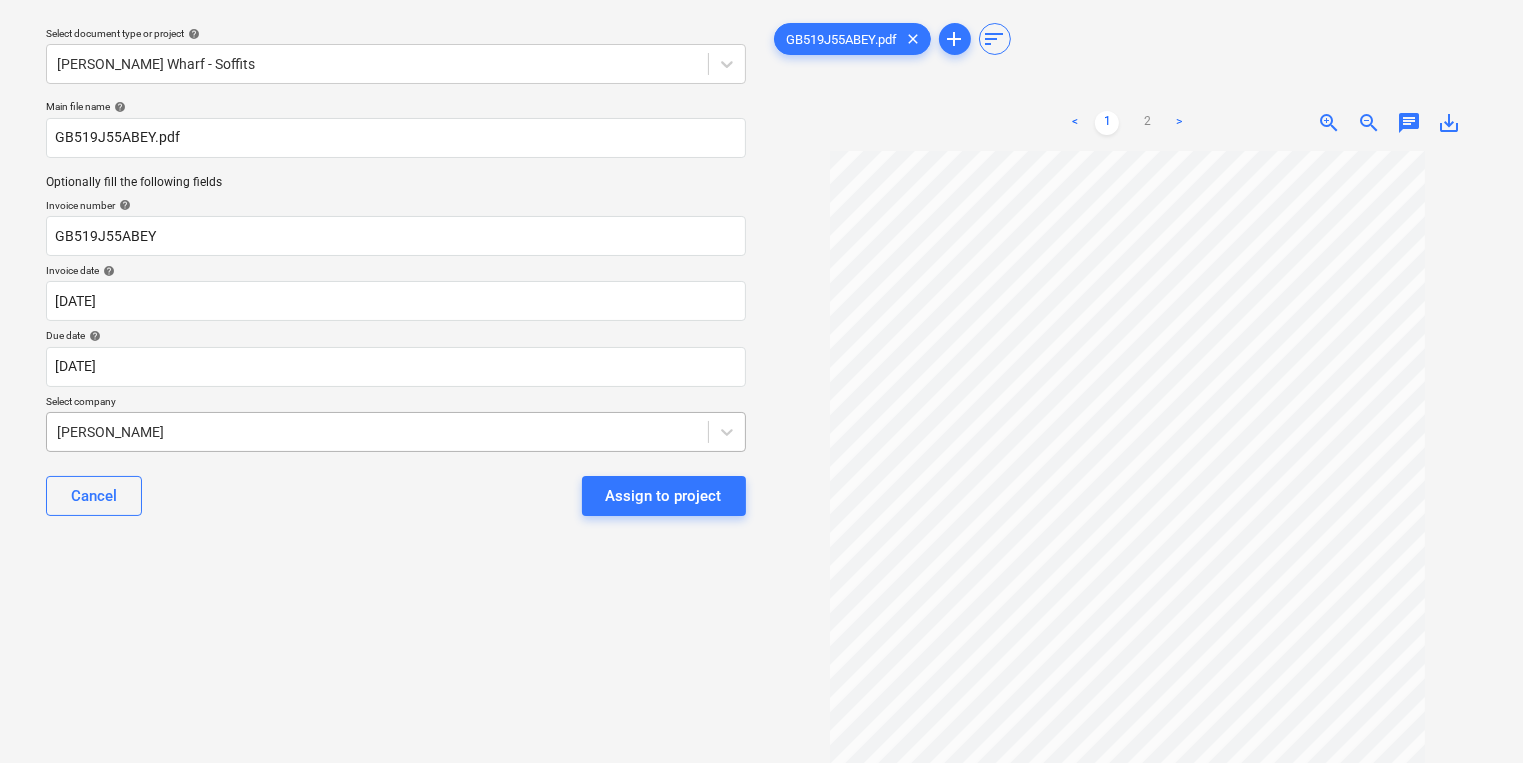 click on "Sales Projects Contacts Company Inbox 9 format_size keyboard_arrow_down help search Search notifications 0 keyboard_arrow_down [PERSON_NAME] keyboard_arrow_down Select document type or project help [PERSON_NAME] Wharf - Soffits Main file name help GB519J55ABEY.pdf Optionally fill the following fields Invoice number help GB519J55ABEY Invoice date help [DATE] 18.06.2025 Press the down arrow key to interact with the calendar and
select a date. Press the question mark key to get the keyboard shortcuts for changing dates. Due date help [DATE] [DATE] Press the down arrow key to interact with the calendar and
select a date. Press the question mark key to get the keyboard shortcuts for changing dates. Select company [PERSON_NAME]   Cancel Assign to project GB519J55ABEY.pdf clear add sort < 1 2 > zoom_in zoom_out chat 0 save_alt" at bounding box center (761, 325) 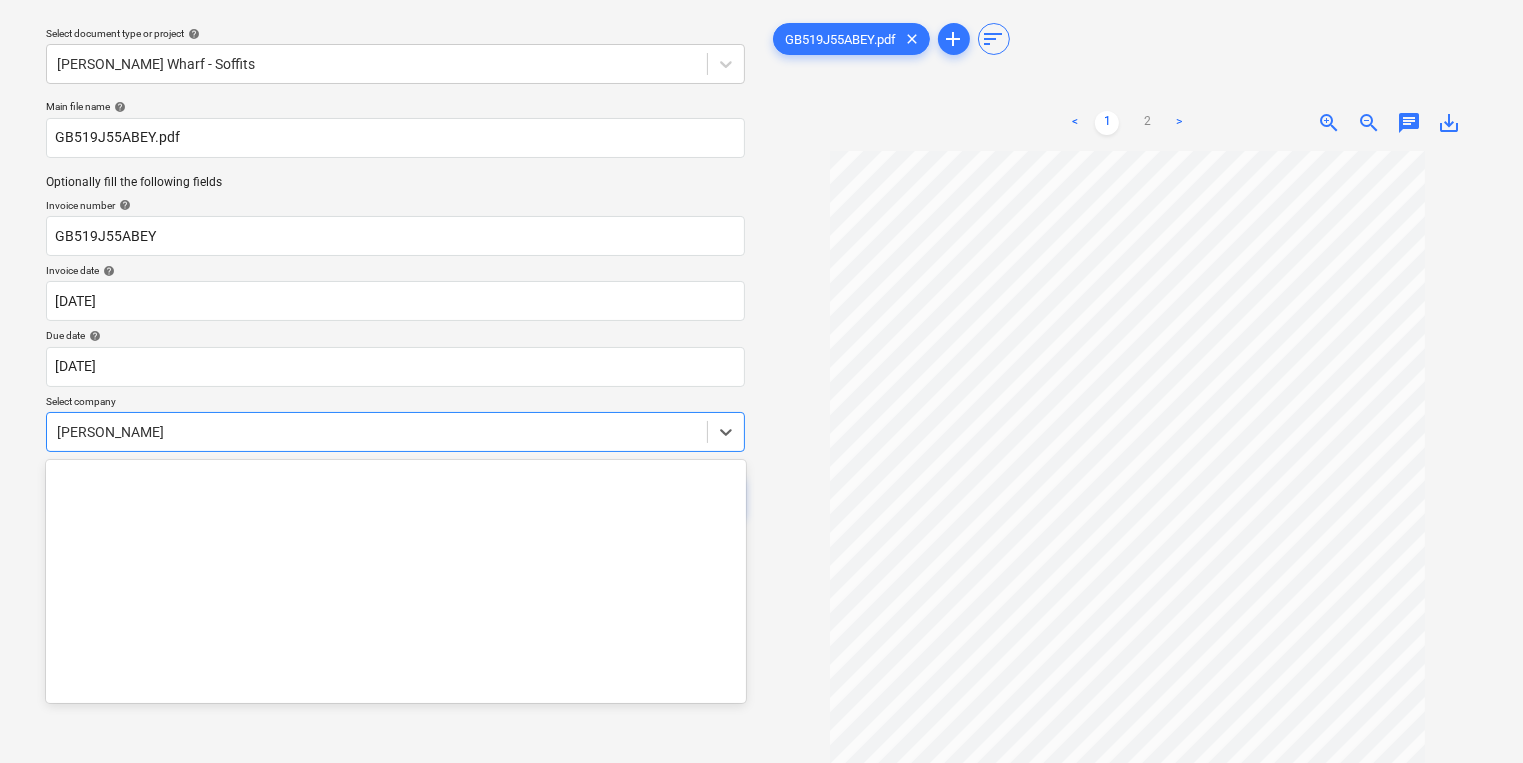 scroll, scrollTop: 64, scrollLeft: 0, axis: vertical 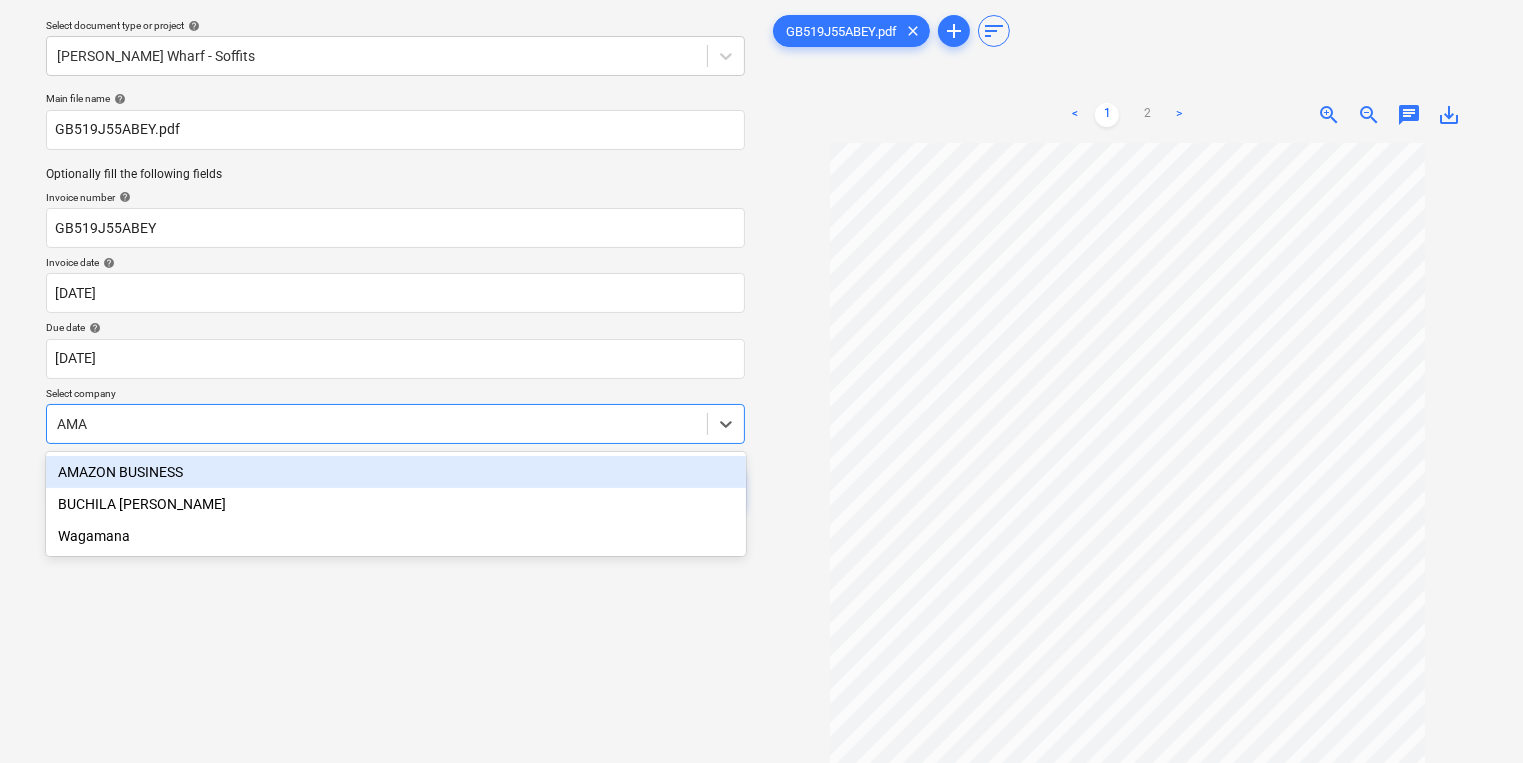 type on "AMAZ" 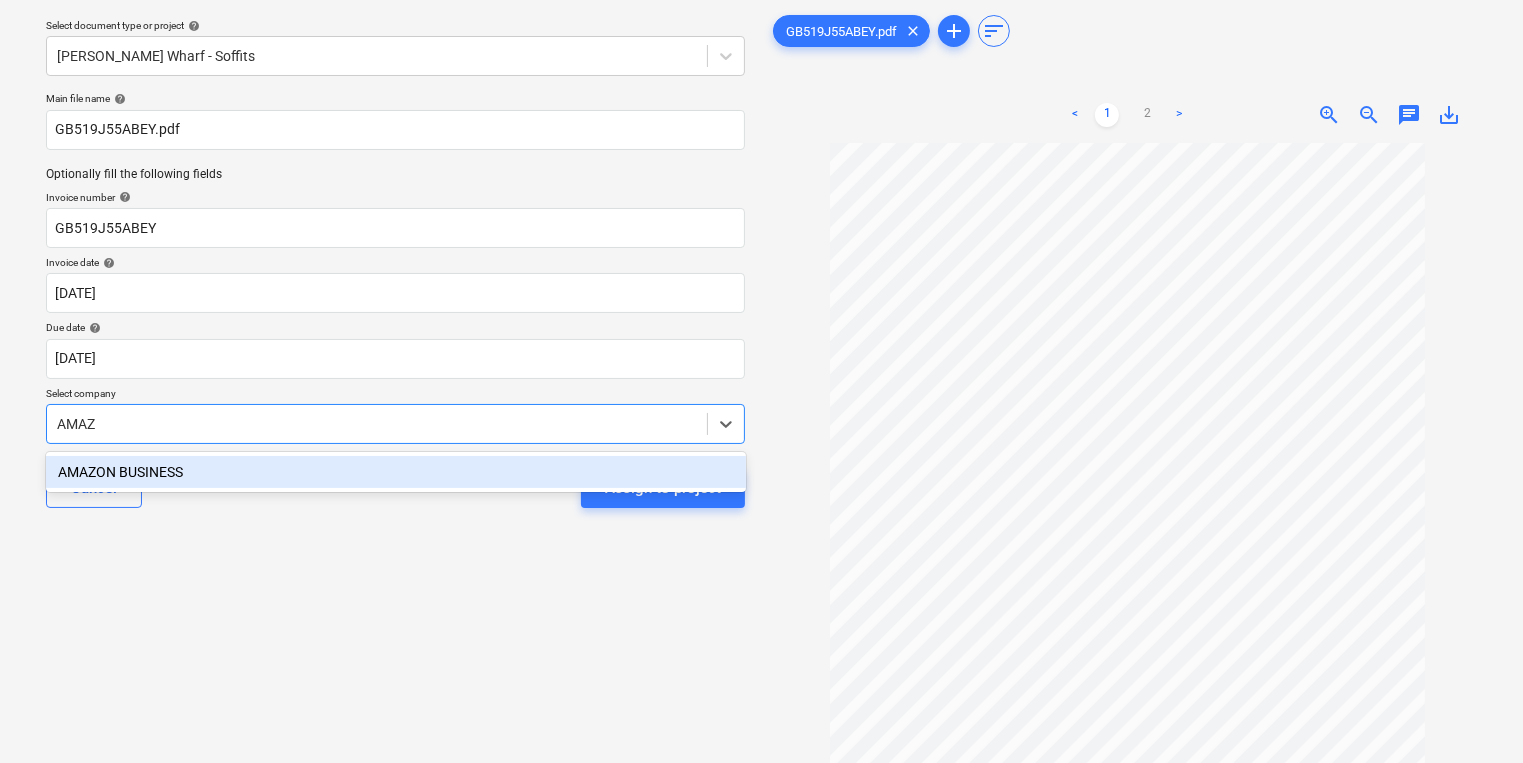 type 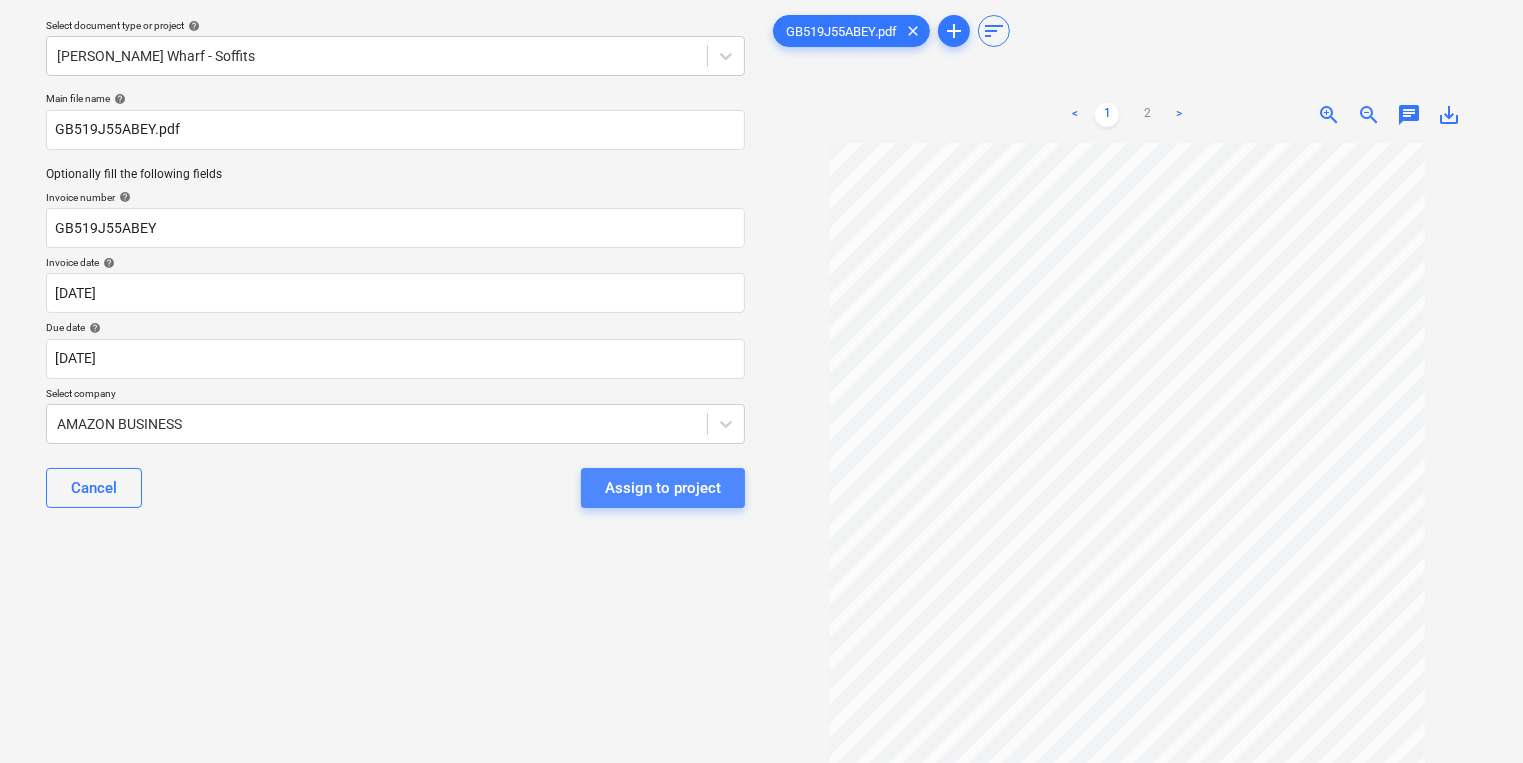 click on "Assign to project" at bounding box center [663, 488] 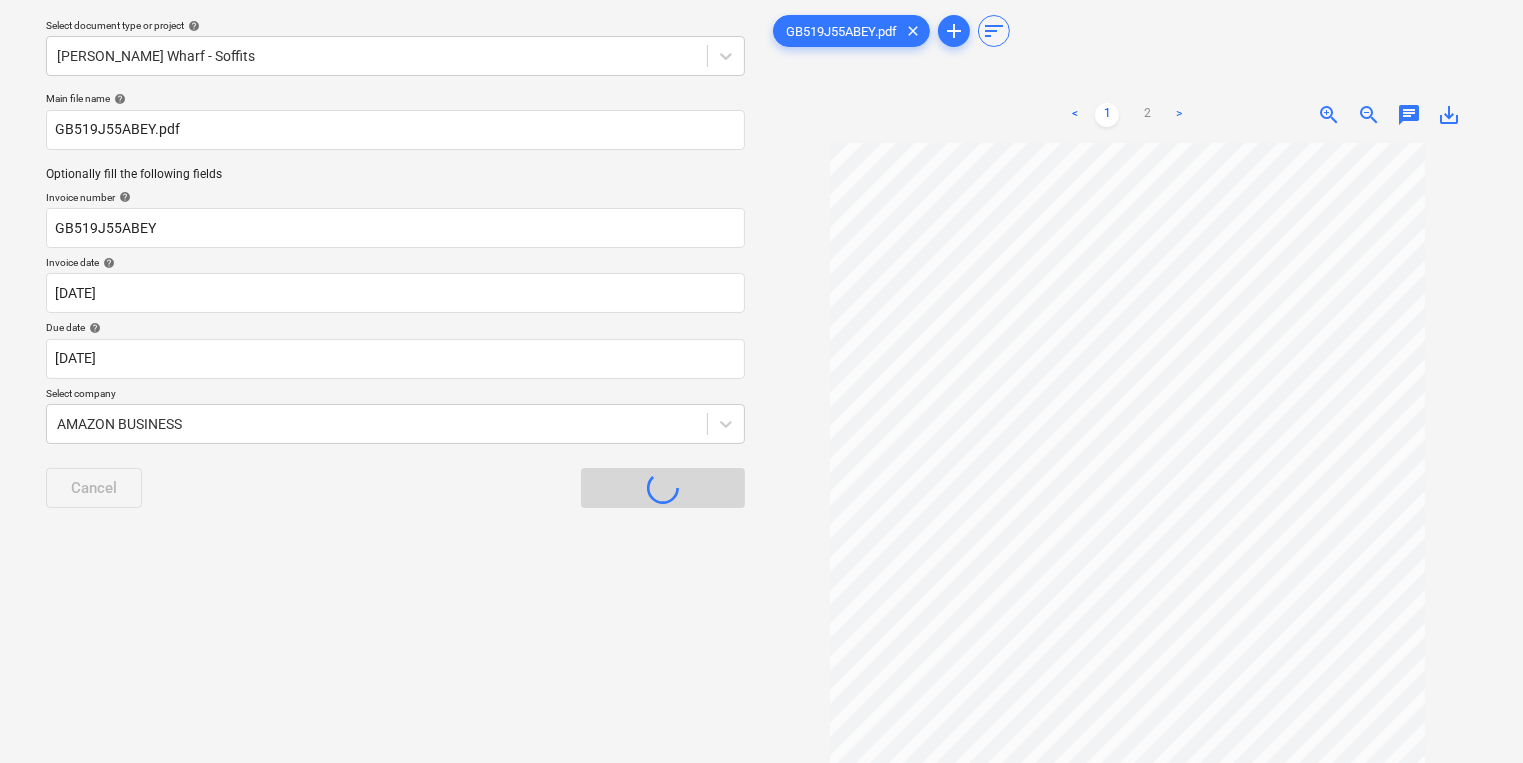 scroll, scrollTop: 11, scrollLeft: 0, axis: vertical 